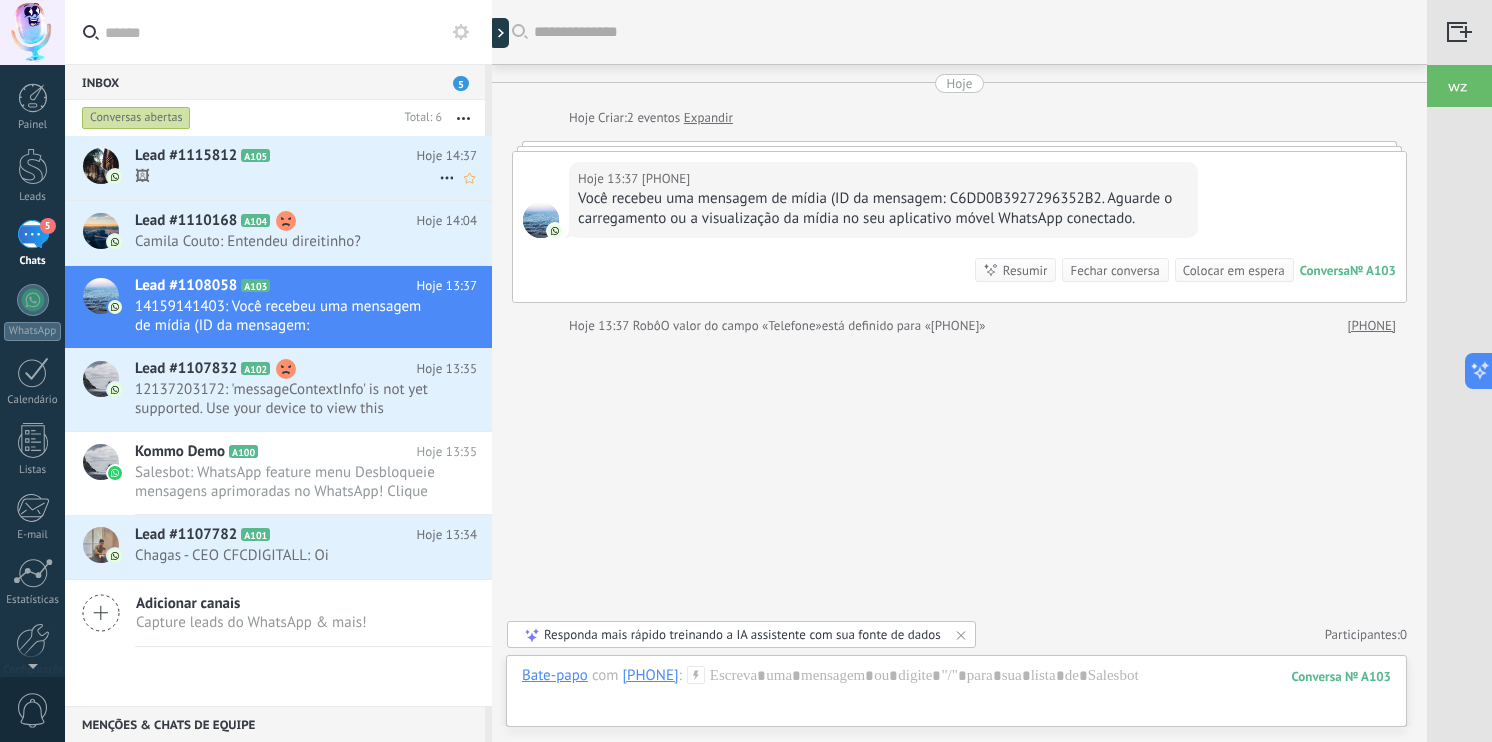 scroll, scrollTop: 0, scrollLeft: 0, axis: both 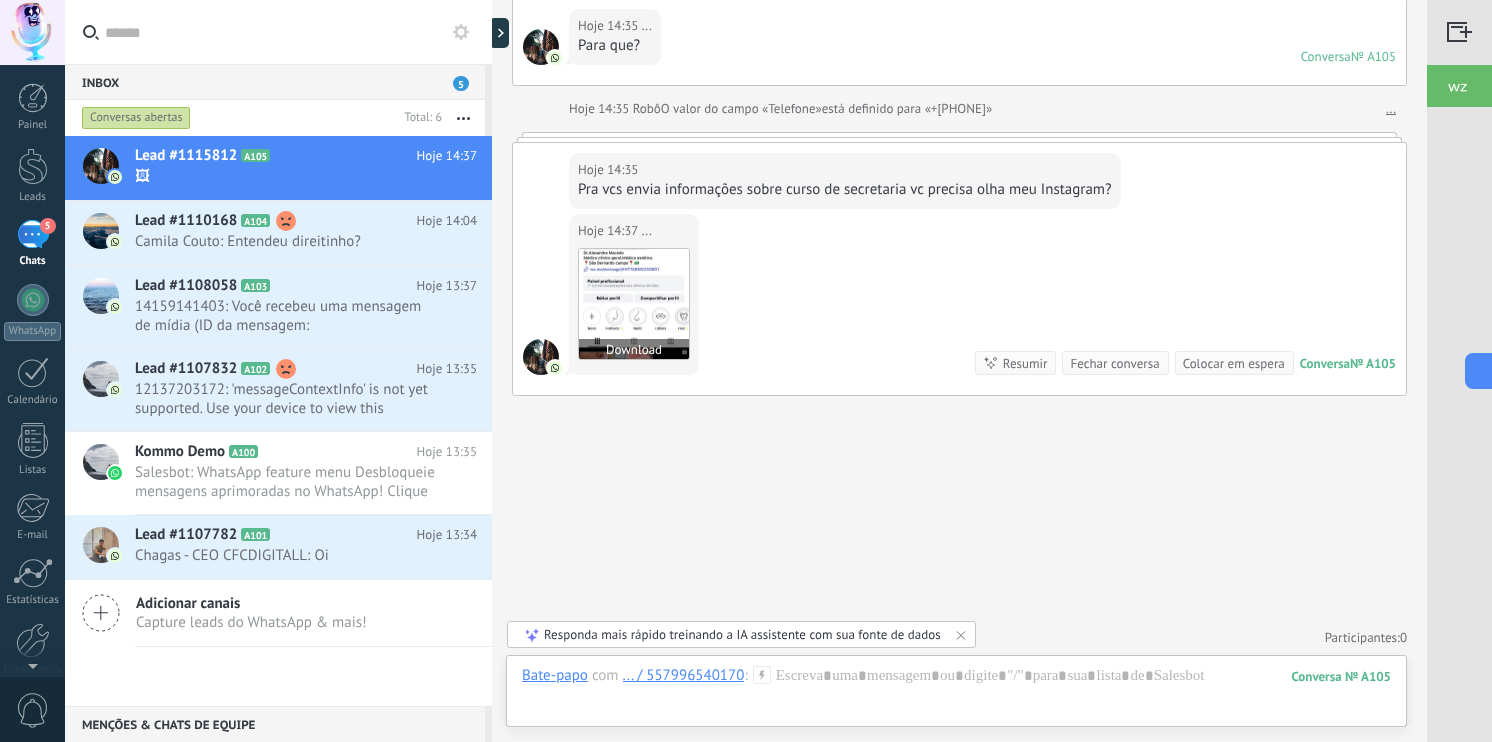 click at bounding box center (634, 304) 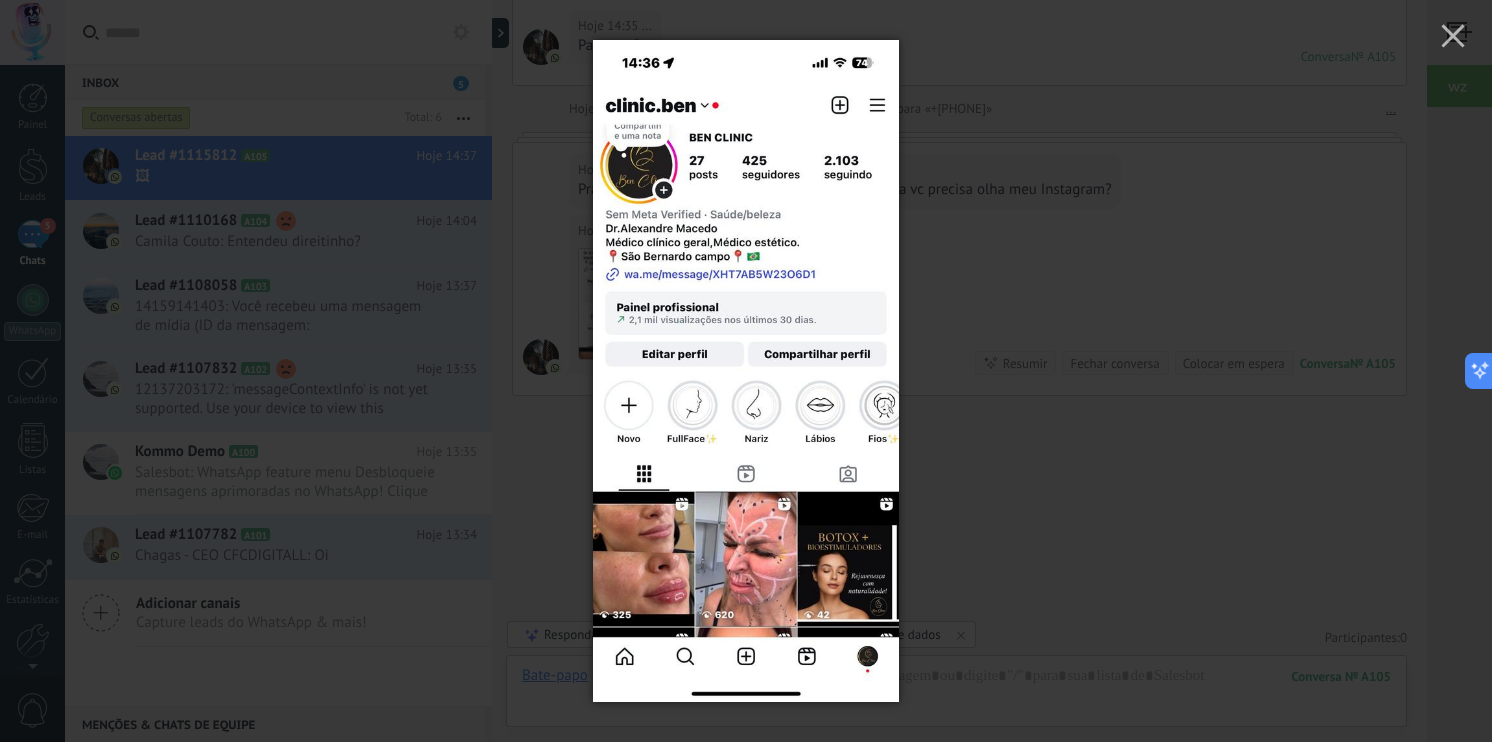click at bounding box center (746, 371) 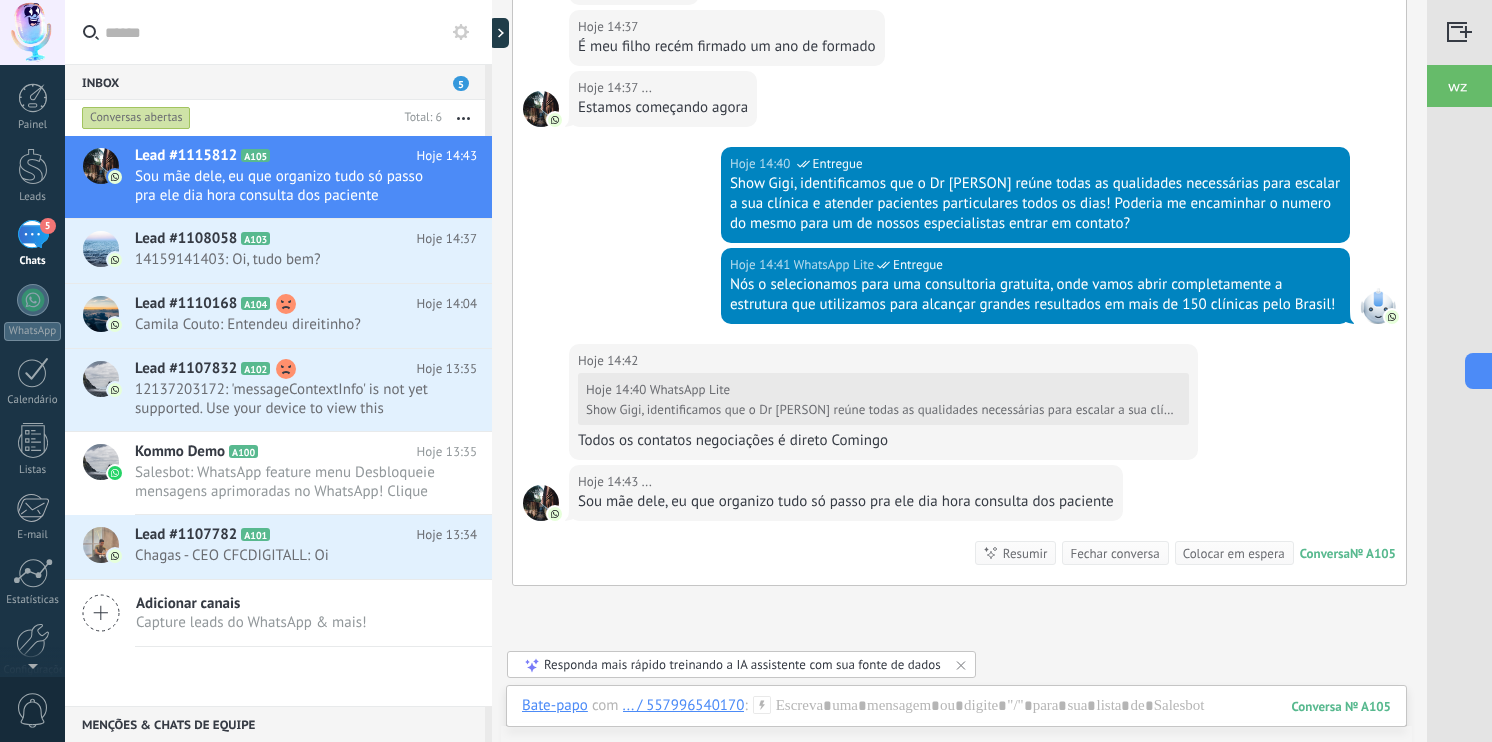 scroll, scrollTop: 632, scrollLeft: 0, axis: vertical 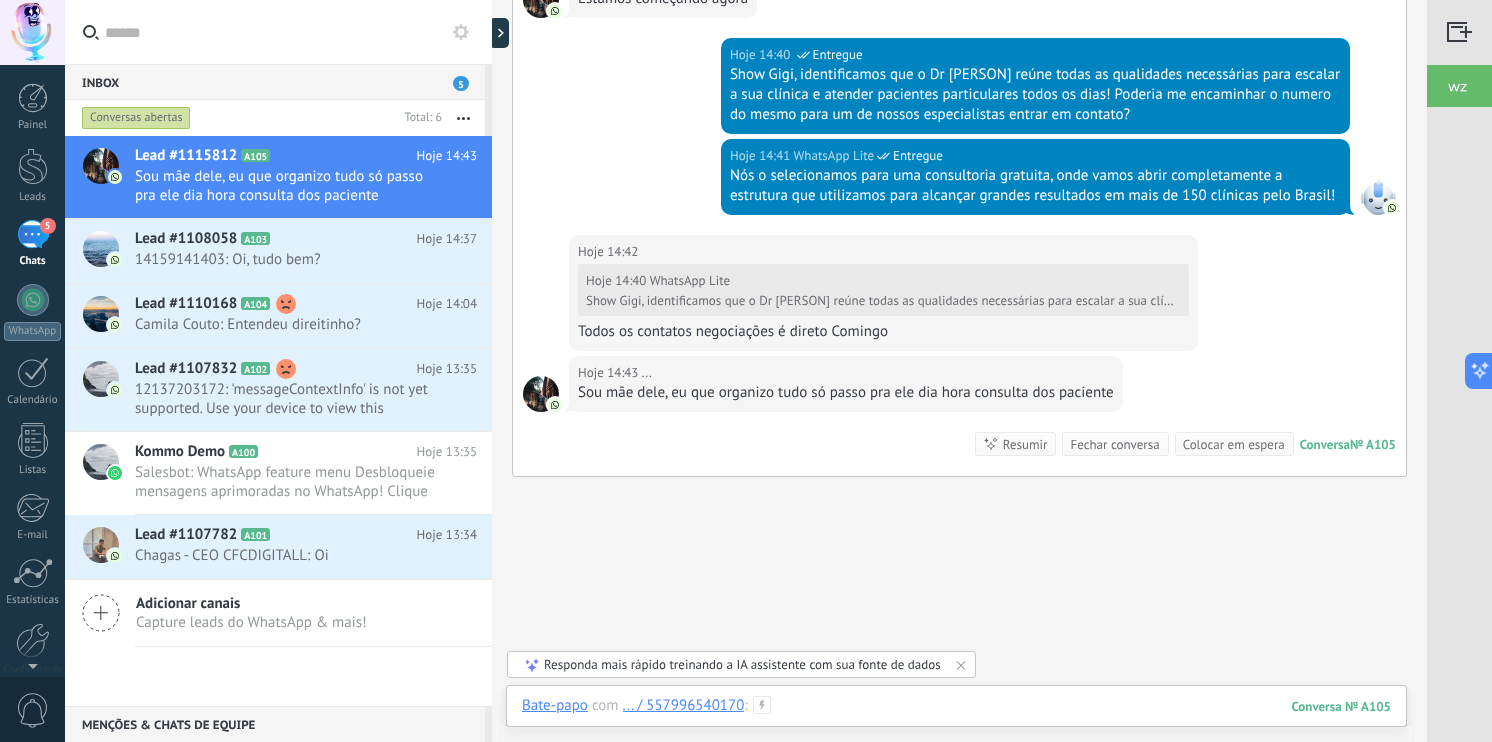click at bounding box center [956, 726] 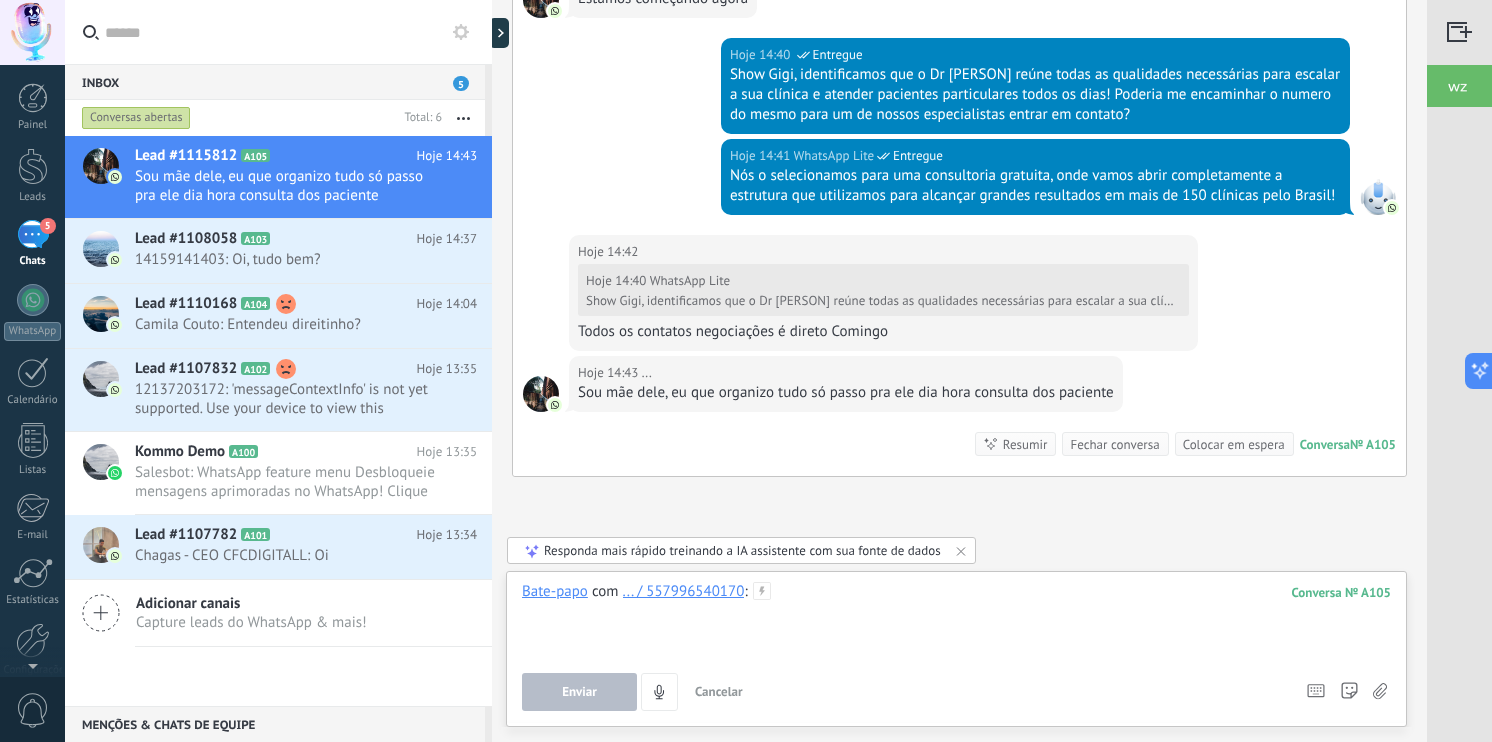 type 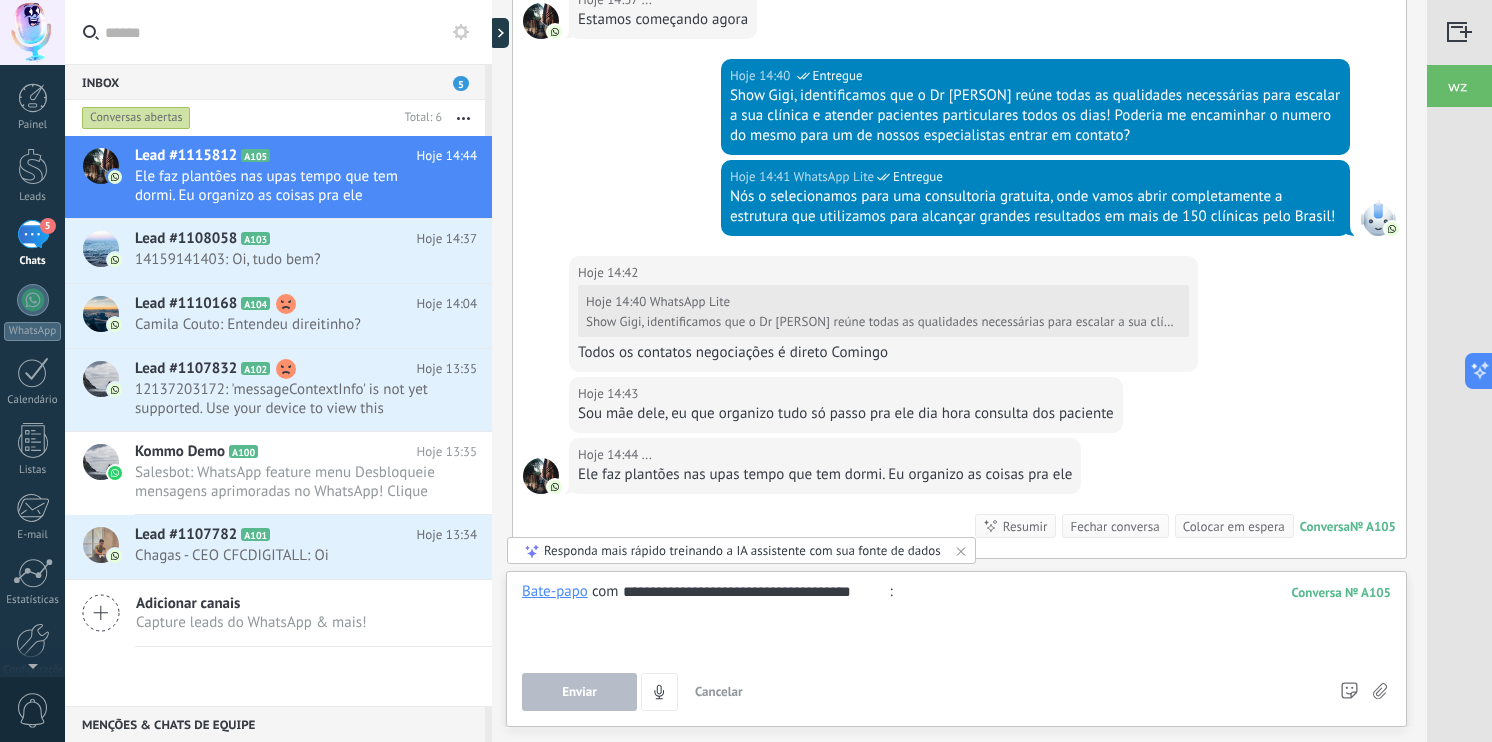 scroll, scrollTop: 642, scrollLeft: 0, axis: vertical 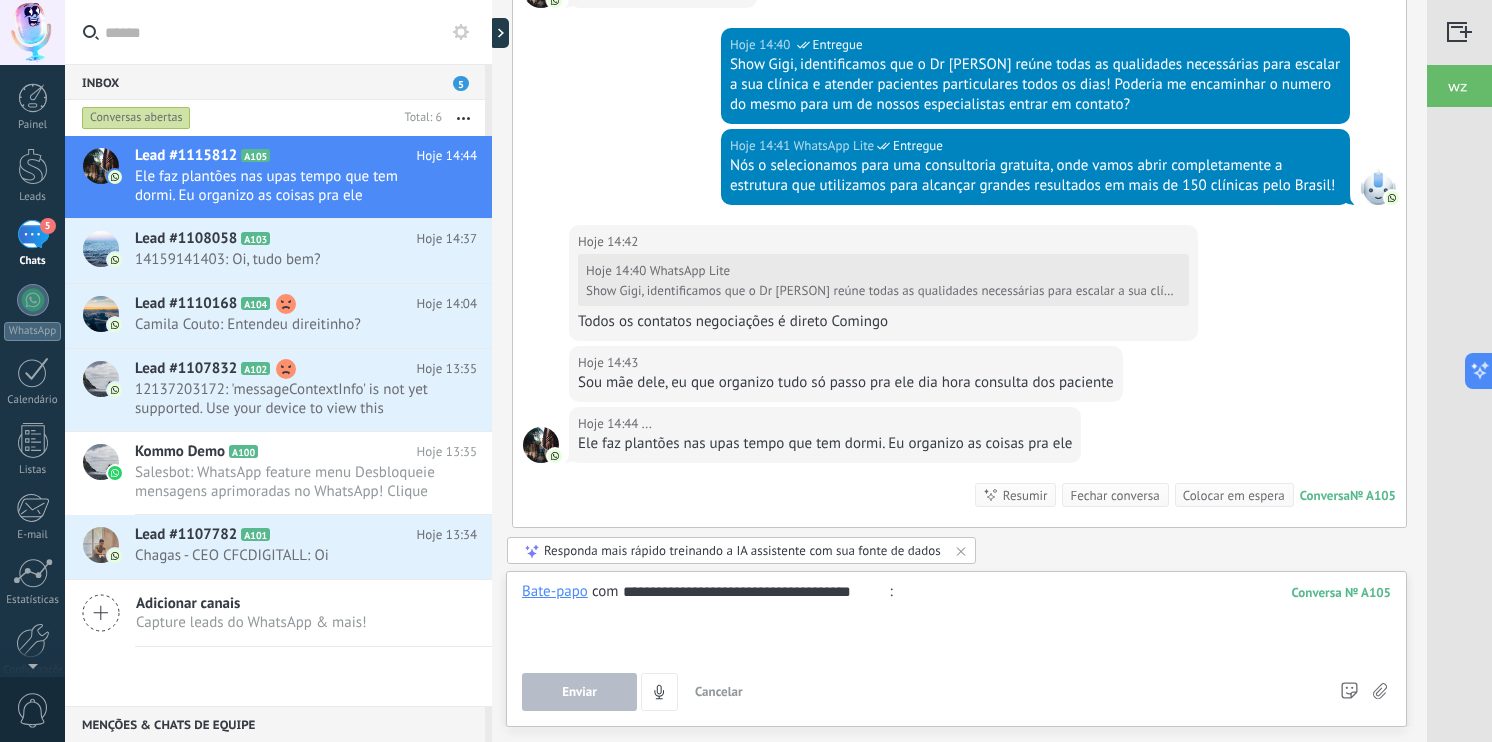 type on "**********" 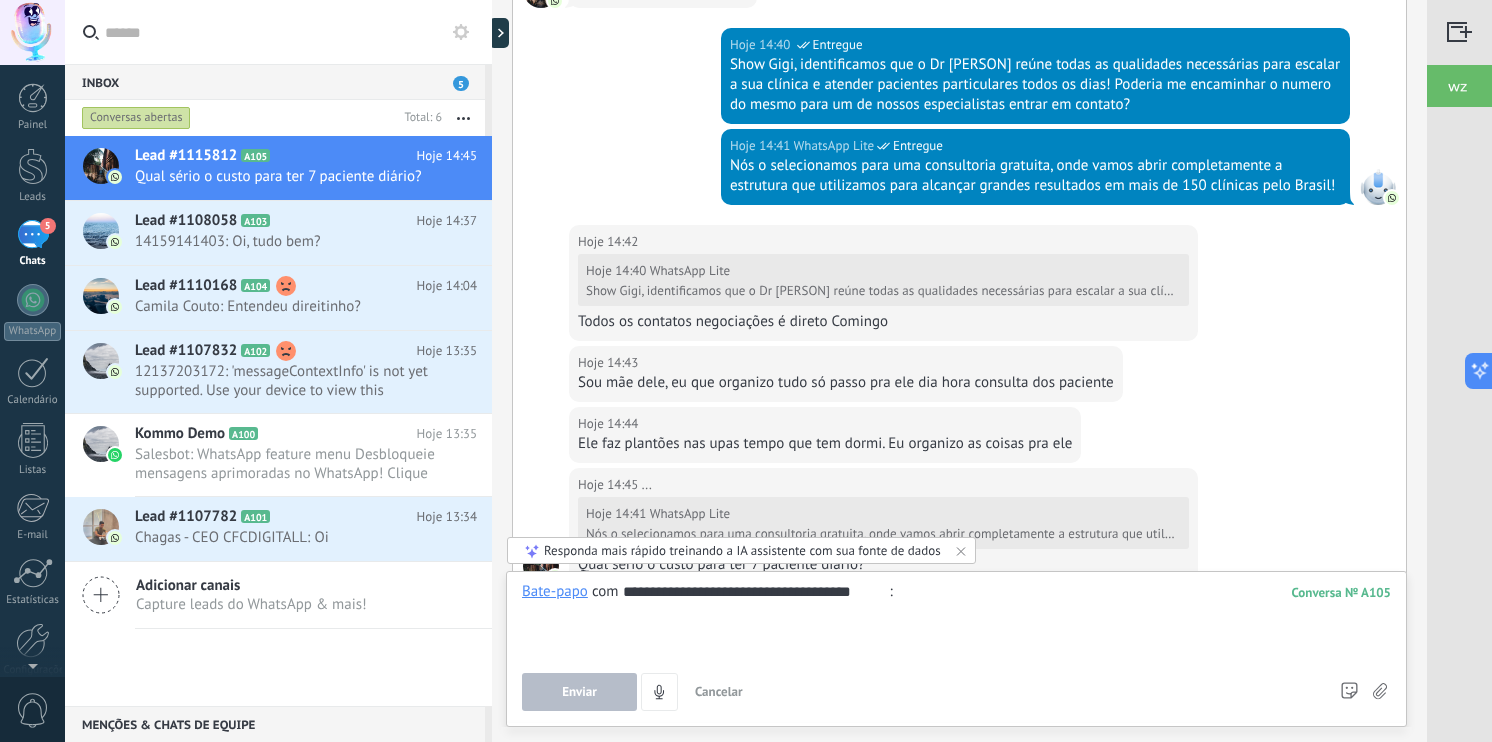 scroll, scrollTop: 812, scrollLeft: 0, axis: vertical 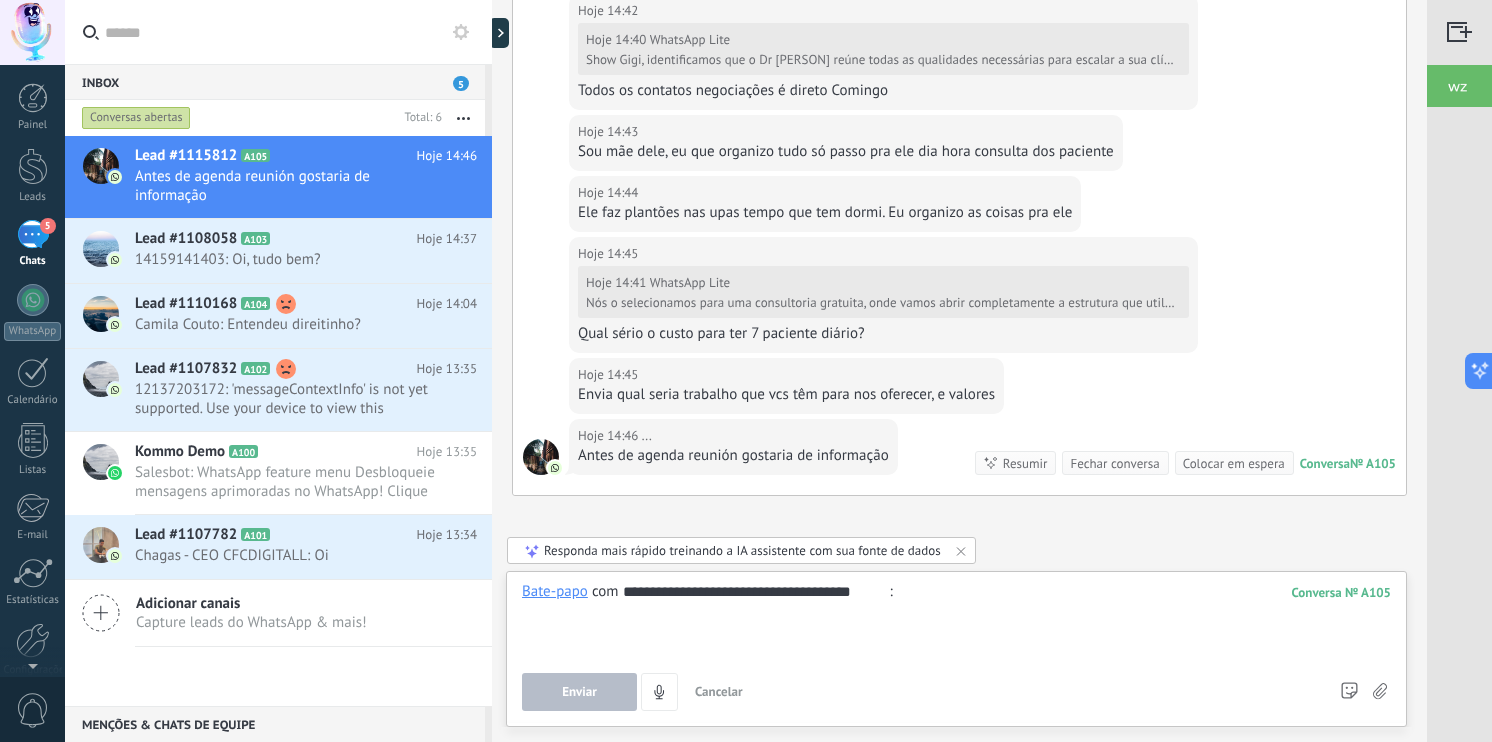 click at bounding box center (956, 620) 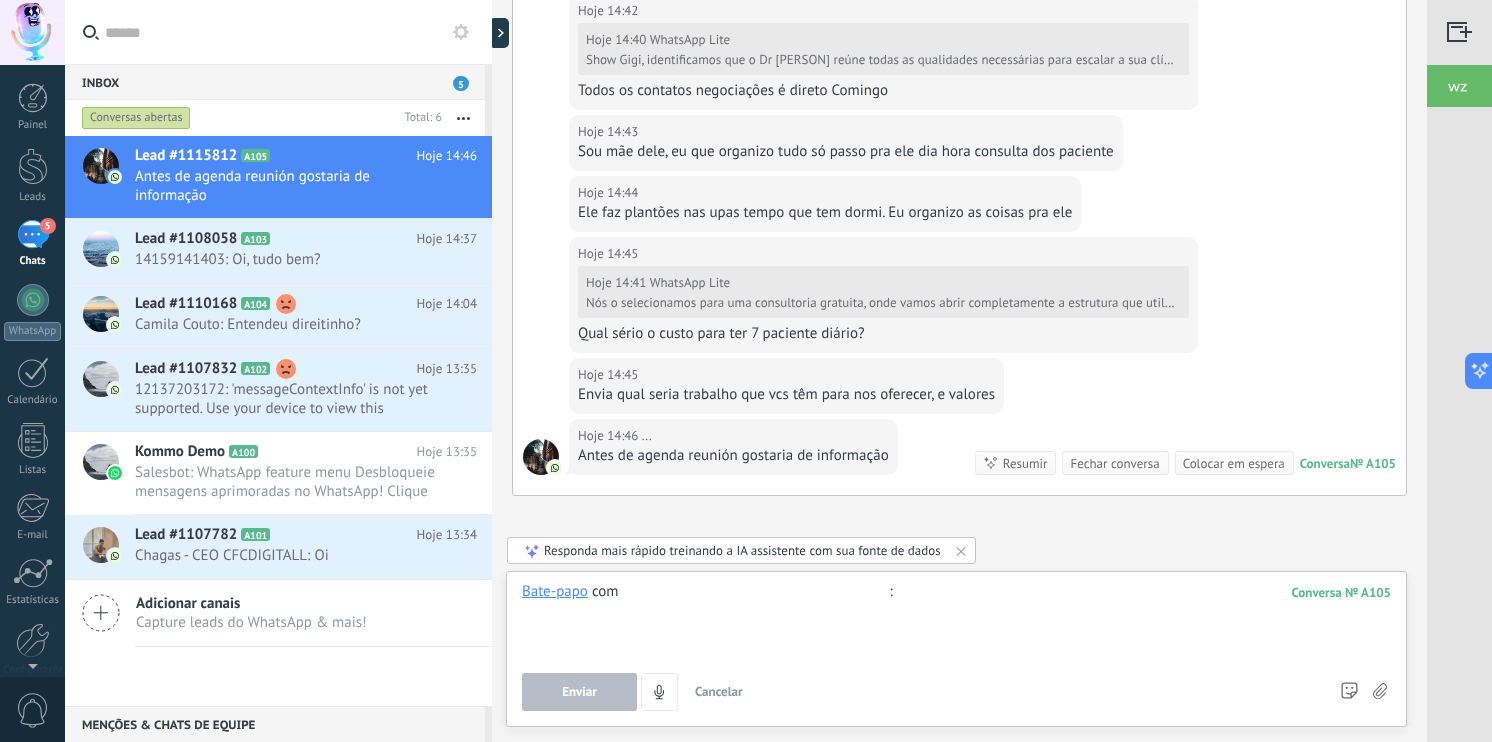 click at bounding box center (956, 620) 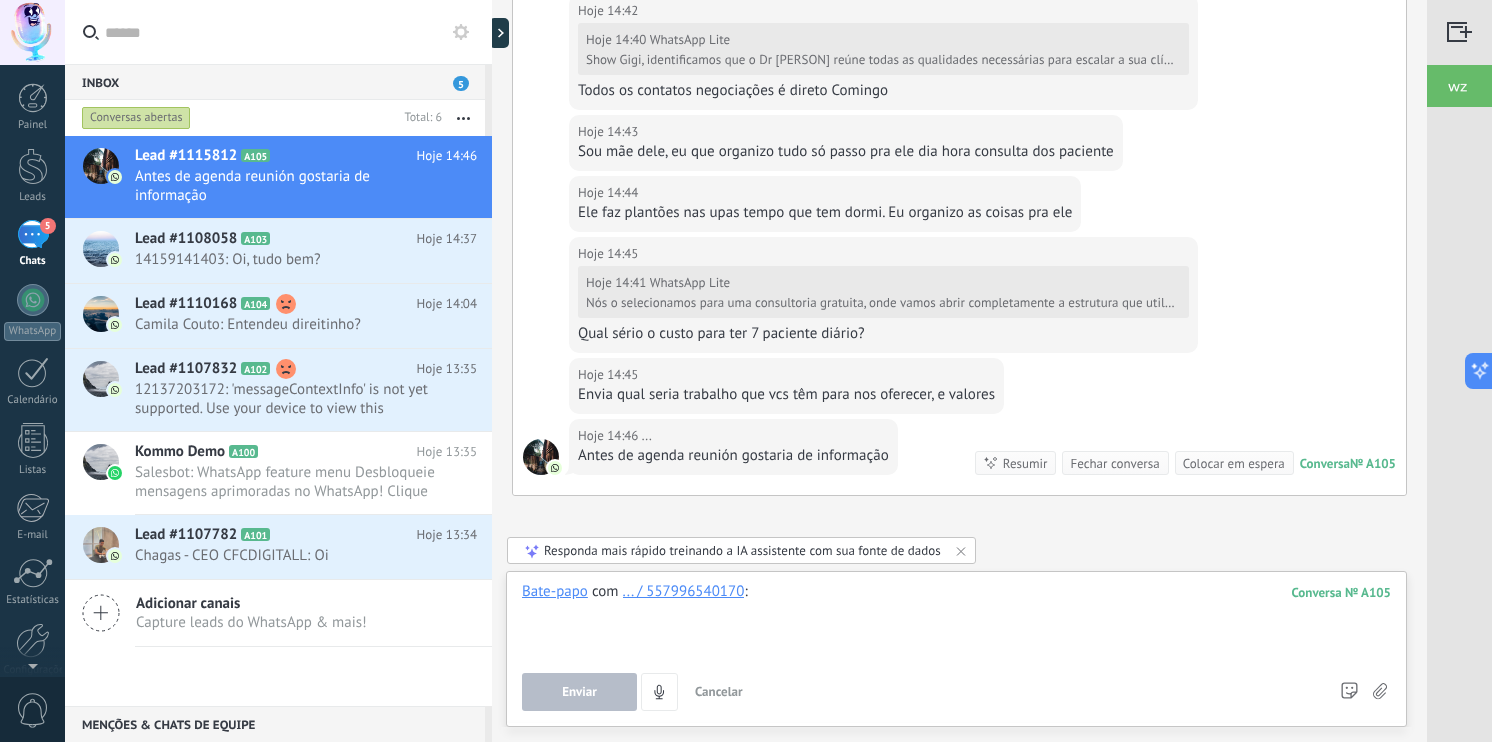 click at bounding box center (956, 620) 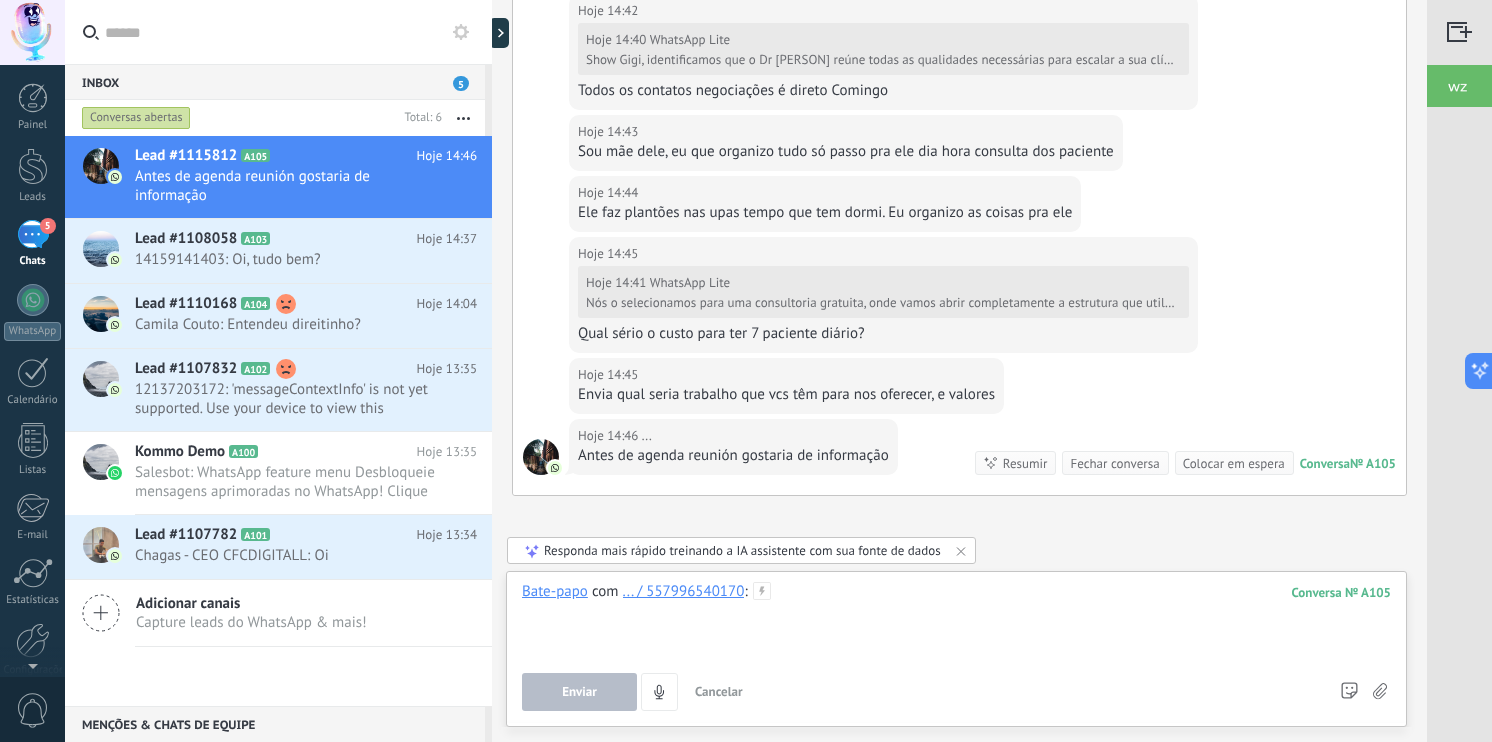 click at bounding box center [956, 620] 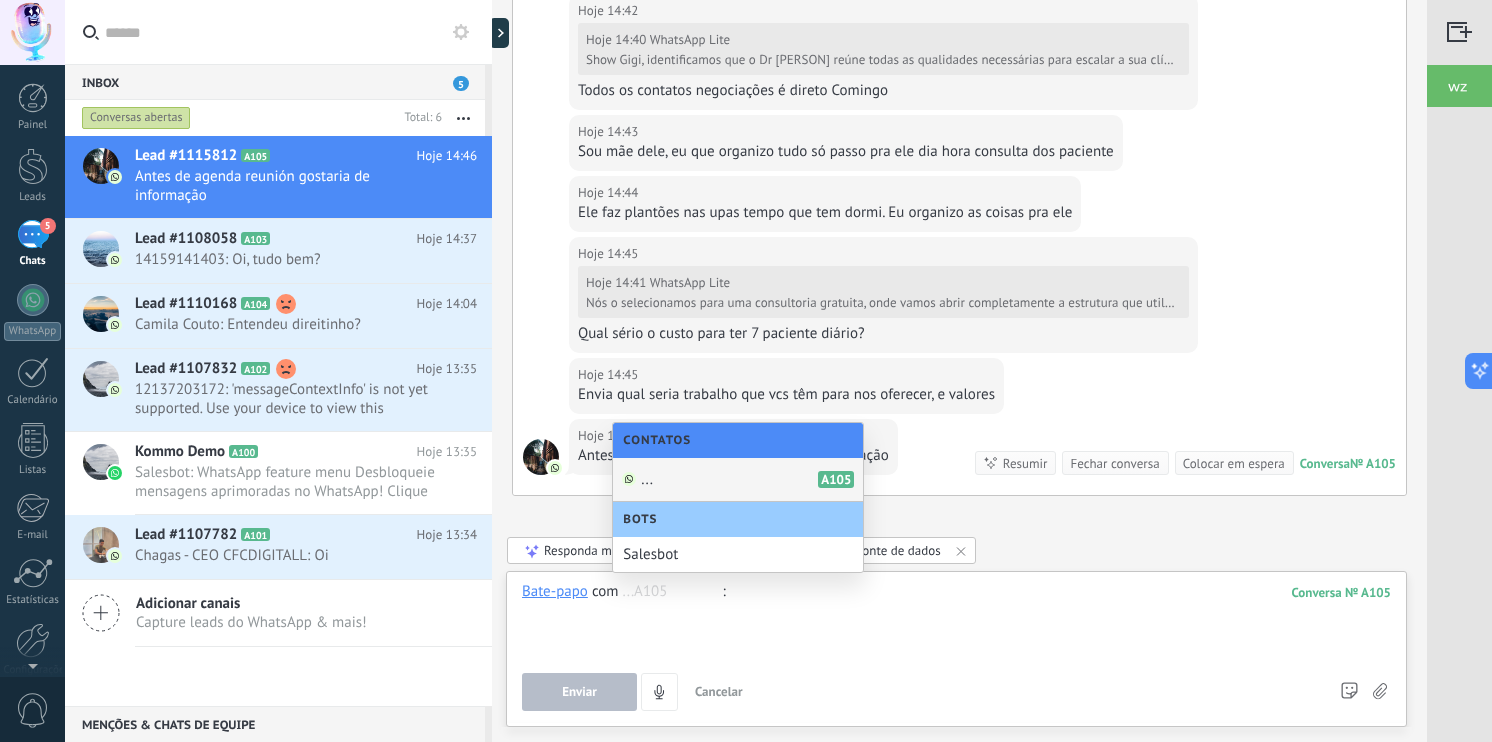 click on "Hoje 14:45 ..." at bounding box center (883, 254) 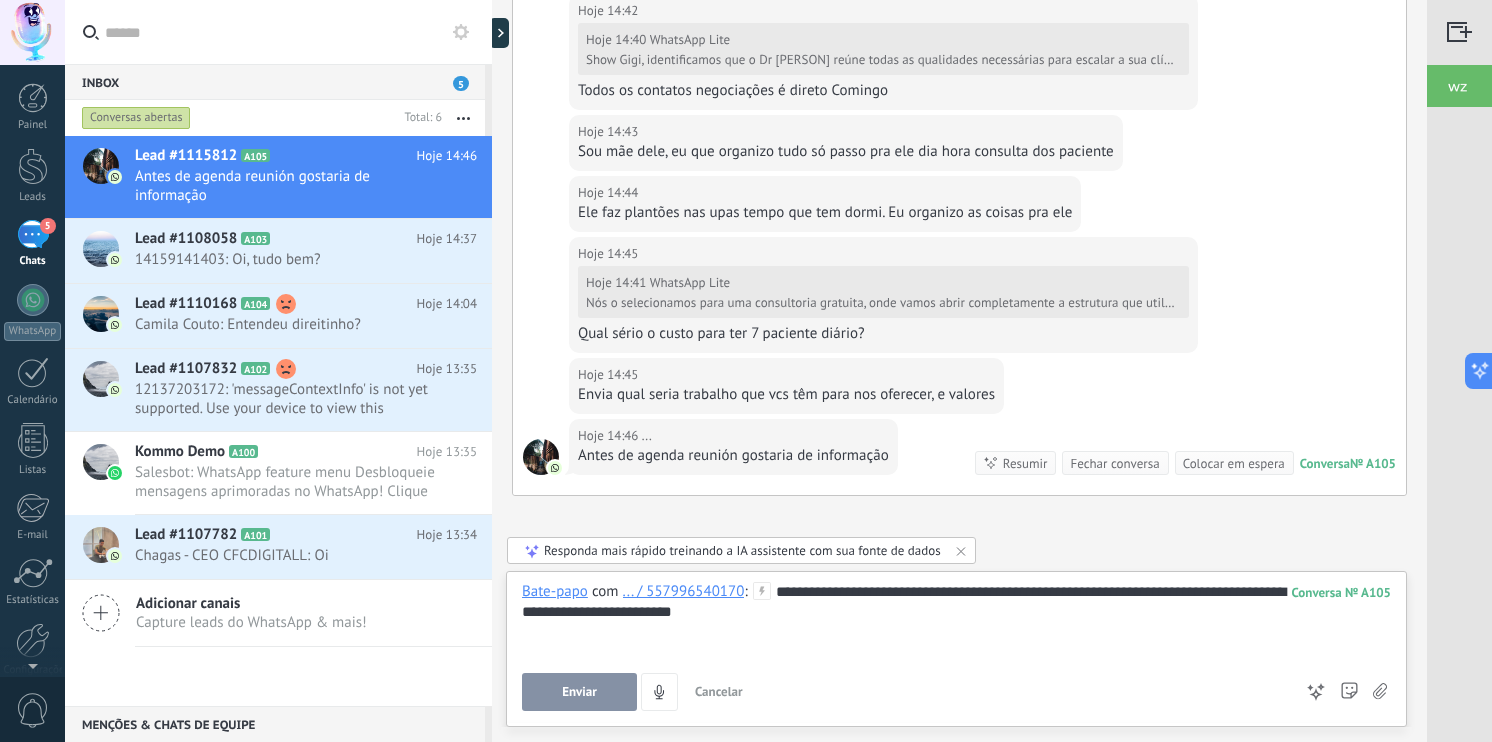 click on "**********" at bounding box center [956, 620] 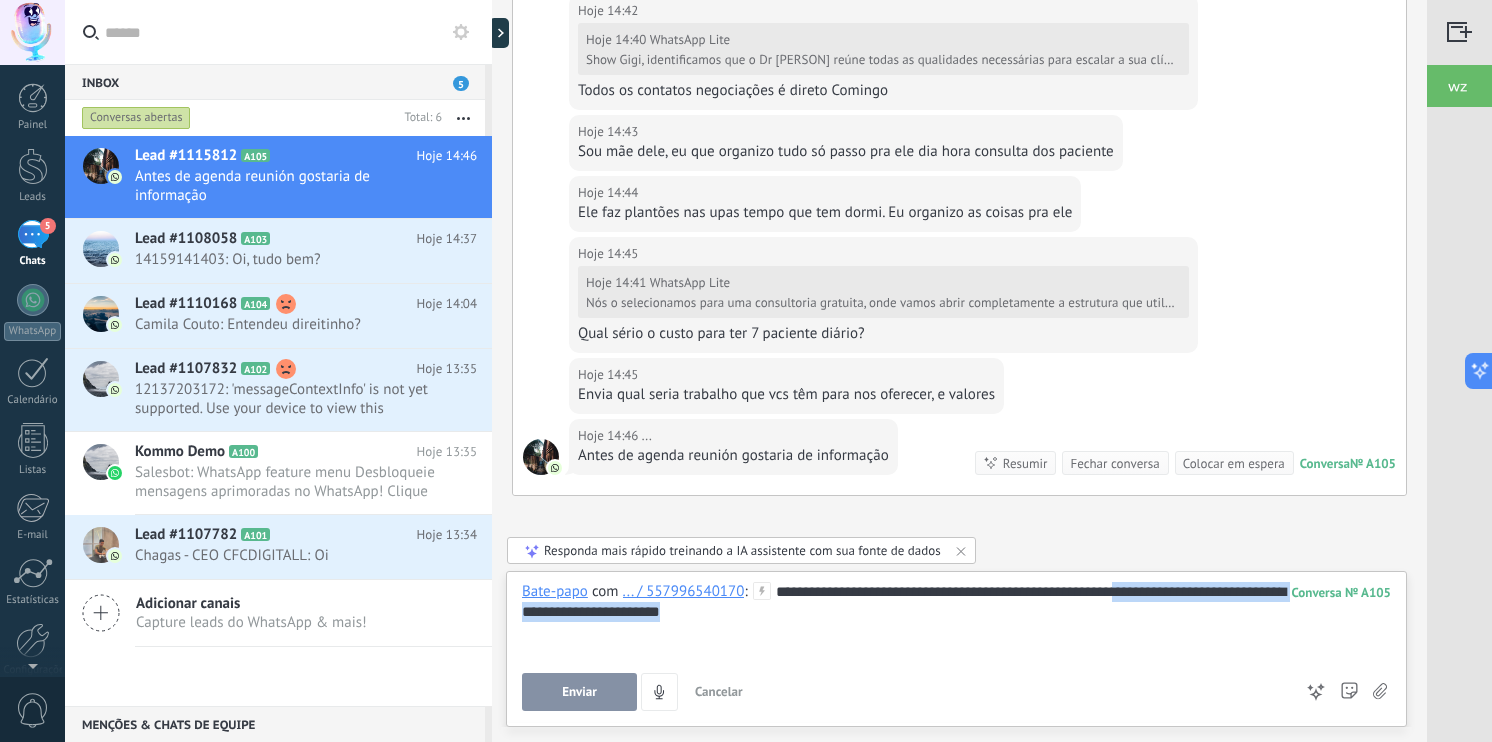 drag, startPoint x: 802, startPoint y: 616, endPoint x: 1137, endPoint y: 593, distance: 335.78864 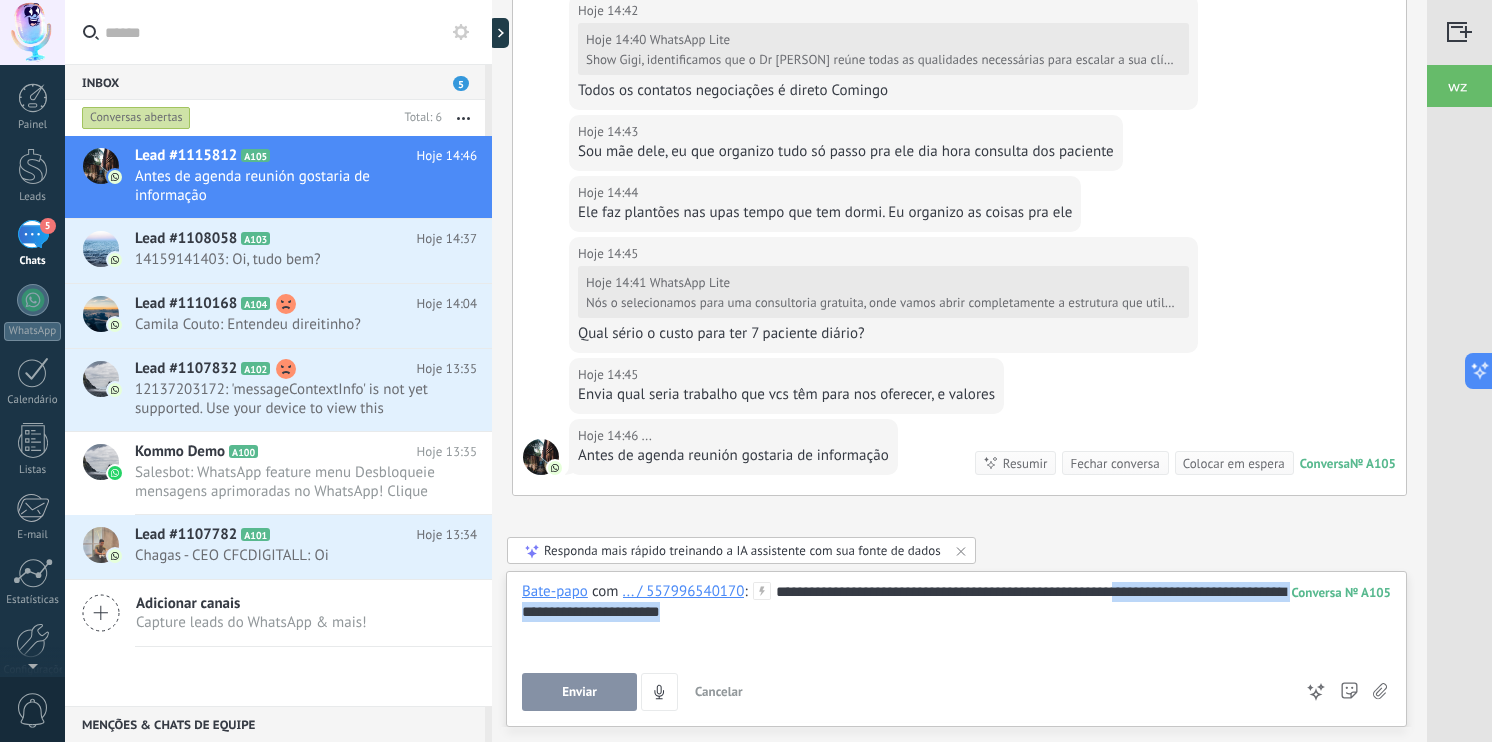 click on "**********" at bounding box center (956, 620) 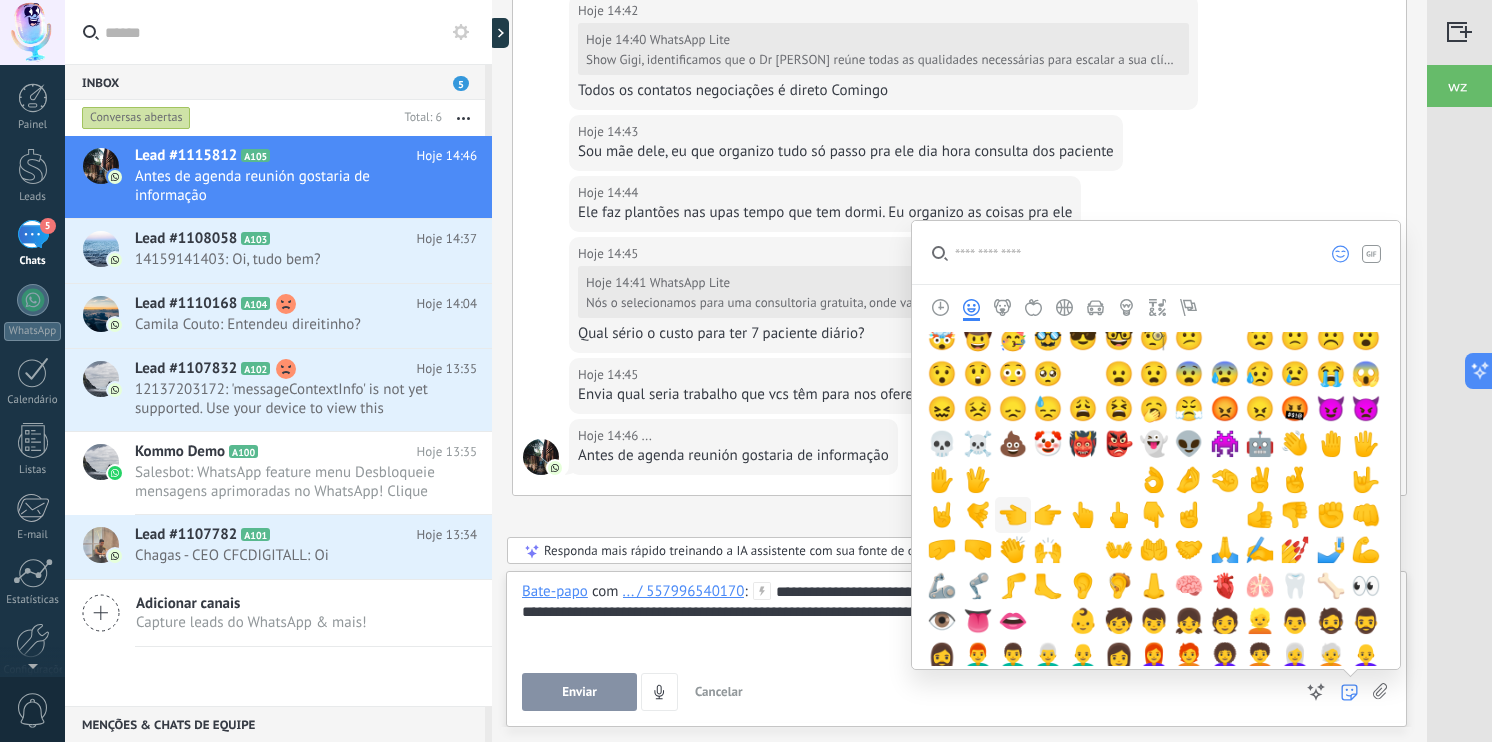 scroll, scrollTop: 300, scrollLeft: 0, axis: vertical 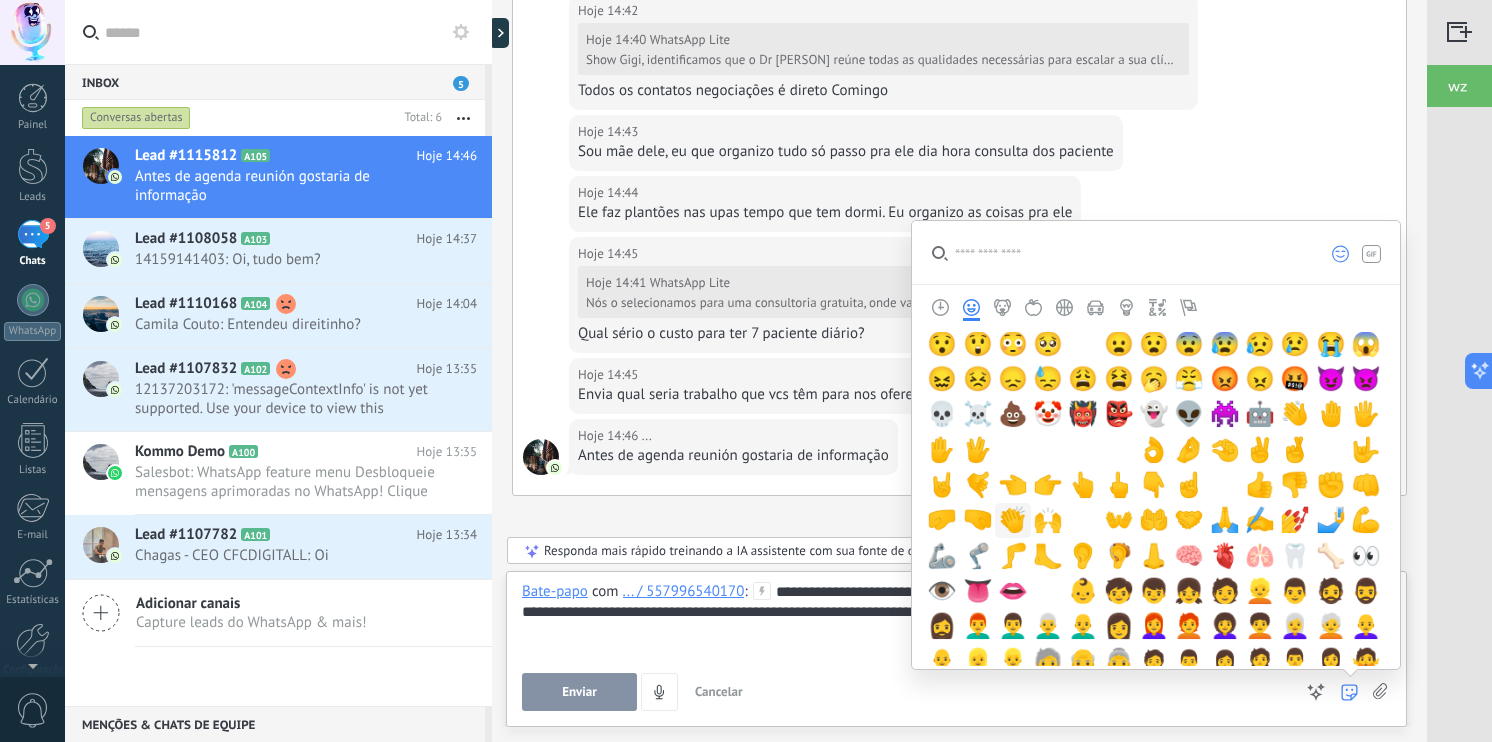 click on "👏" at bounding box center [1013, 520] 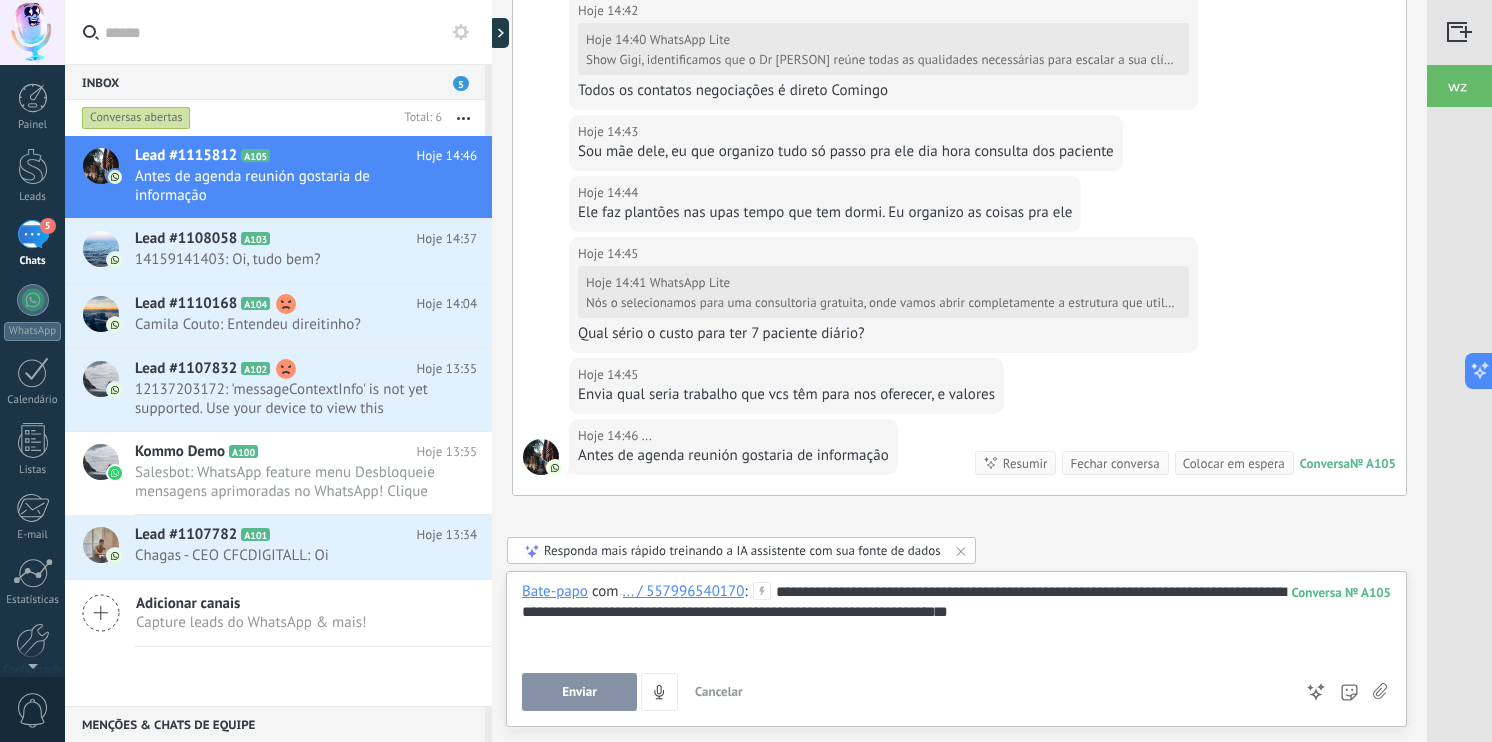 click on "**********" at bounding box center [956, 620] 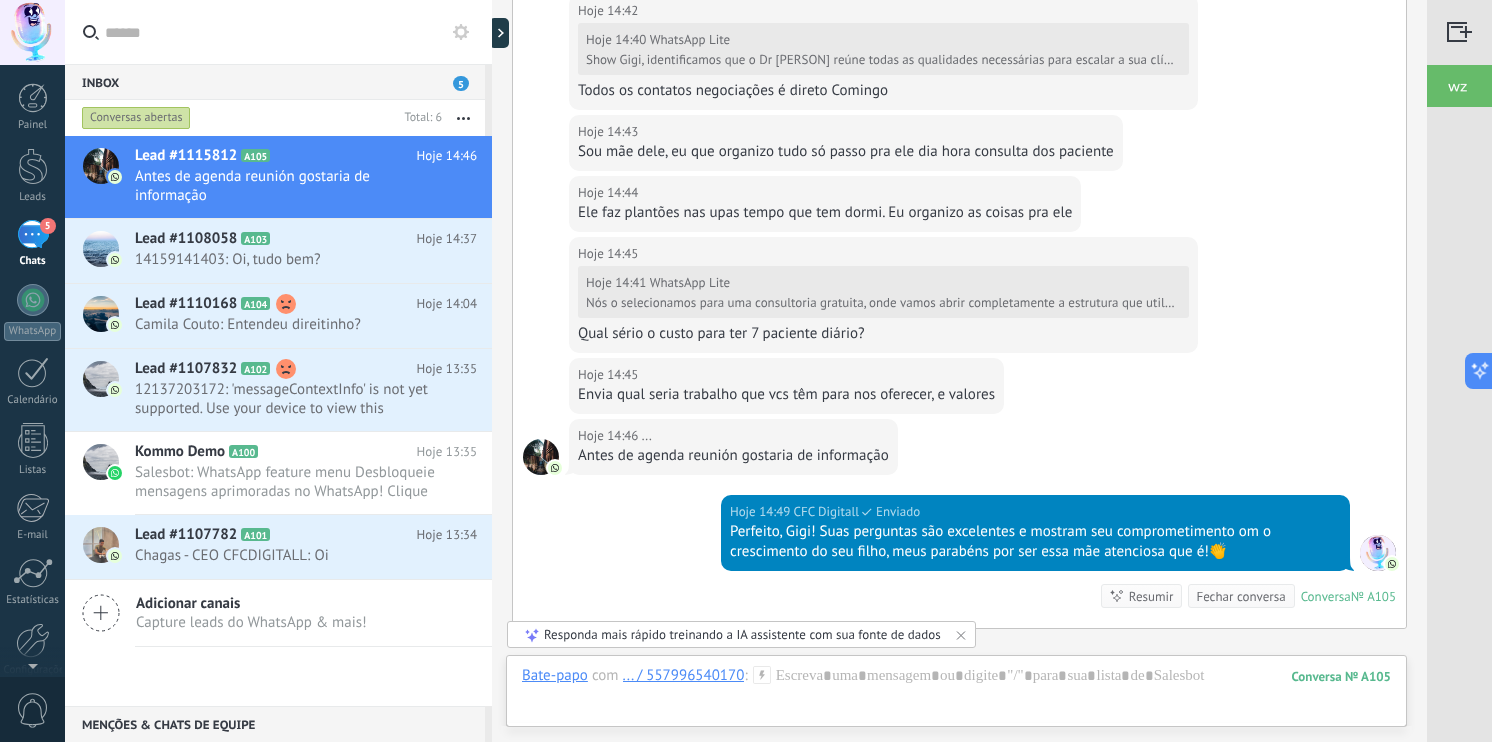 scroll, scrollTop: 1106, scrollLeft: 0, axis: vertical 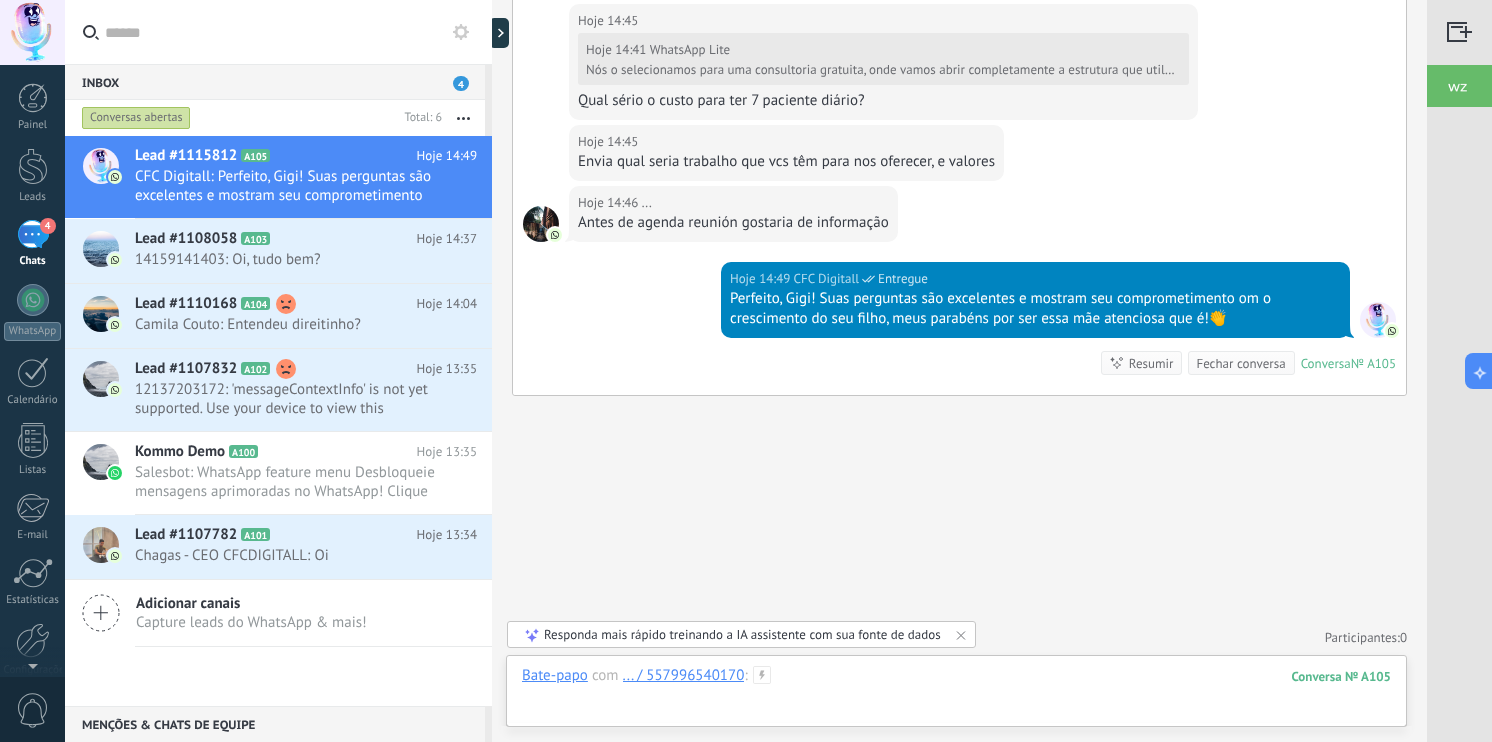 click at bounding box center (956, 696) 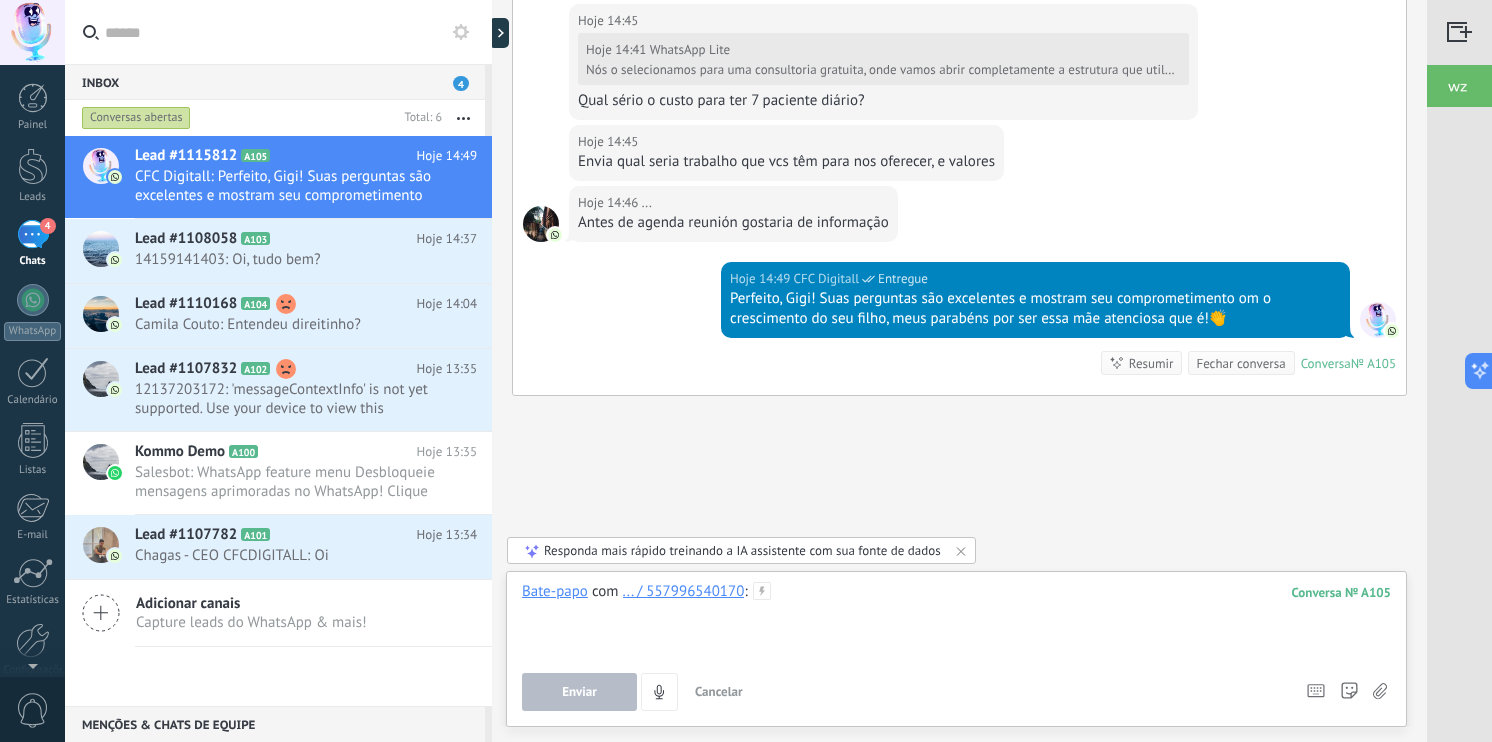 paste 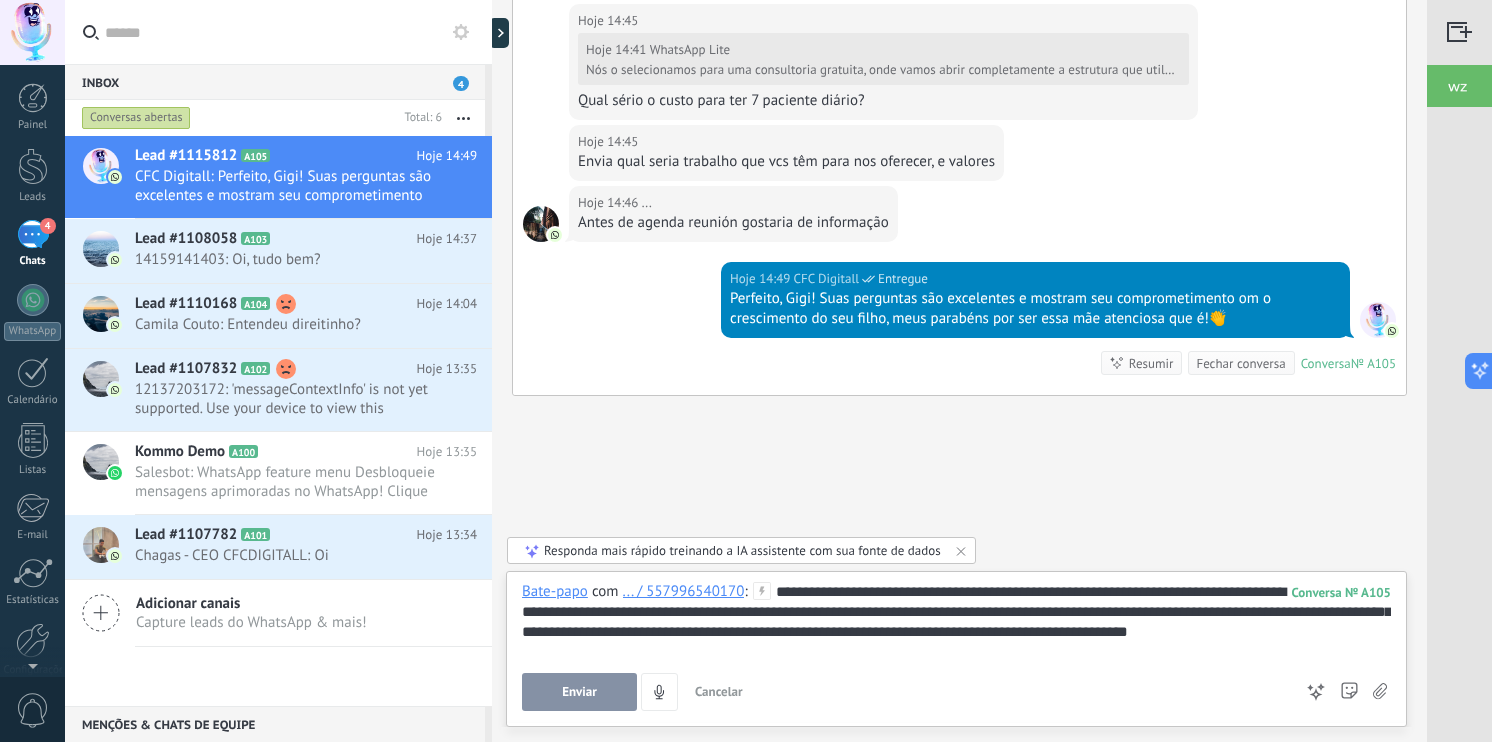 click on "**********" at bounding box center [956, 620] 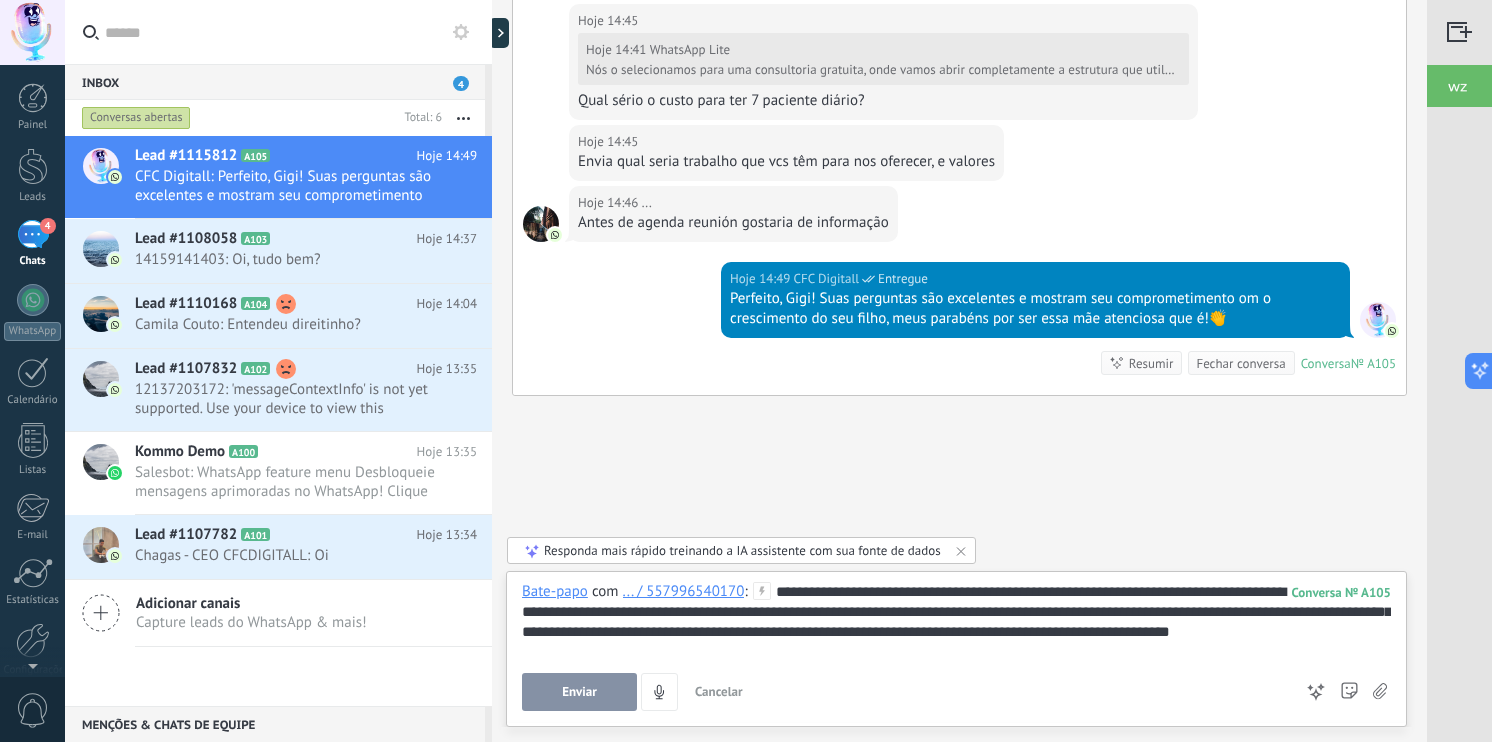 click on "**********" at bounding box center (956, 620) 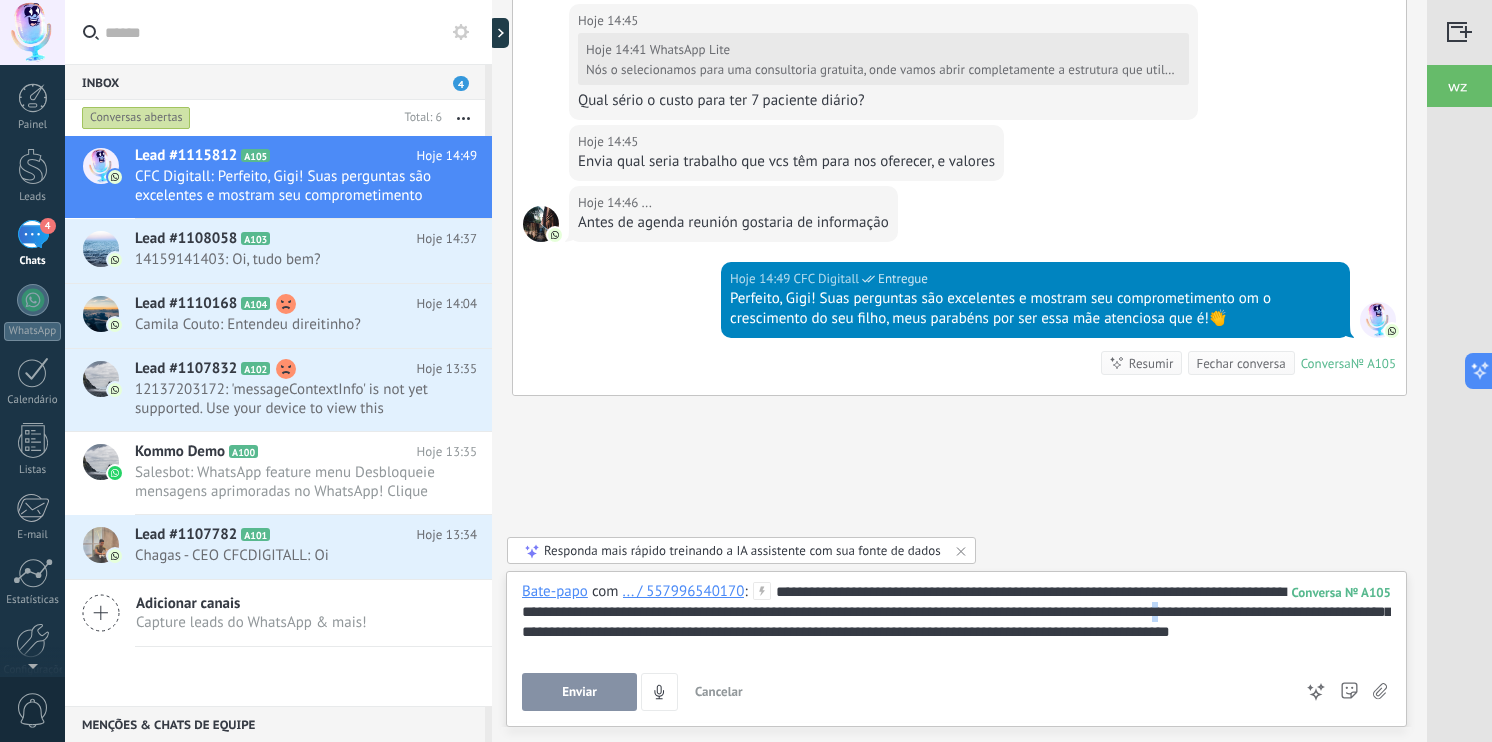 click on "**********" at bounding box center (956, 620) 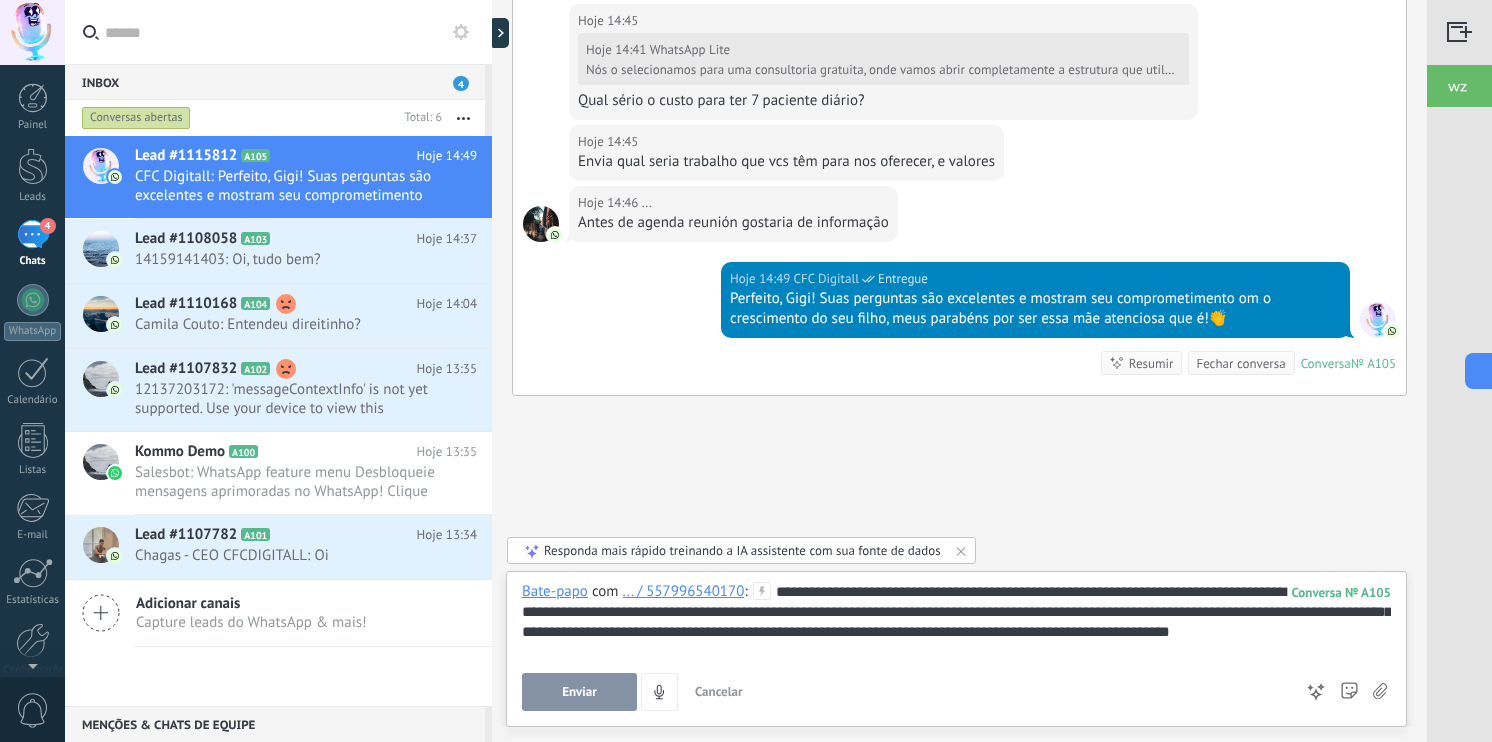 drag, startPoint x: 608, startPoint y: 629, endPoint x: 700, endPoint y: 639, distance: 92.541885 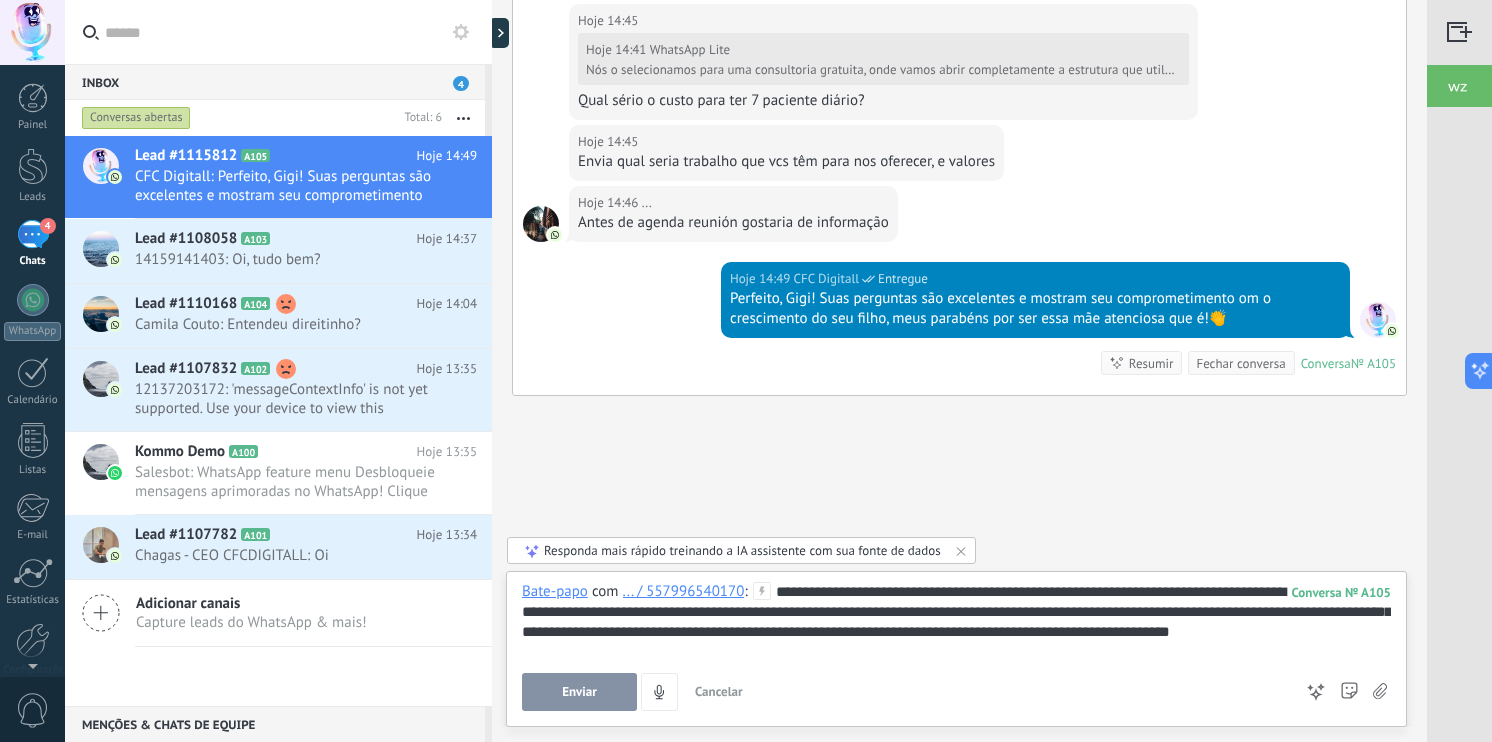 click on "**********" at bounding box center [956, 620] 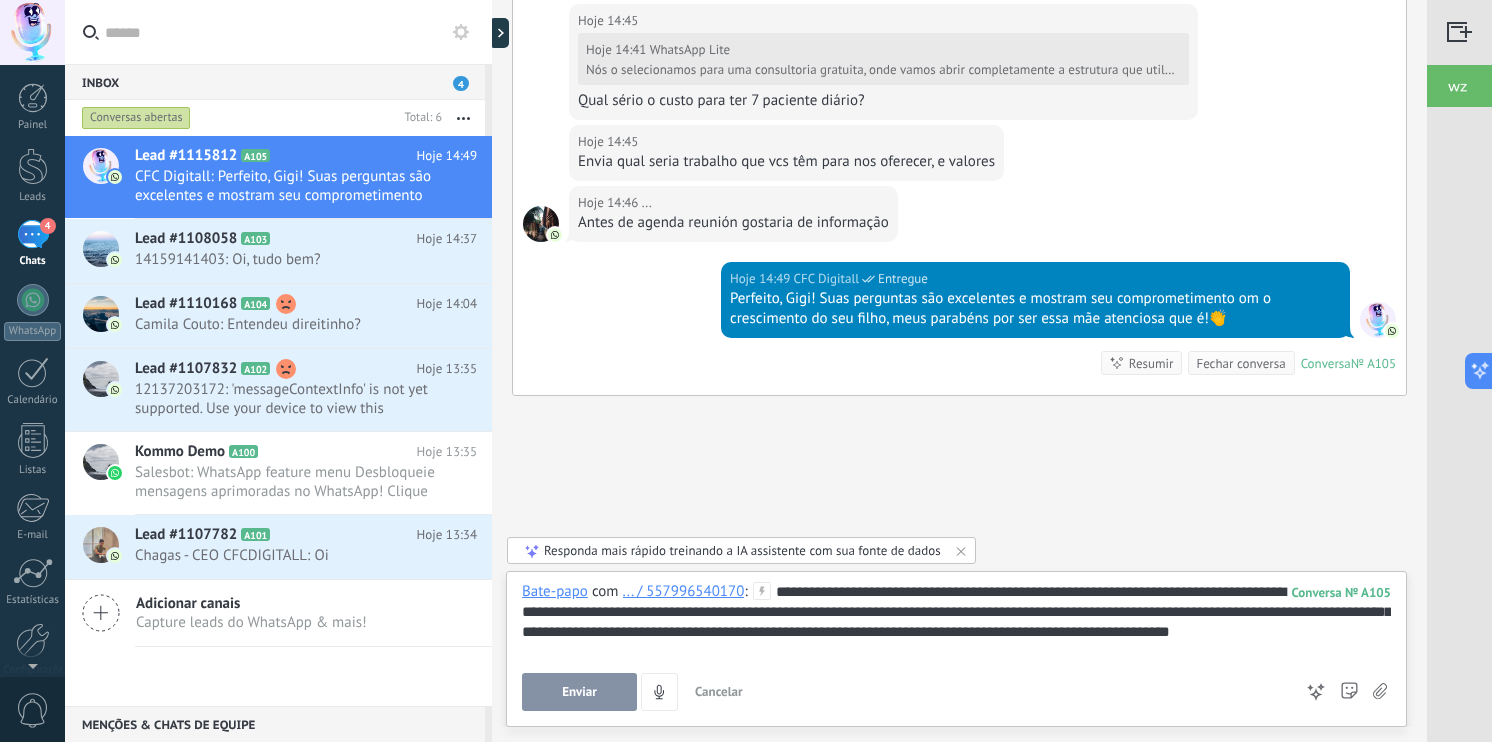 click on "Enviar" at bounding box center [579, 692] 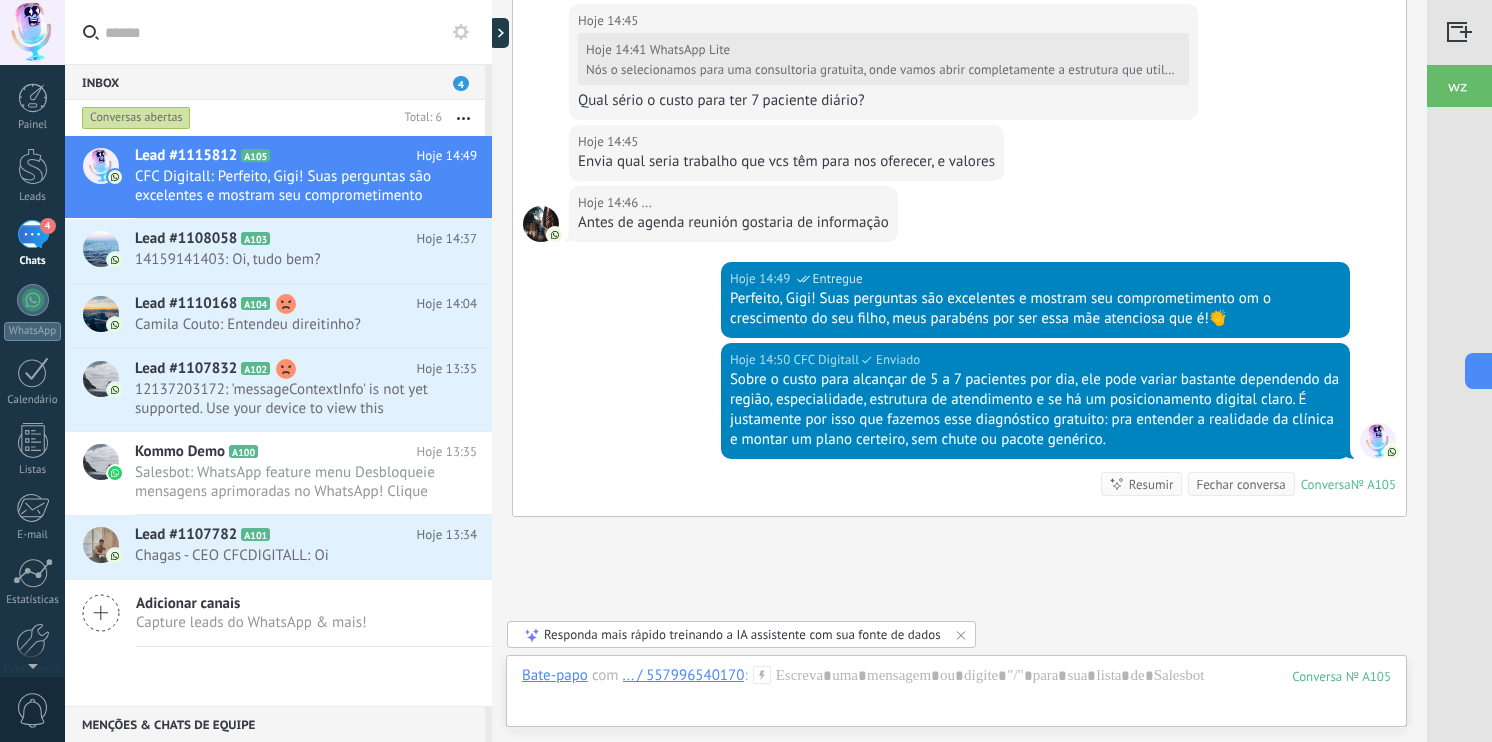 scroll, scrollTop: 1227, scrollLeft: 0, axis: vertical 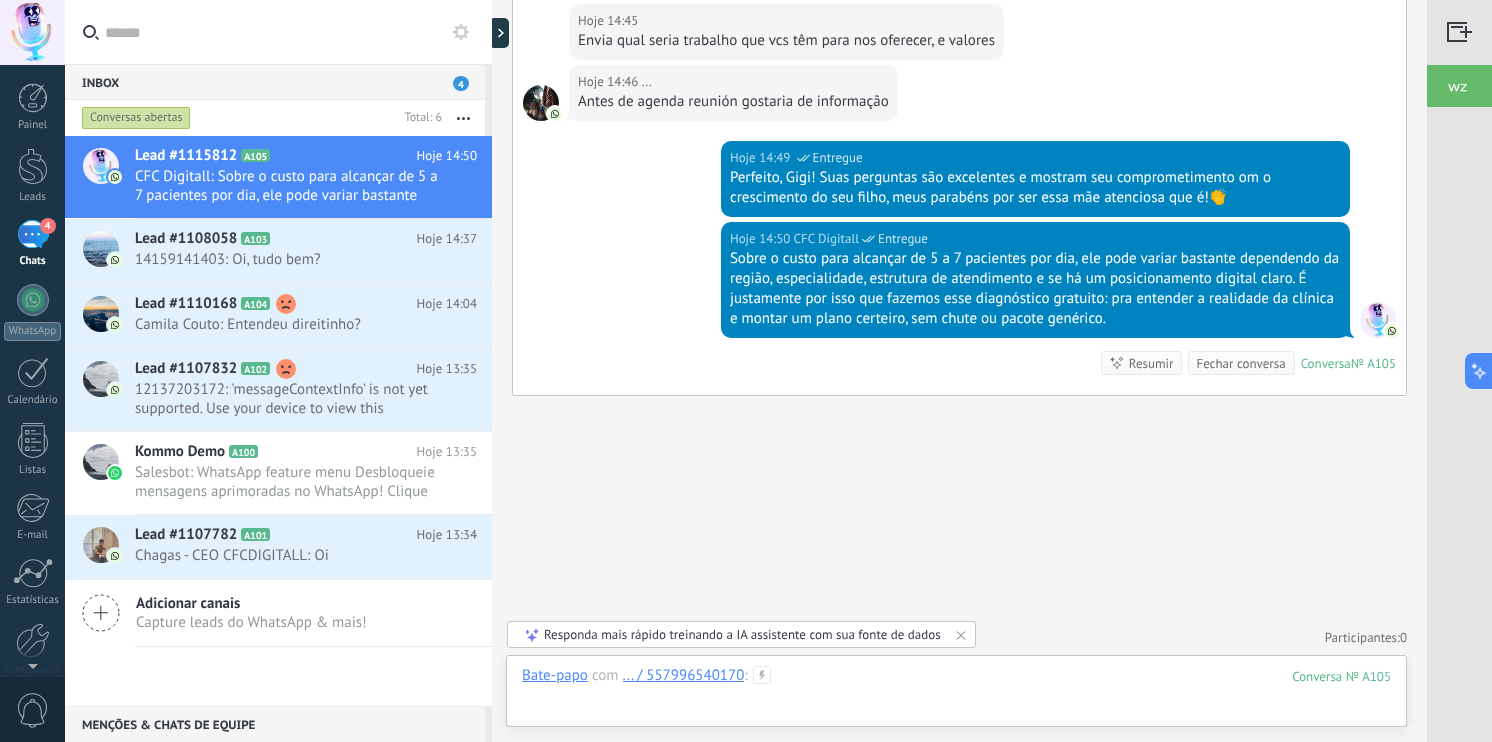 click at bounding box center [956, 696] 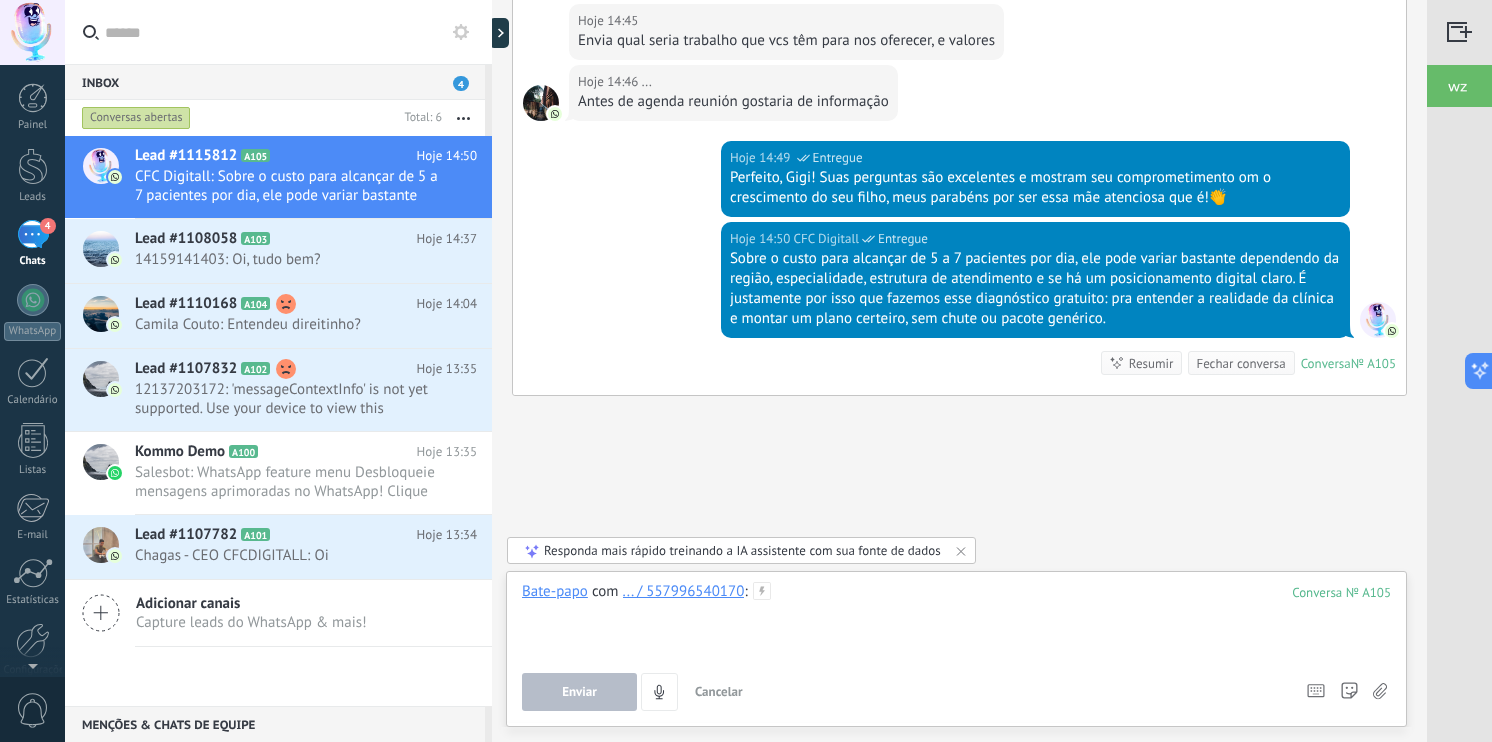 paste 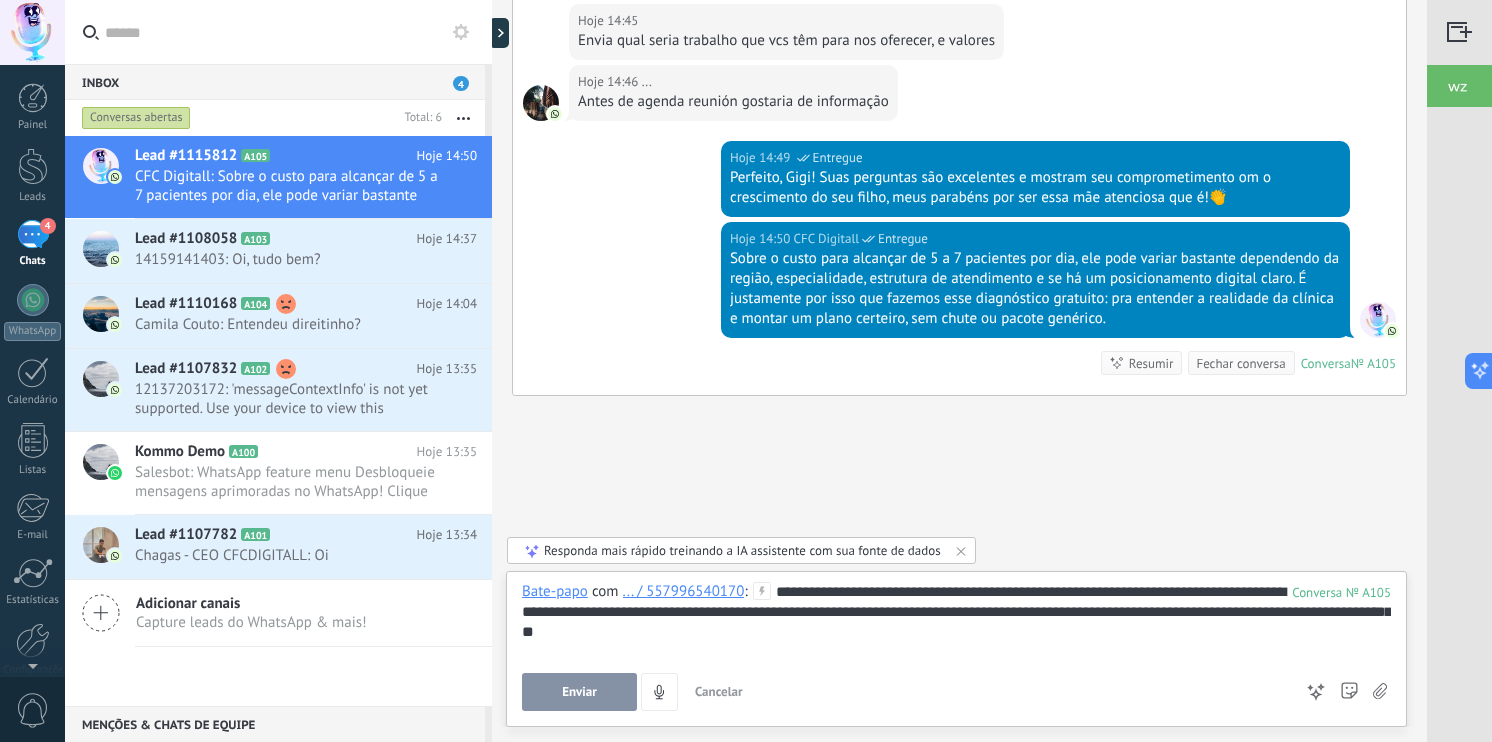 click on "Enviar" at bounding box center (579, 692) 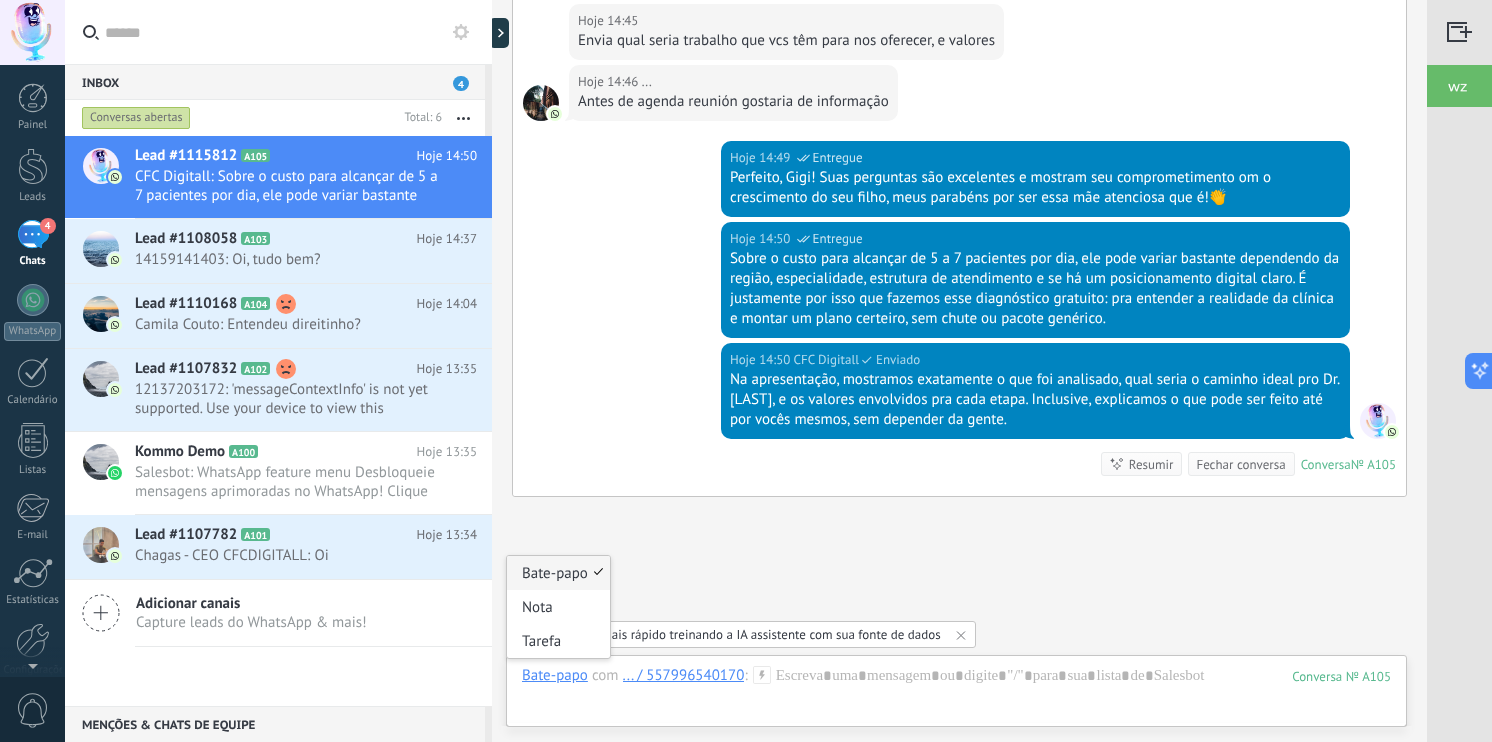 scroll, scrollTop: 1328, scrollLeft: 0, axis: vertical 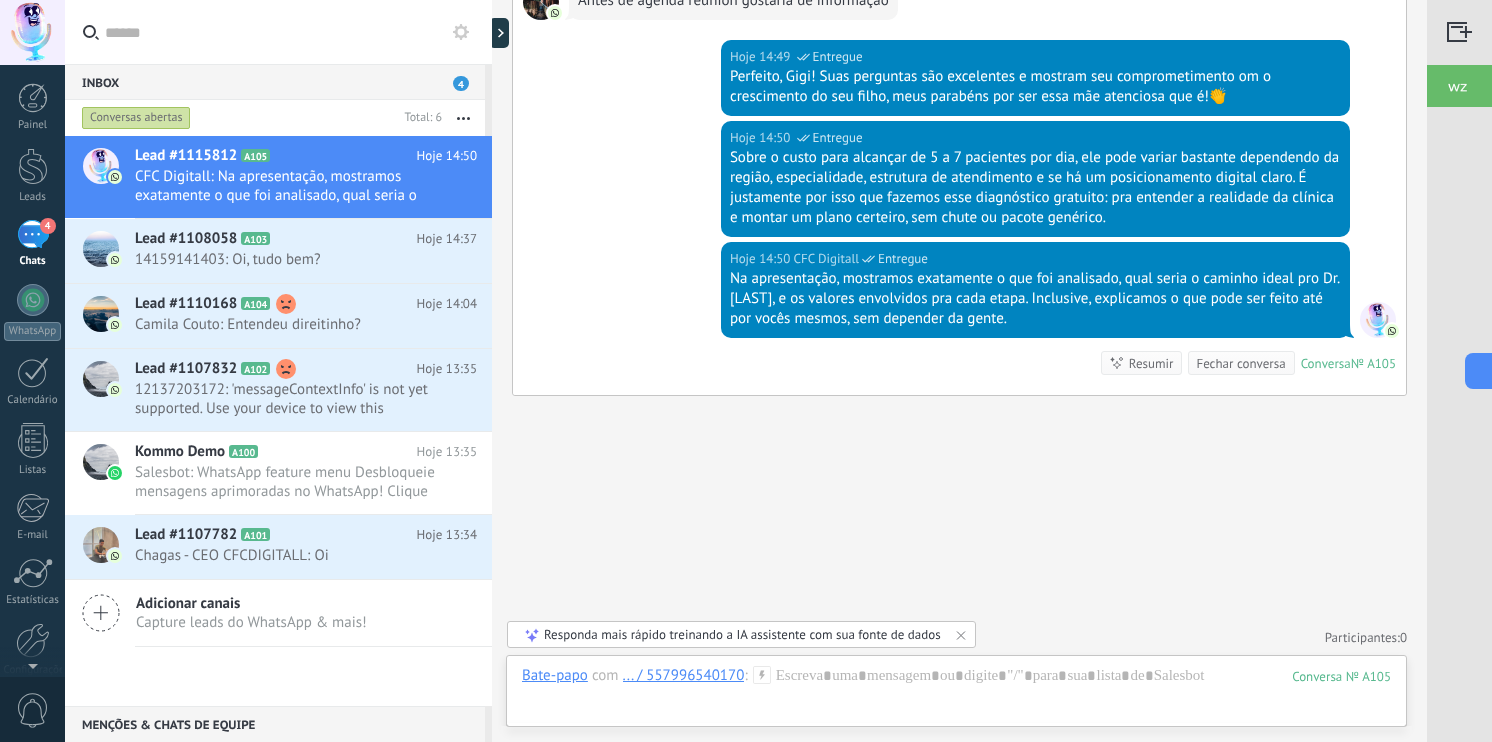 click on "Bate-papo E-mail Nota Tarefa Bate-papo   com   ... / 557996540170 : 105 Enviar Cancelar Rastrear cliques em links ? Reduzir links longos e rastrear cliques: quando habilitado, os URLs enviados serão substituídos por links de rastreamento. Uma vez clicado, um evento será registrado no feed do lead. Selecione abaixo quais fontes usam esse  em Configurações Os modelos não podem ser editados A sessão de mensagens termina em: Atalhos – execute bots e modelos – selecione ação – mencione membro da equipe – selecione o destinatário – insira o valor do campo Kommo IA Beta Corrija a gramática e ortografia Torne-o profissional Torne-o amigável Torne-o divertido Torne-o mais longo Torne-o mais curto Torne-o mais simples Responda mais rápido treinando a IA assistente com sua fonte de dados Corrija a gramática e ortografia" at bounding box center [956, 691] 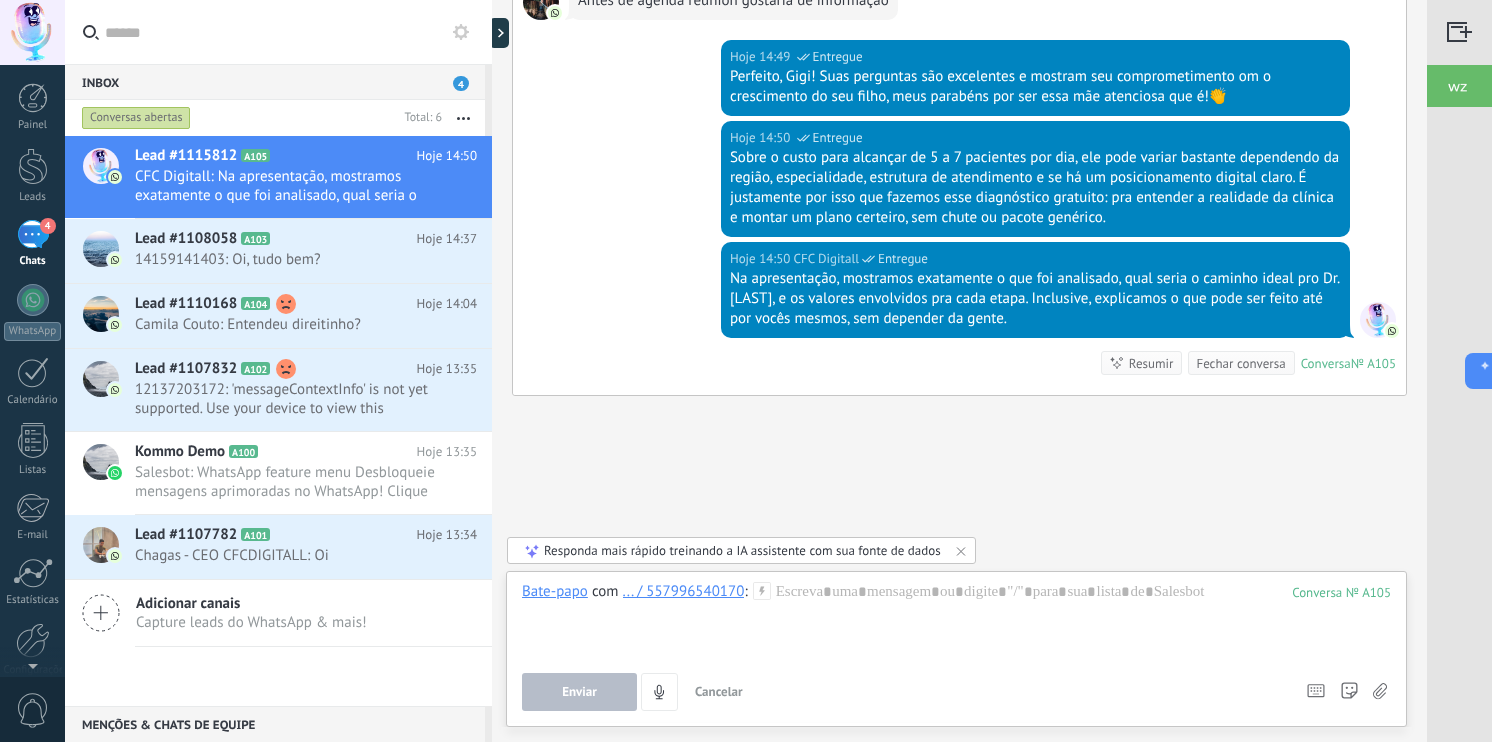 click on "Bate-papo   com   ... / 557996540170 : 105 Enviar Cancelar Rastrear cliques em links ? Reduzir links longos e rastrear cliques: quando habilitado, os URLs enviados serão substituídos por links de rastreamento. Uma vez clicado, um evento será registrado no feed do lead. Selecione abaixo quais fontes usam esse  em Configurações Os modelos não podem ser editados A sessão de mensagens termina em: Atalhos – execute bots e modelos – selecione ação – mencione membro da equipe – selecione o destinatário – insira o valor do campo Kommo IA Beta Corrija a gramática e ortografia Torne-o profissional Torne-o amigável Torne-o divertido Torne-o mais longo Torne-o mais curto Torne-o mais simples" at bounding box center (956, 646) 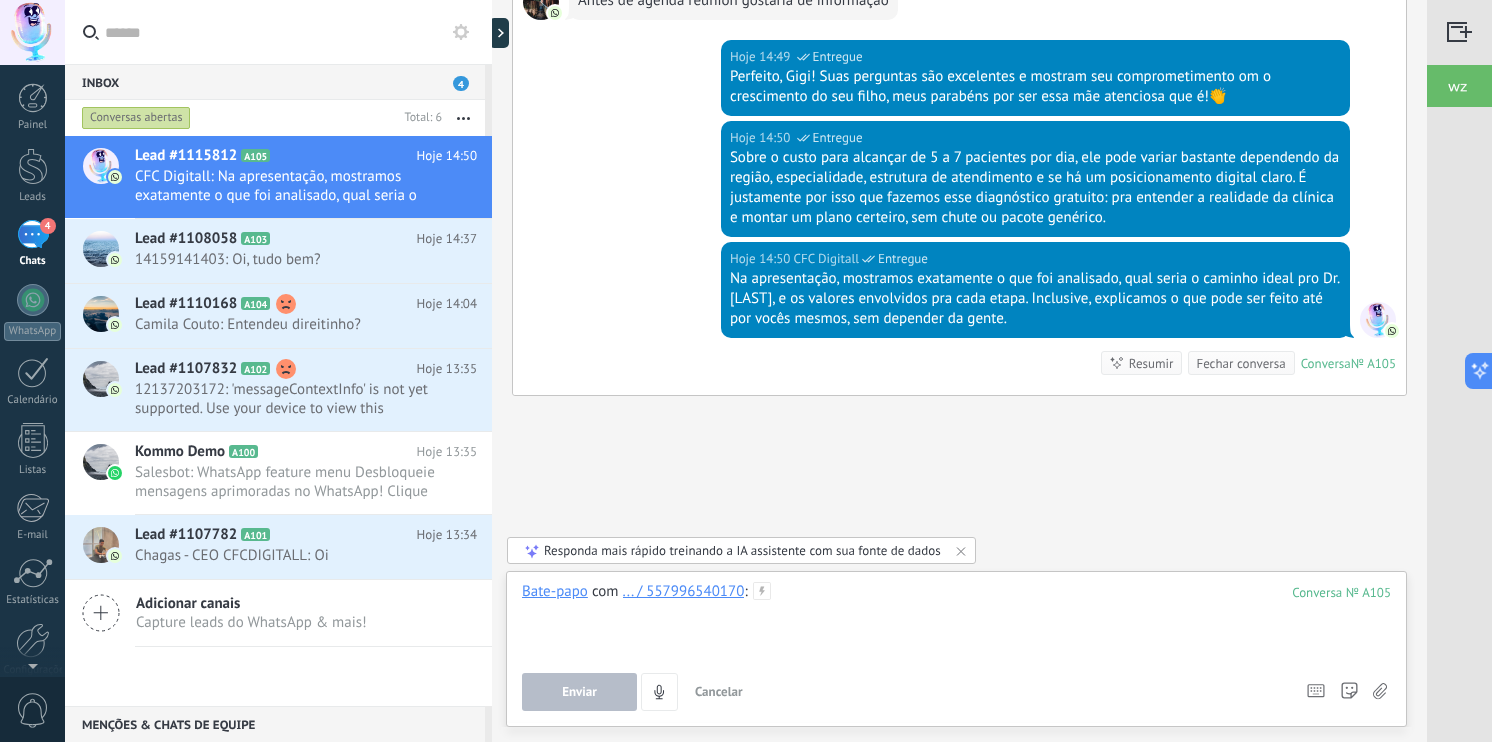 click at bounding box center [956, 620] 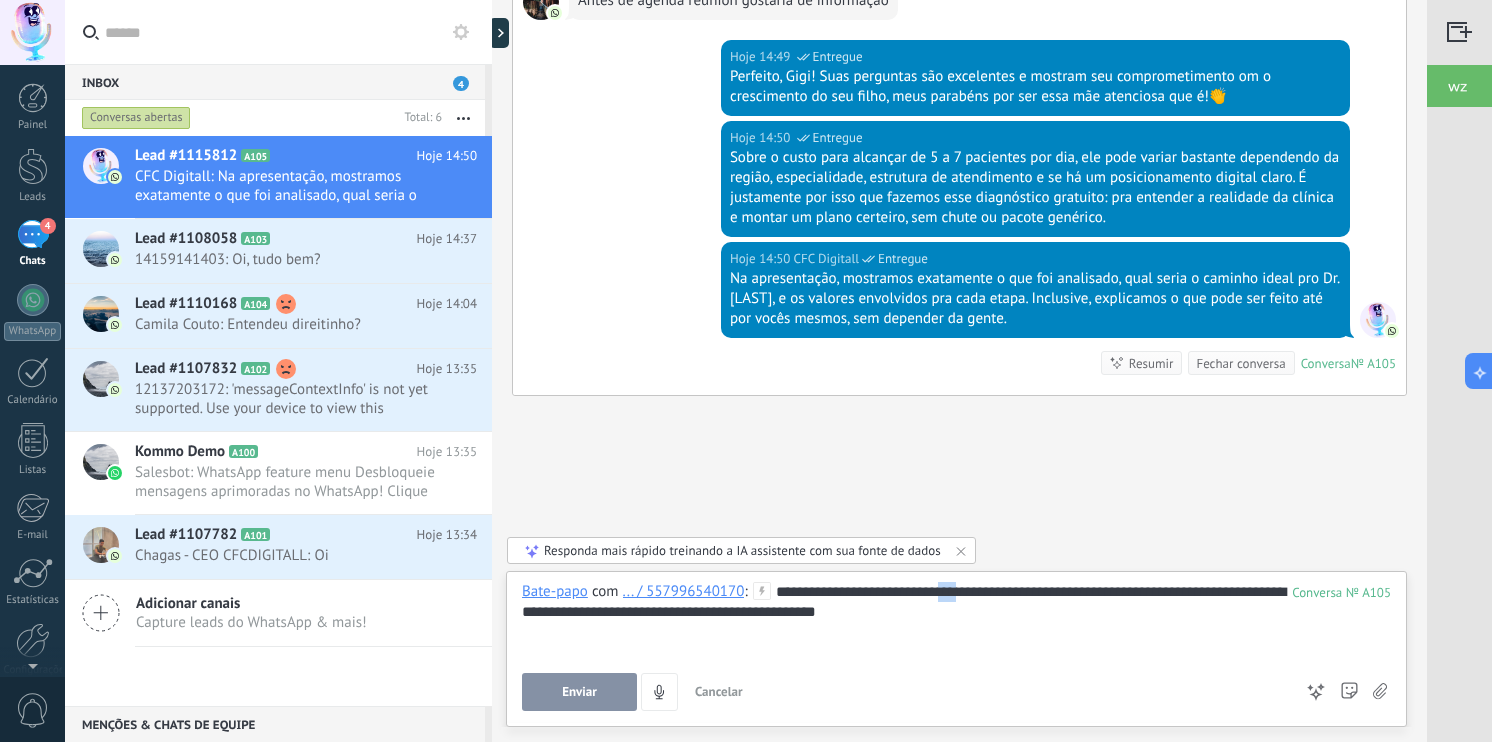 drag, startPoint x: 978, startPoint y: 590, endPoint x: 960, endPoint y: 585, distance: 18.681541 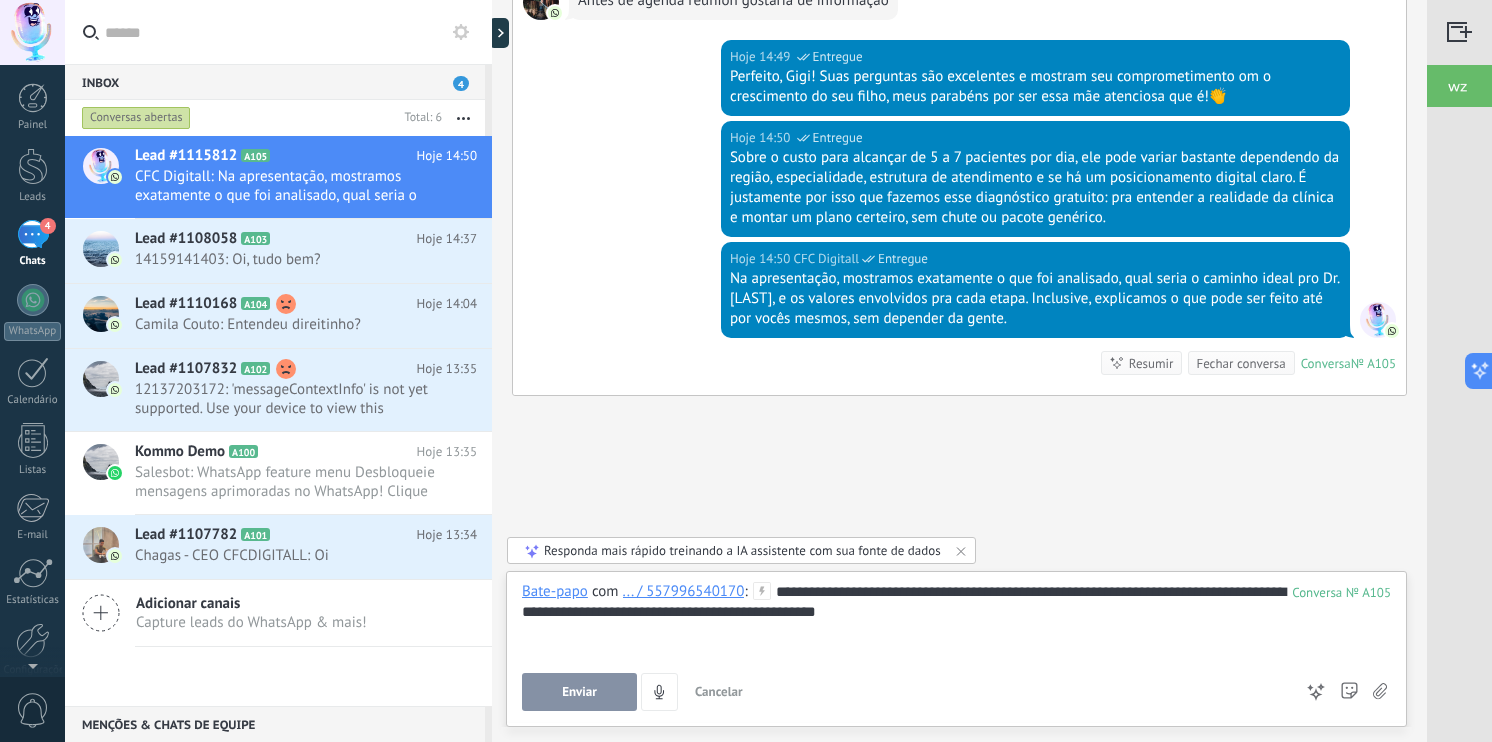 click on "**********" at bounding box center (956, 620) 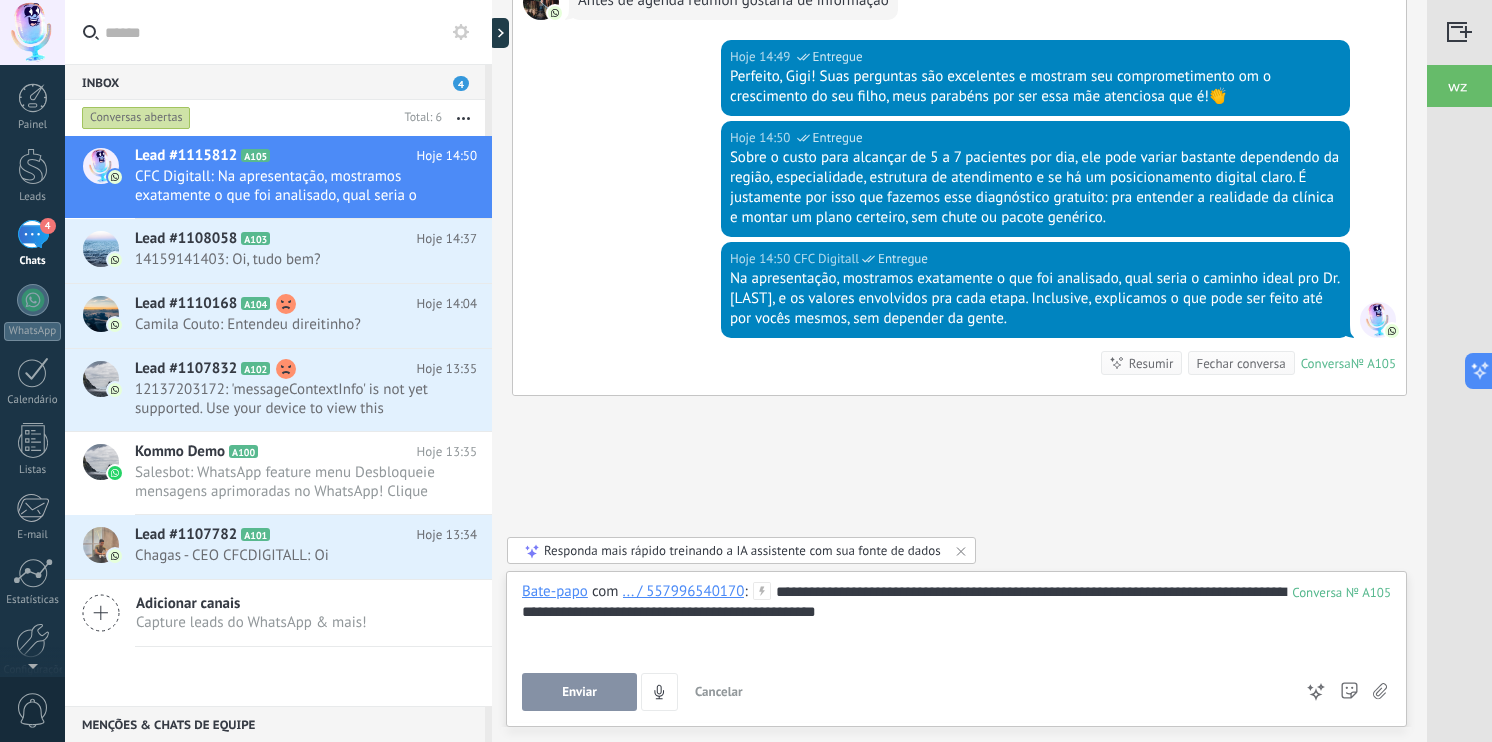 click on "**********" at bounding box center (956, 620) 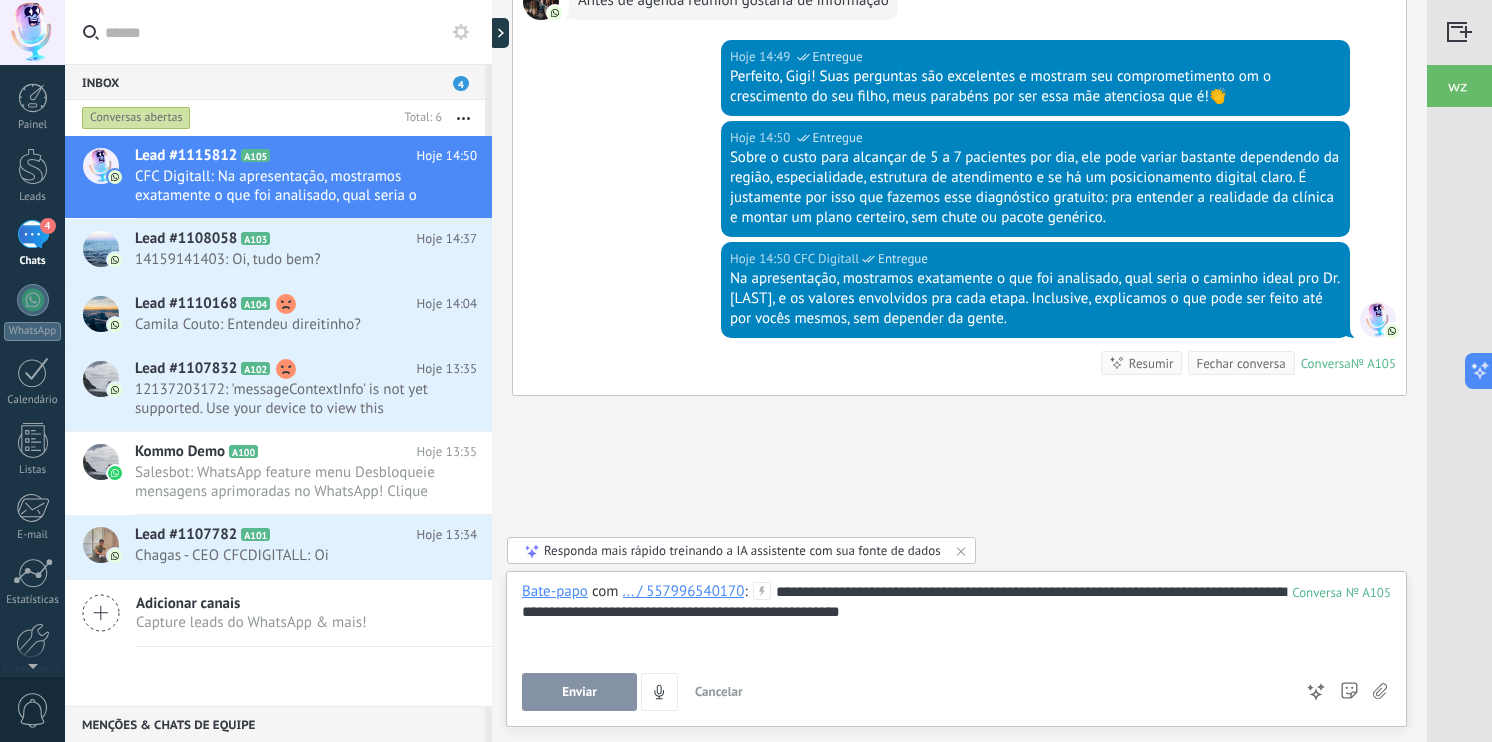 click on "**********" at bounding box center (956, 620) 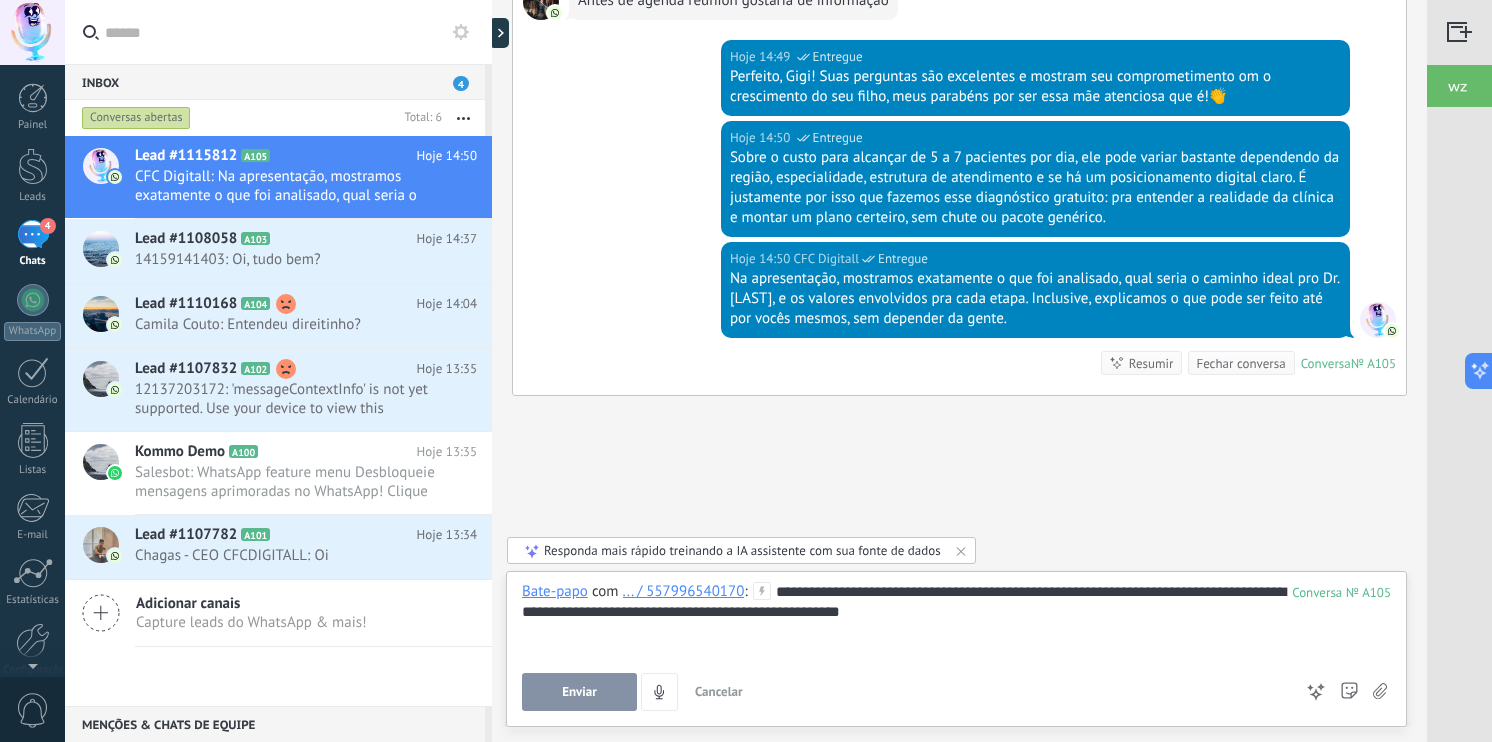 click on "**********" at bounding box center (956, 620) 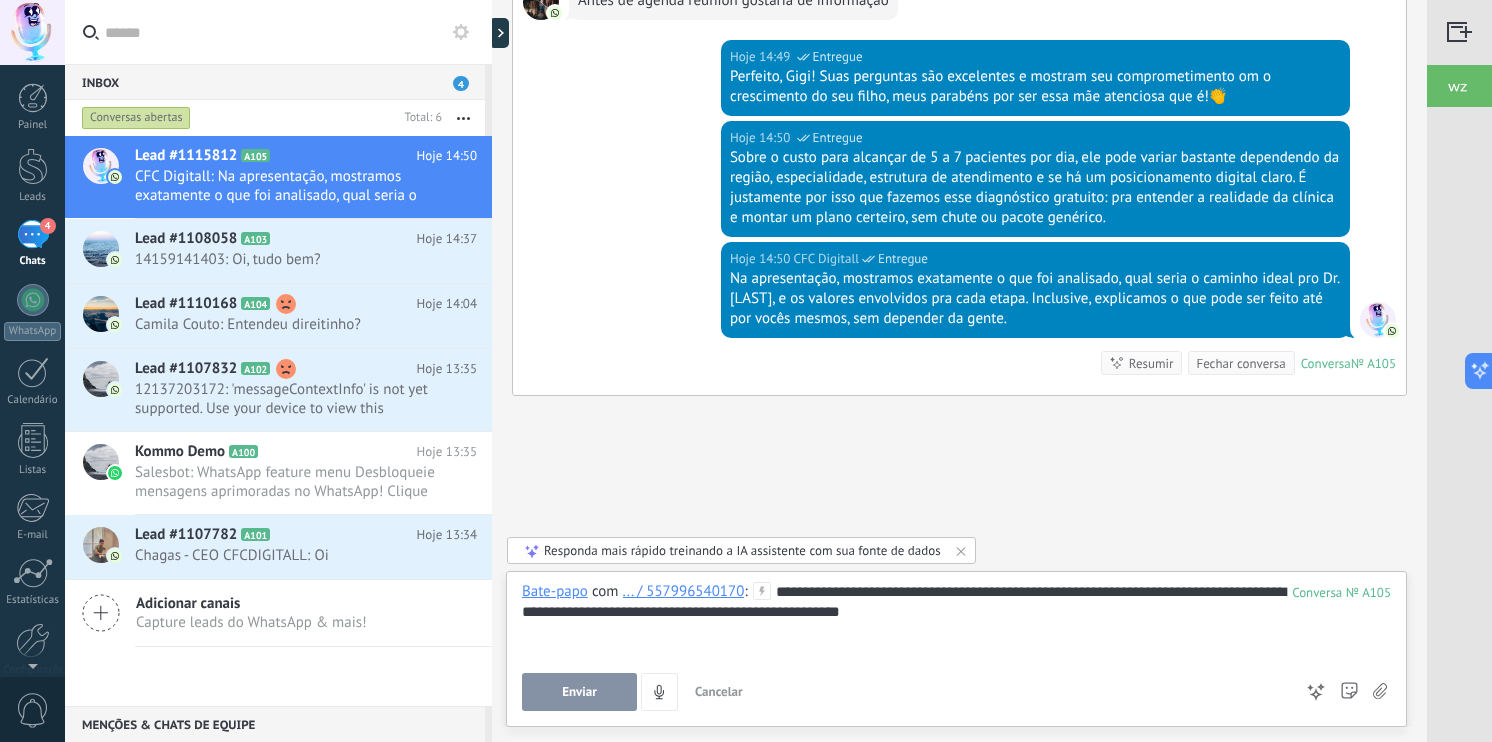 click on "**********" at bounding box center [956, 620] 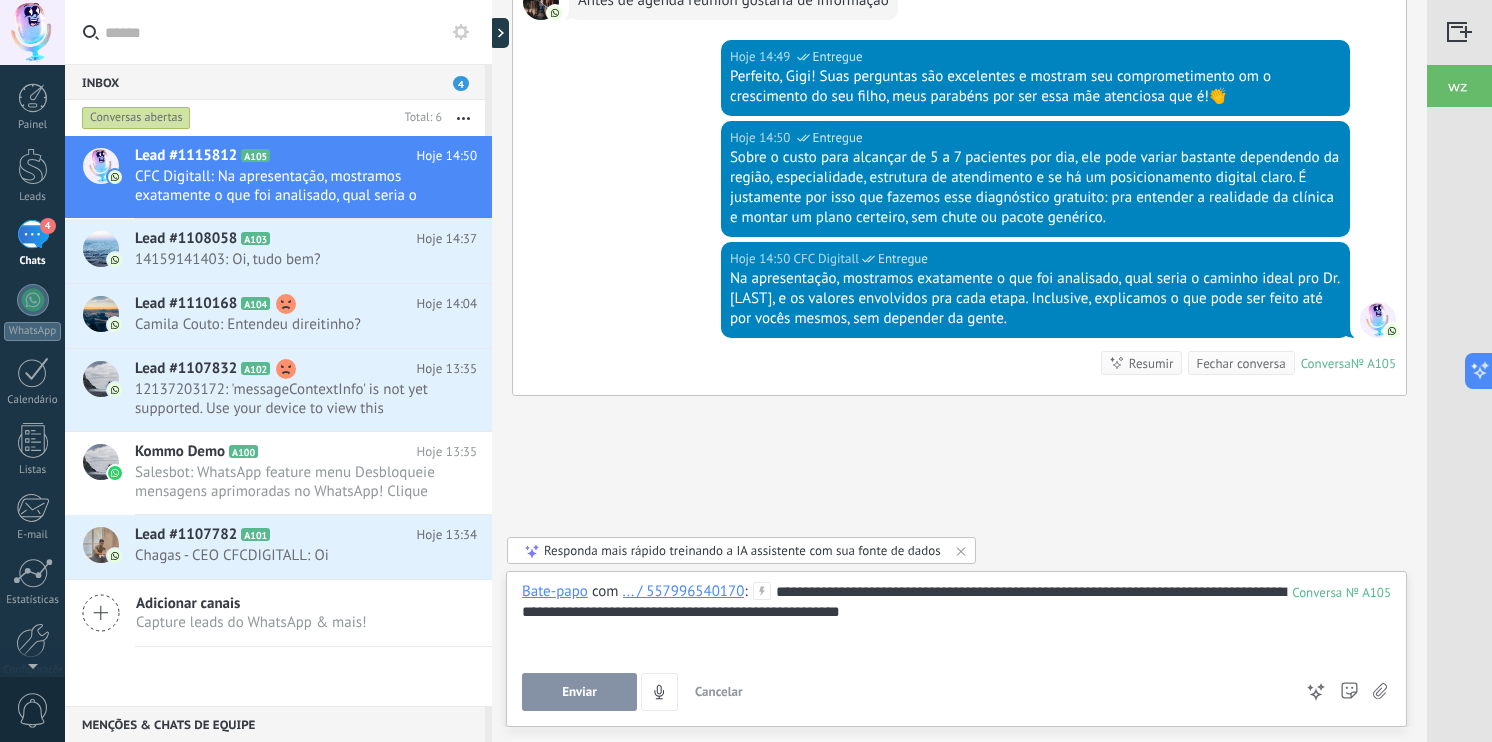 click on "**********" at bounding box center [956, 620] 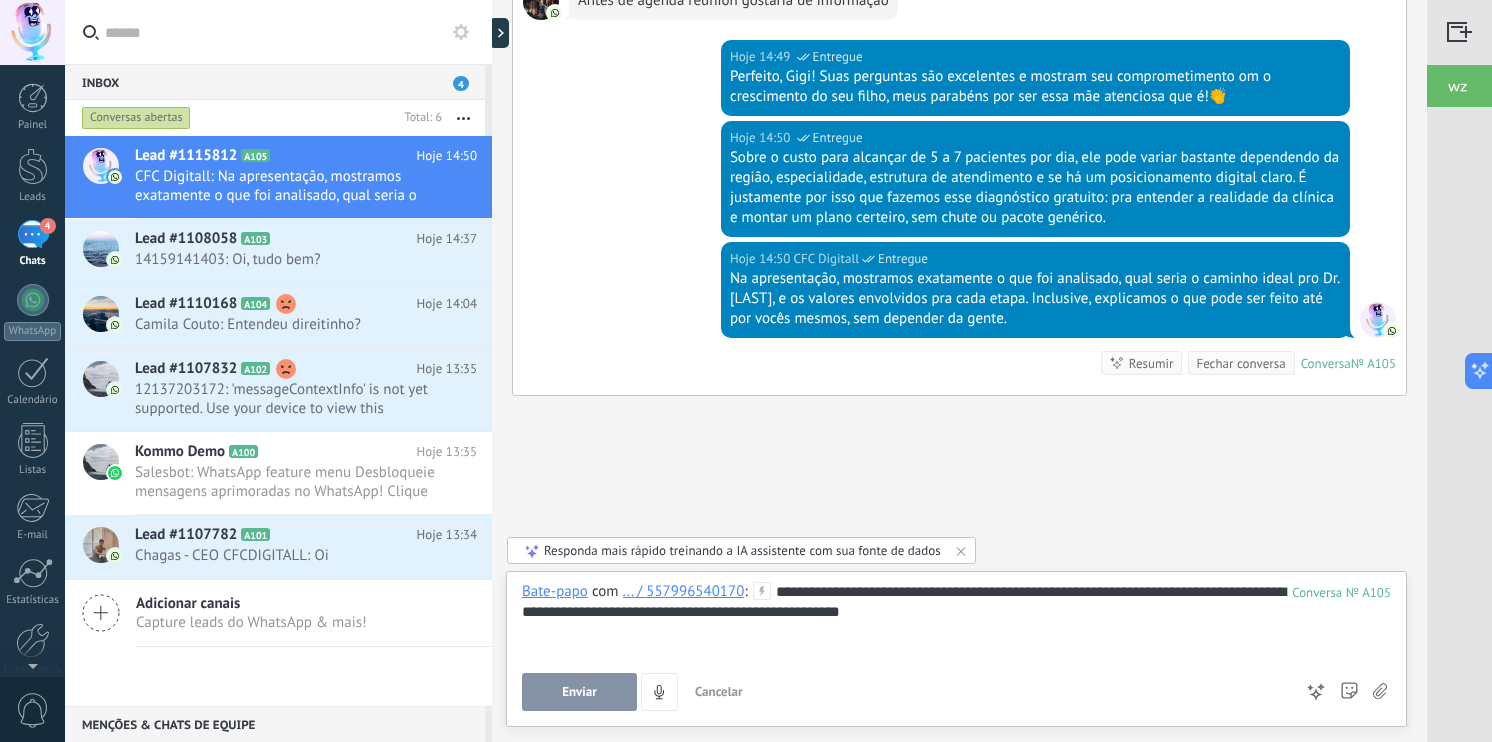click on "Enviar" at bounding box center [579, 692] 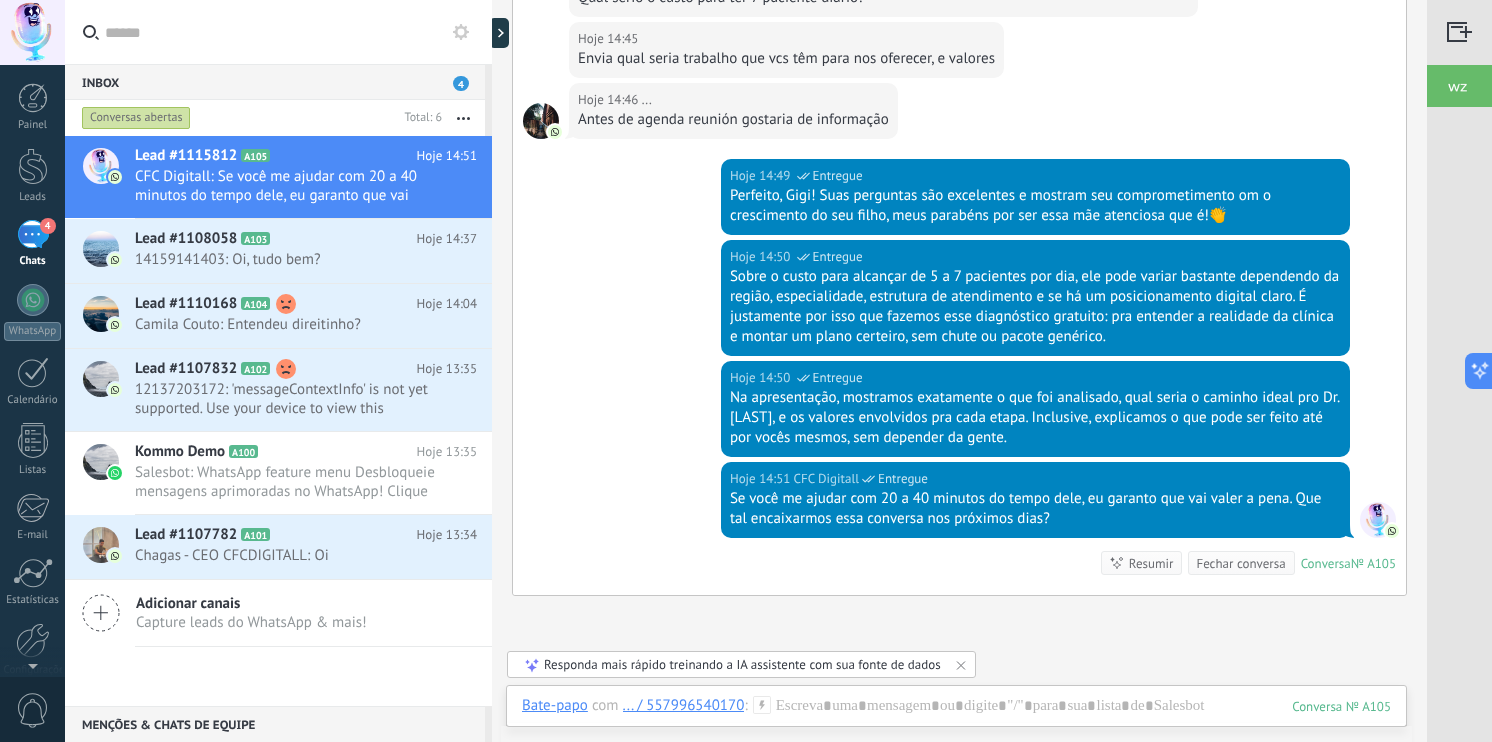 scroll, scrollTop: 1409, scrollLeft: 0, axis: vertical 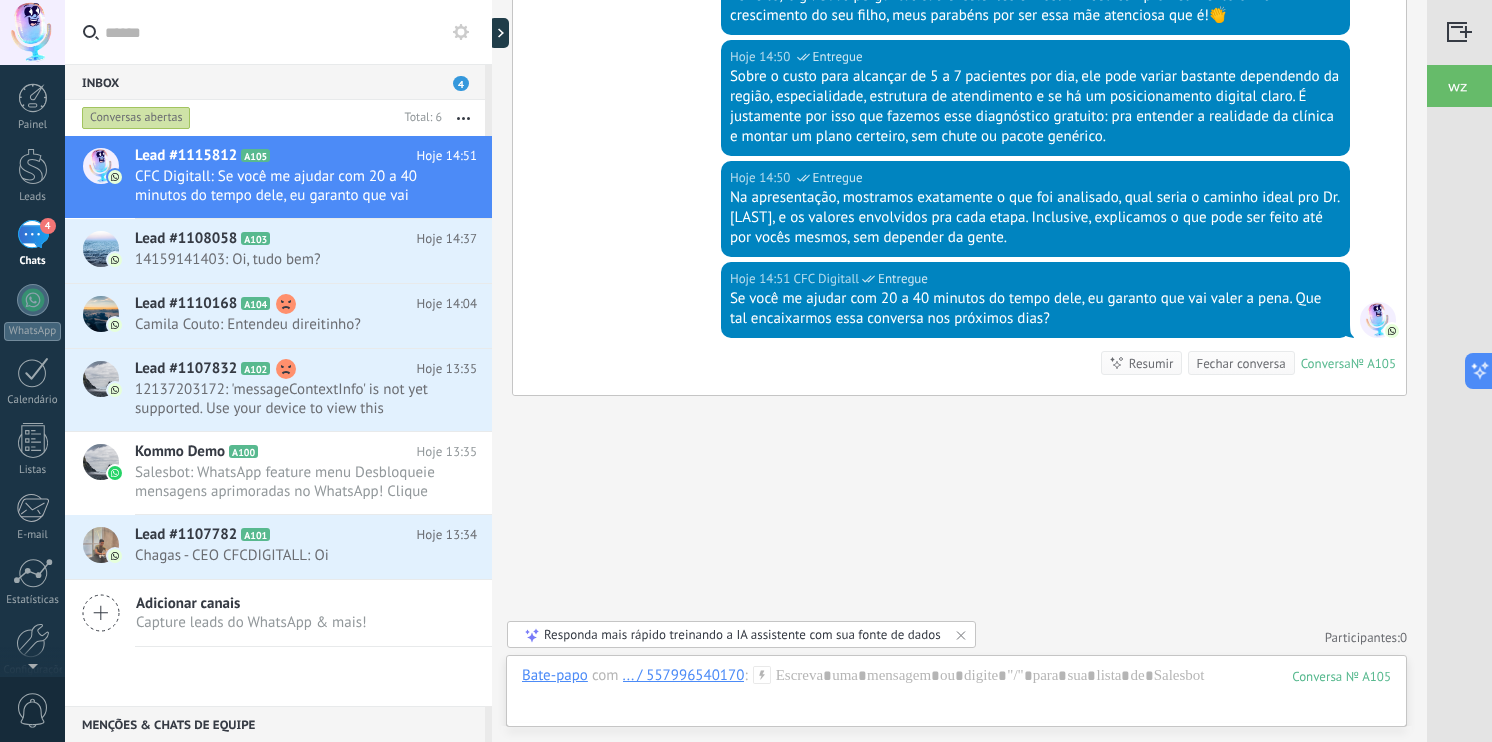click on "4" at bounding box center [33, 234] 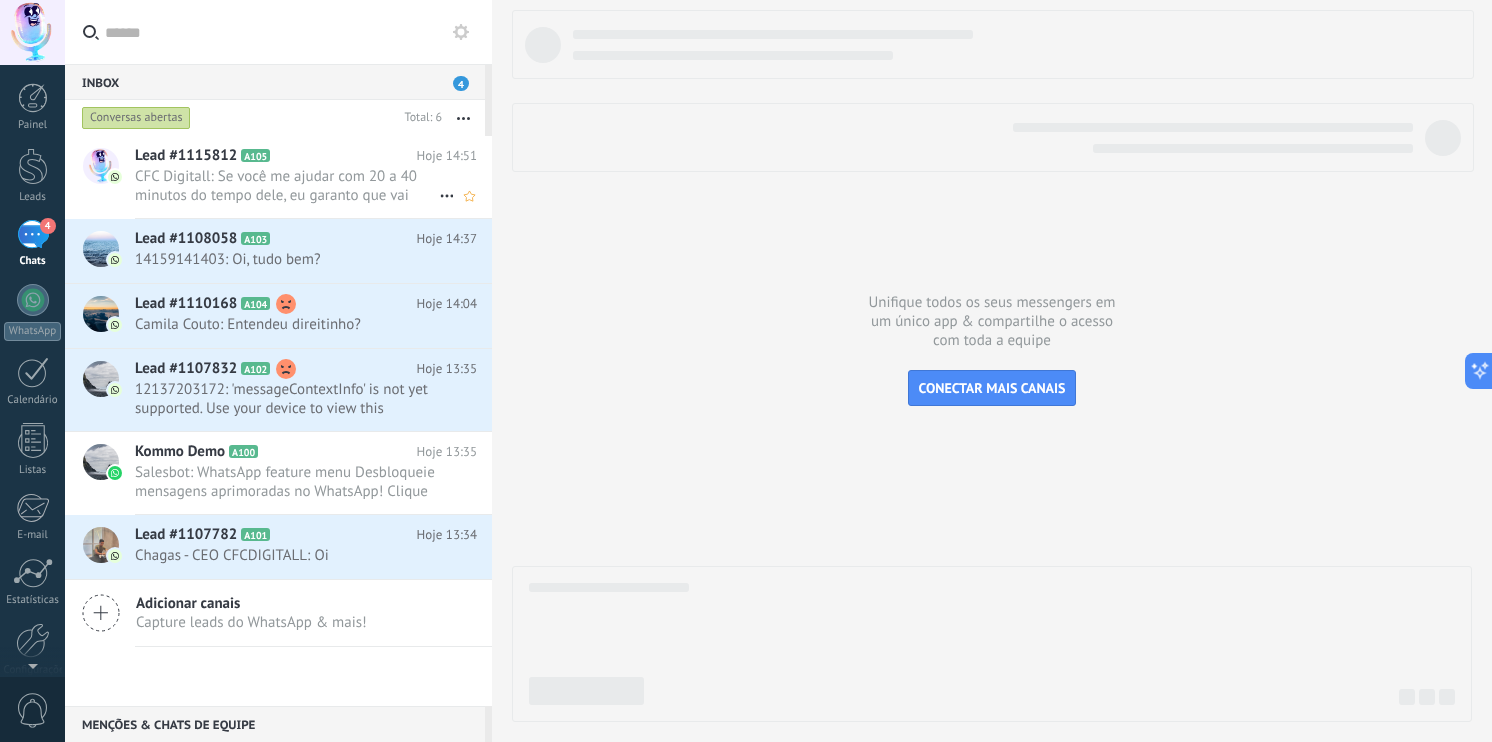 click on "CFC Digitall: Se você me ajudar com 20 a 40 minutos do tempo dele, eu garanto que vai valer a pena. Que tal encaixarmos essa conversa nos próximos dias?" at bounding box center (287, 186) 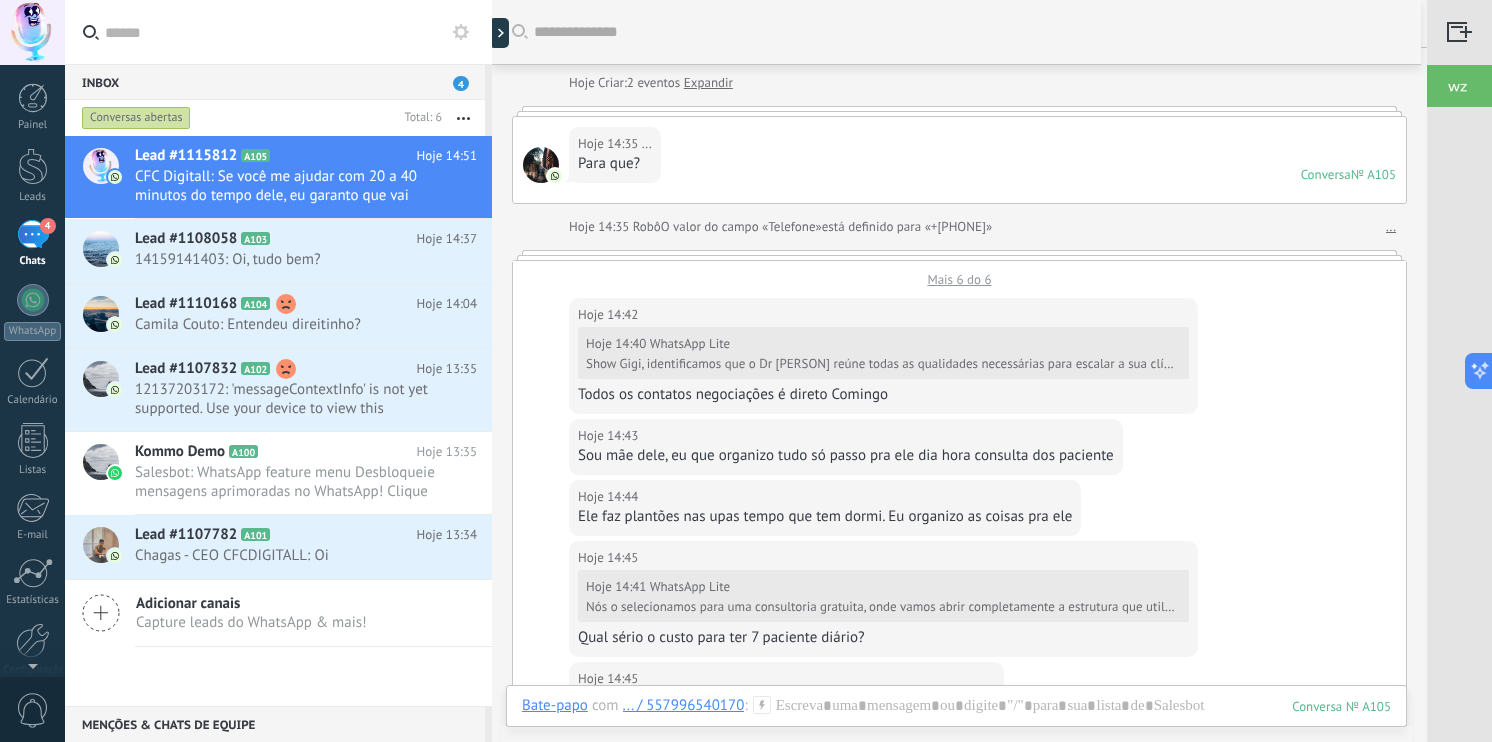 scroll, scrollTop: 0, scrollLeft: 0, axis: both 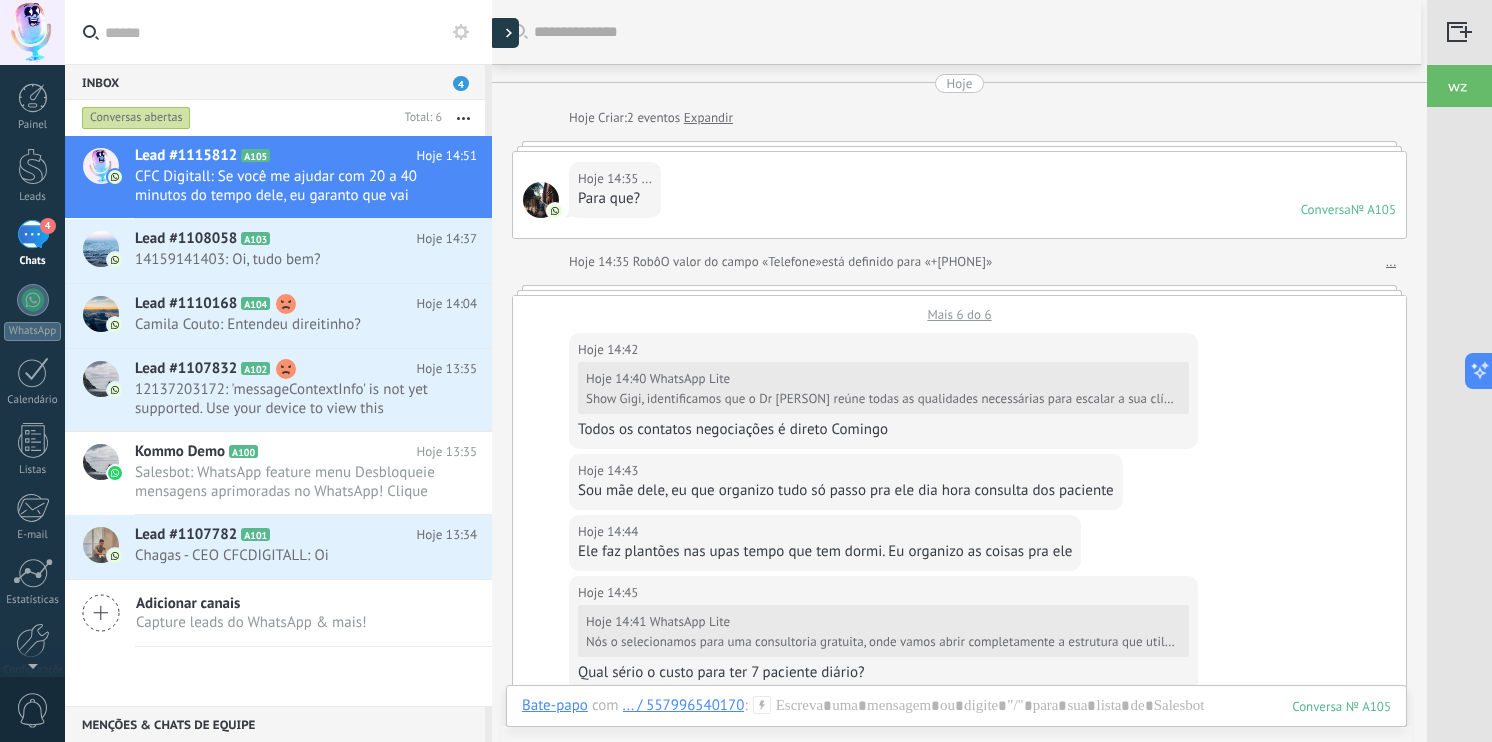click at bounding box center [504, 33] 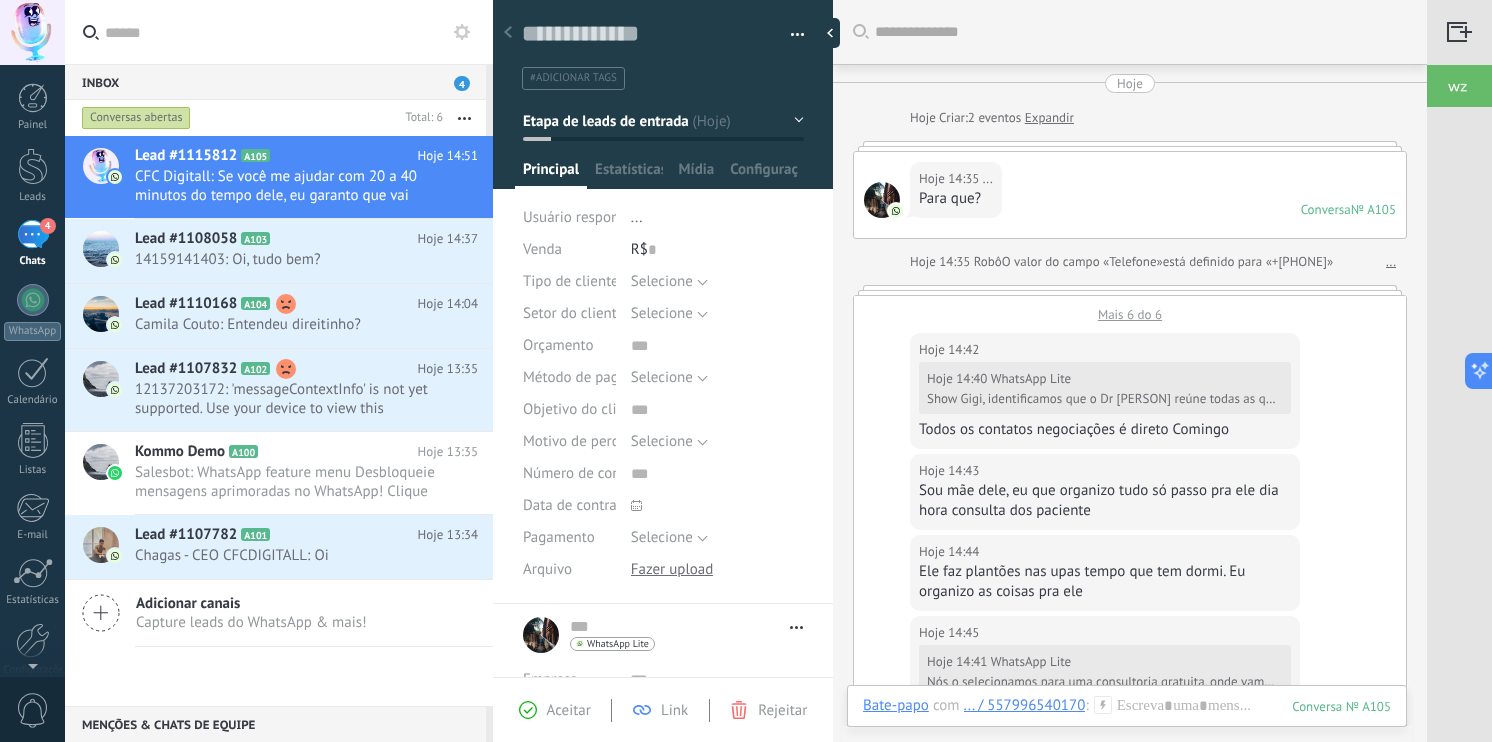scroll, scrollTop: 29, scrollLeft: 0, axis: vertical 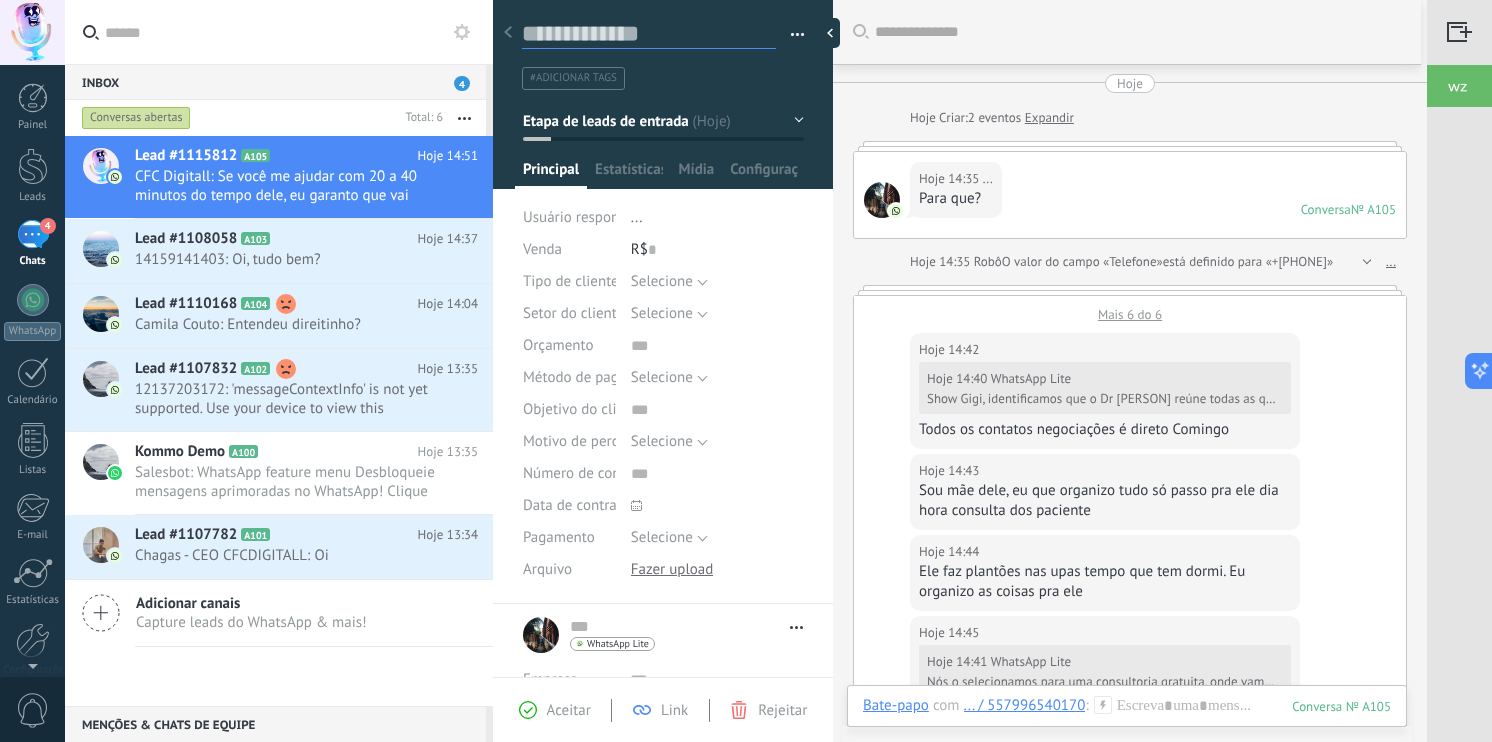 click at bounding box center (649, 34) 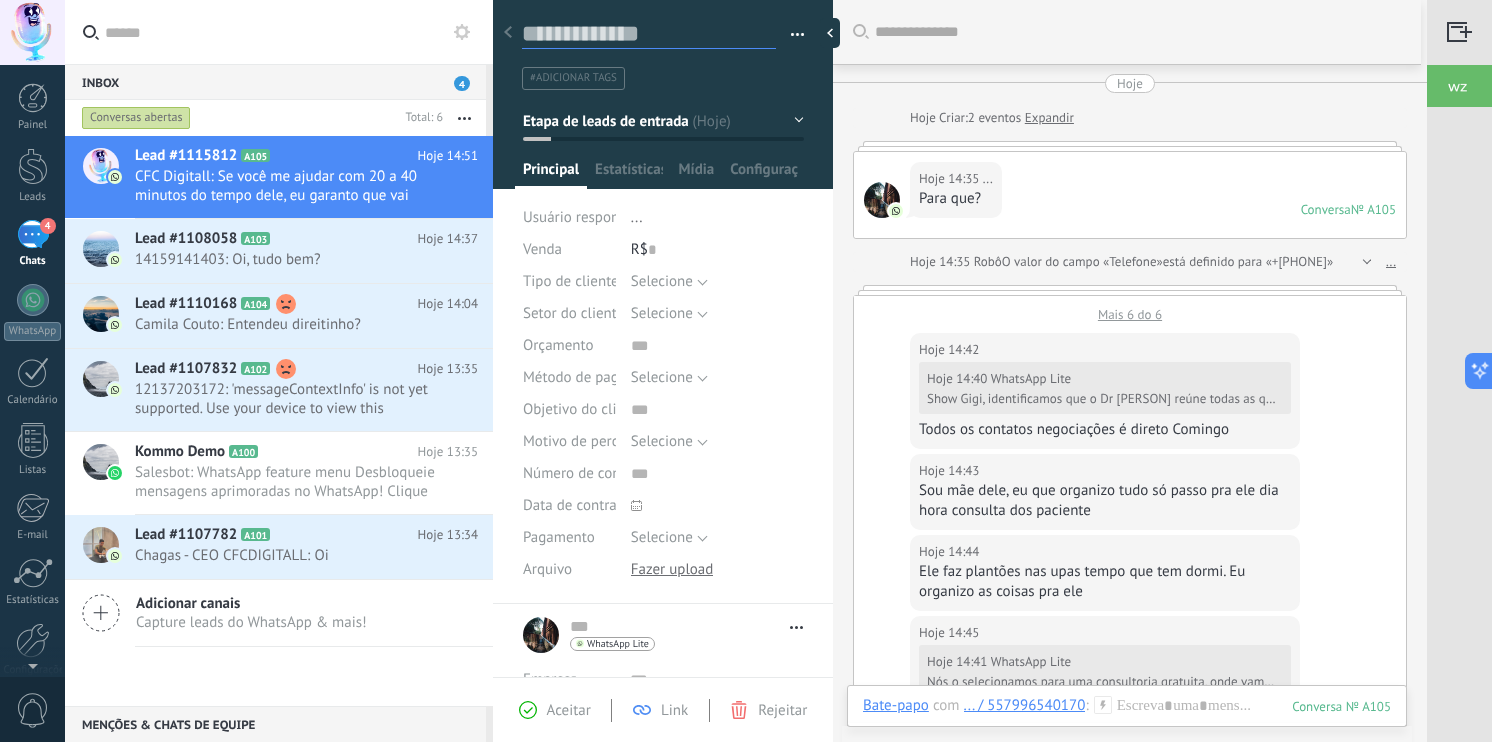 type on "*" 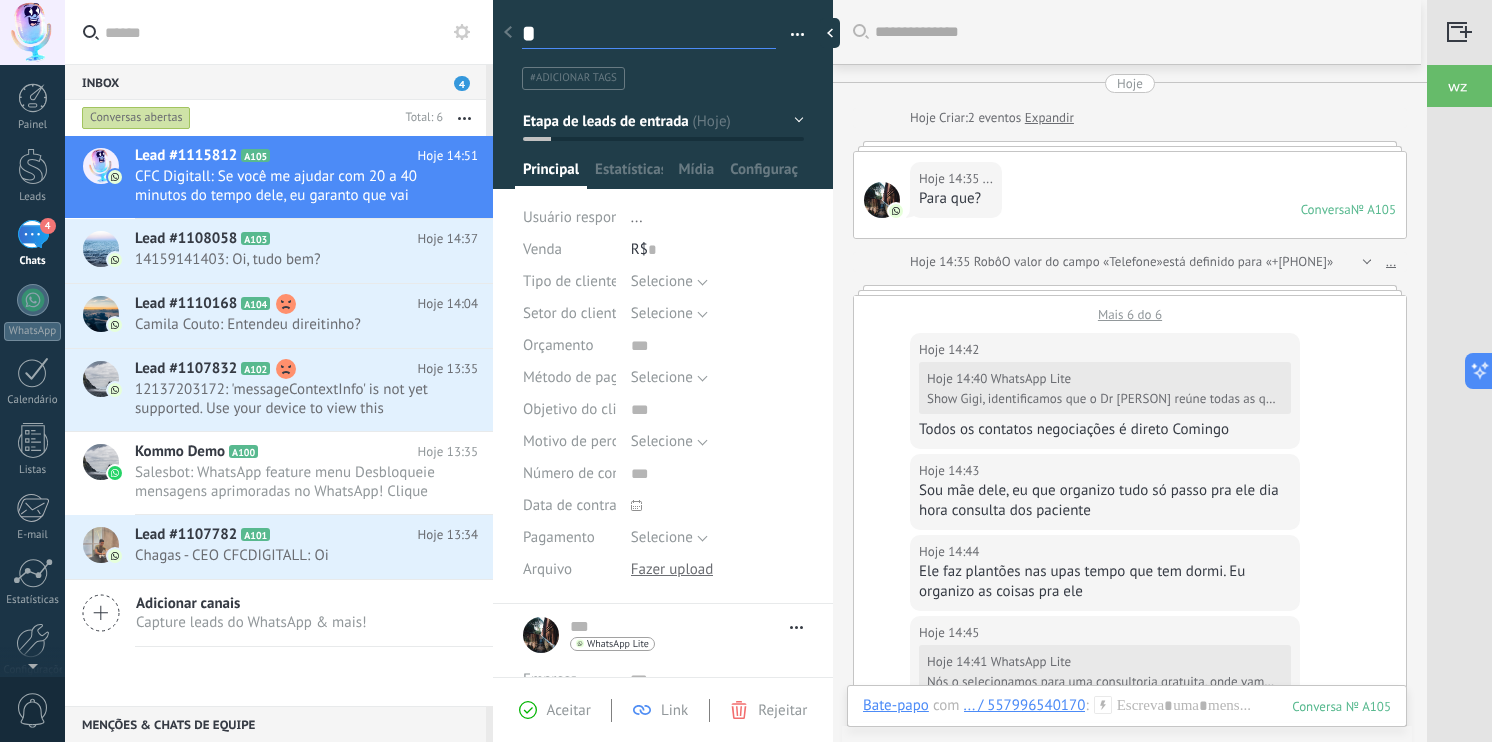 scroll, scrollTop: 29, scrollLeft: 0, axis: vertical 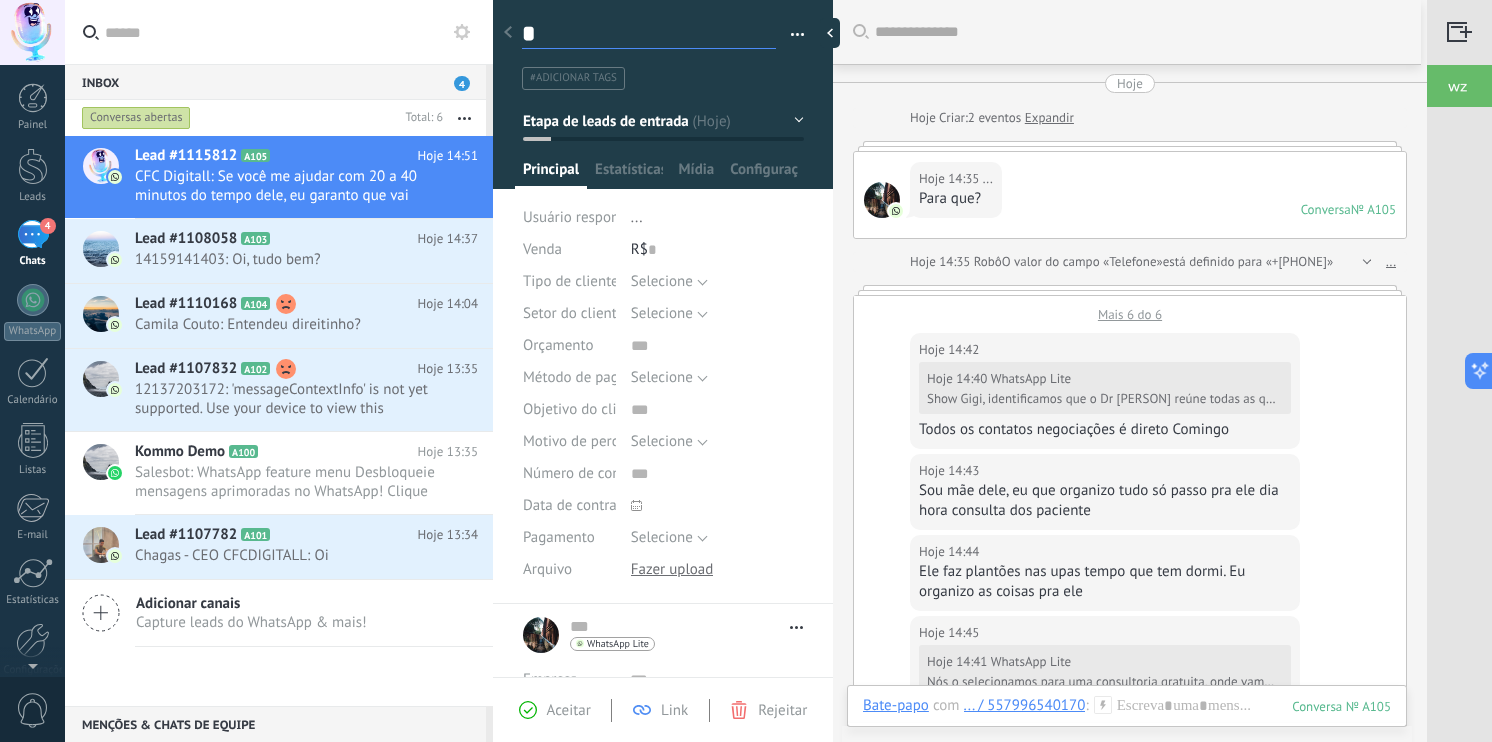type on "**" 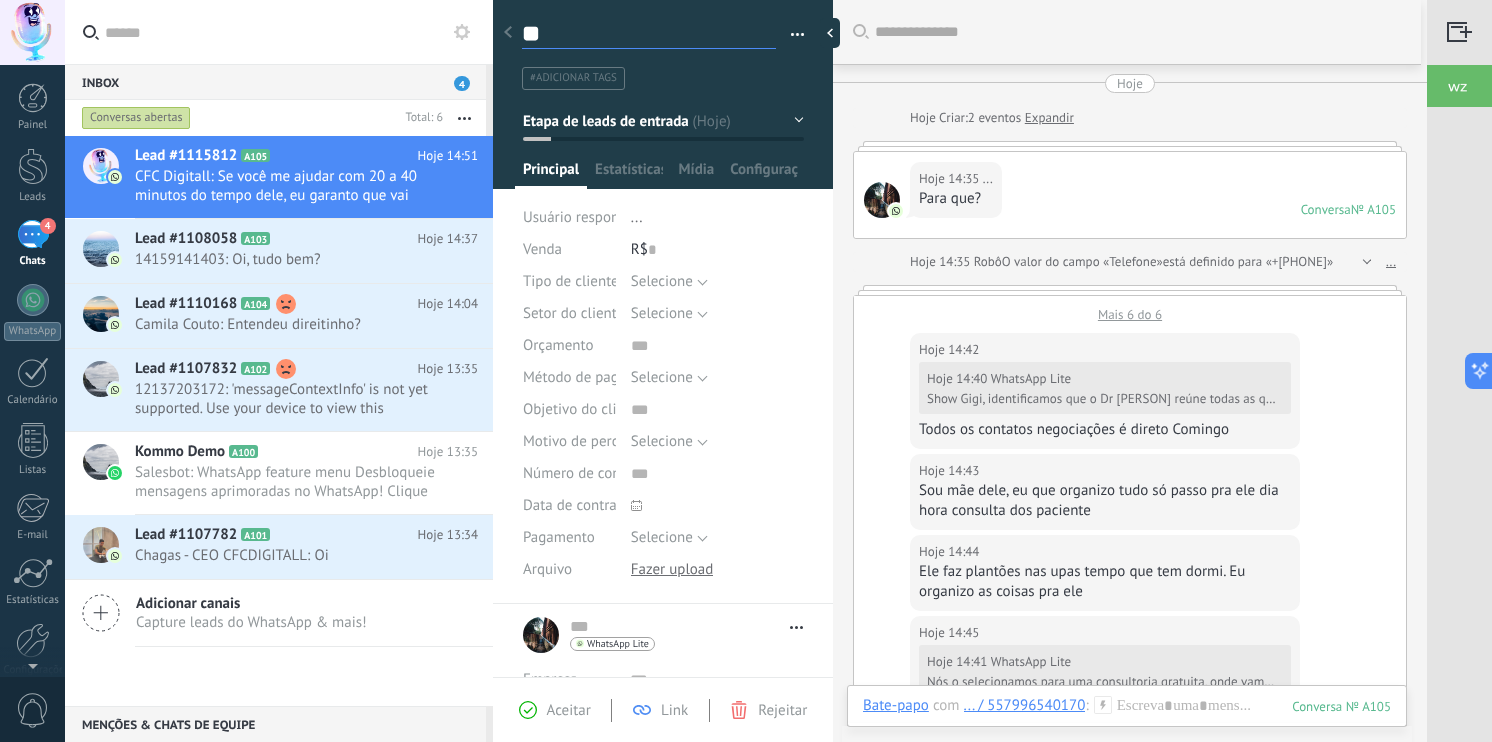 type on "***" 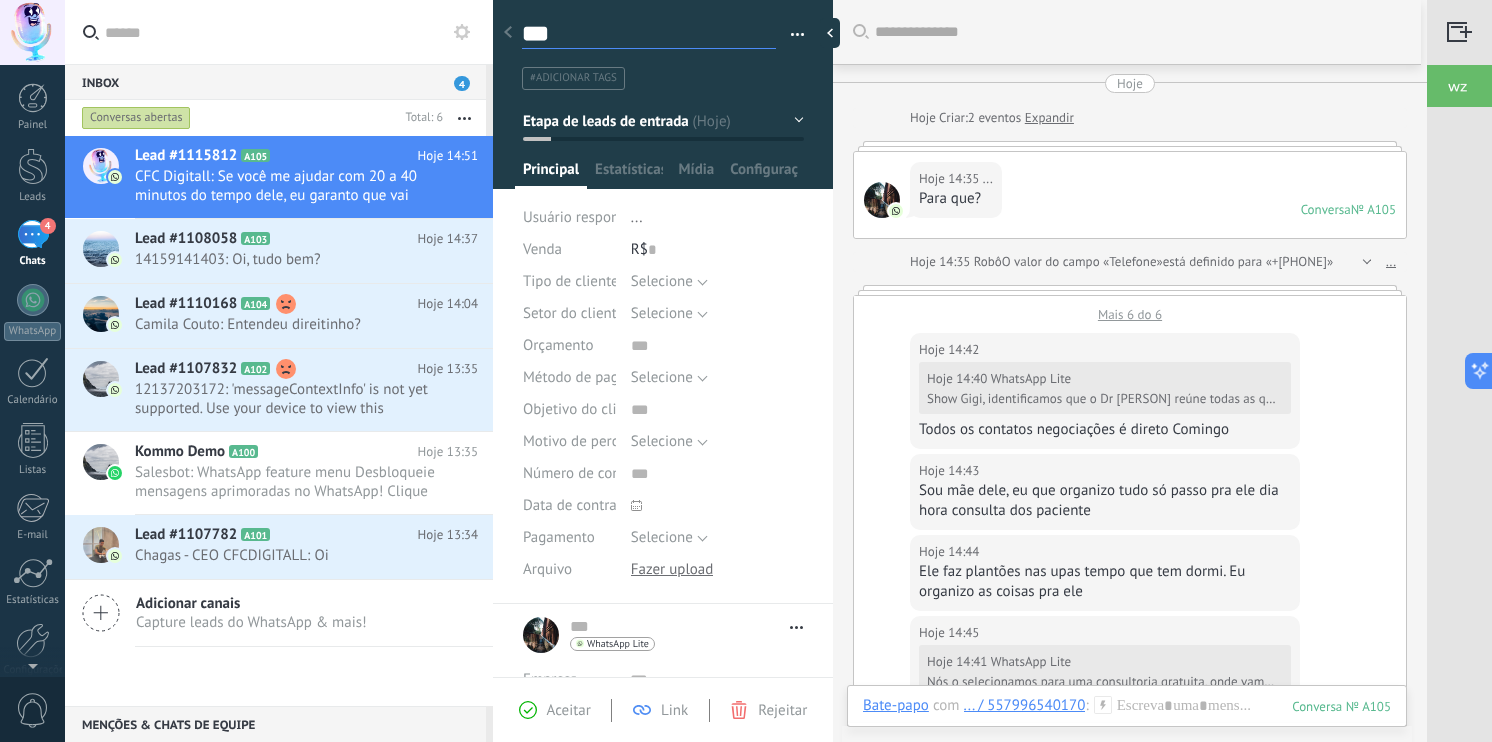 type on "****" 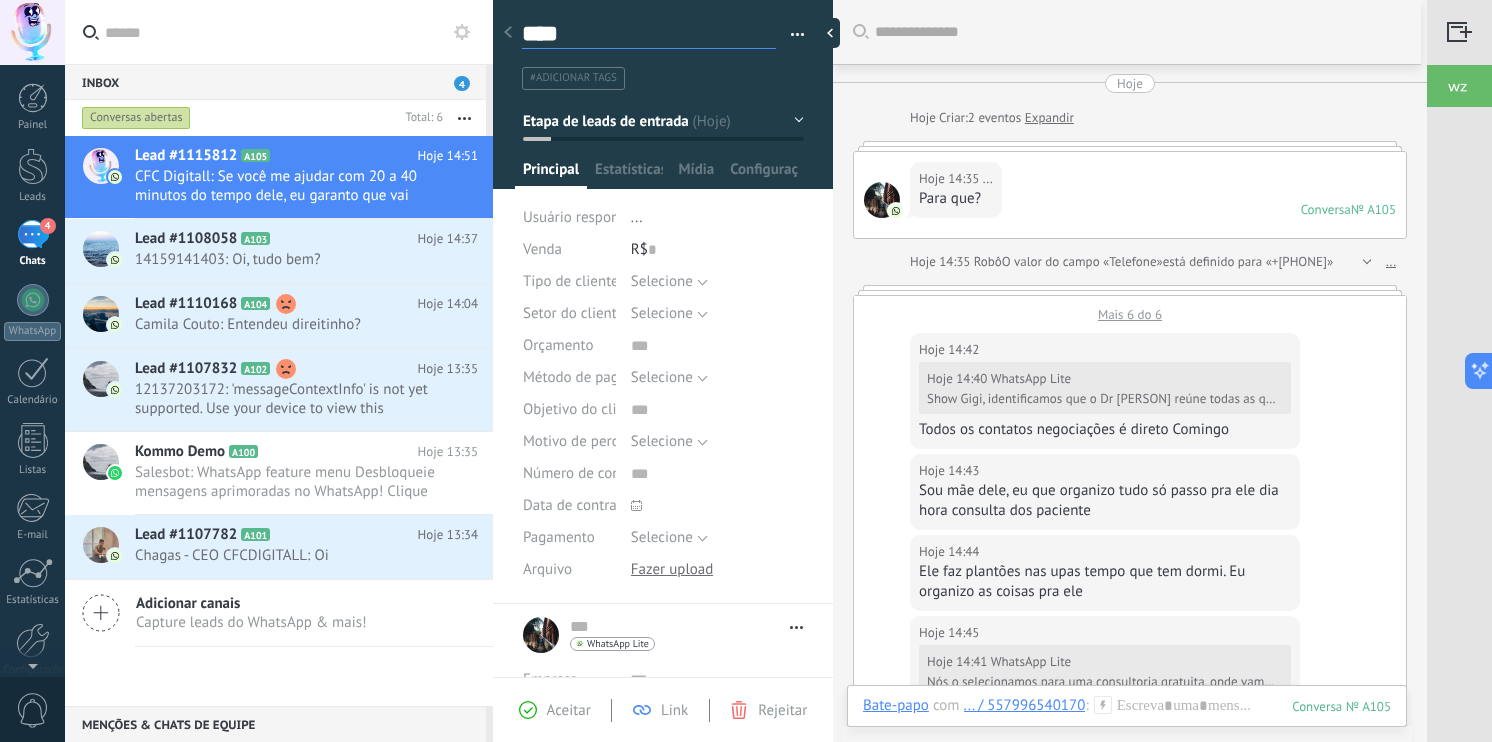 type on "****" 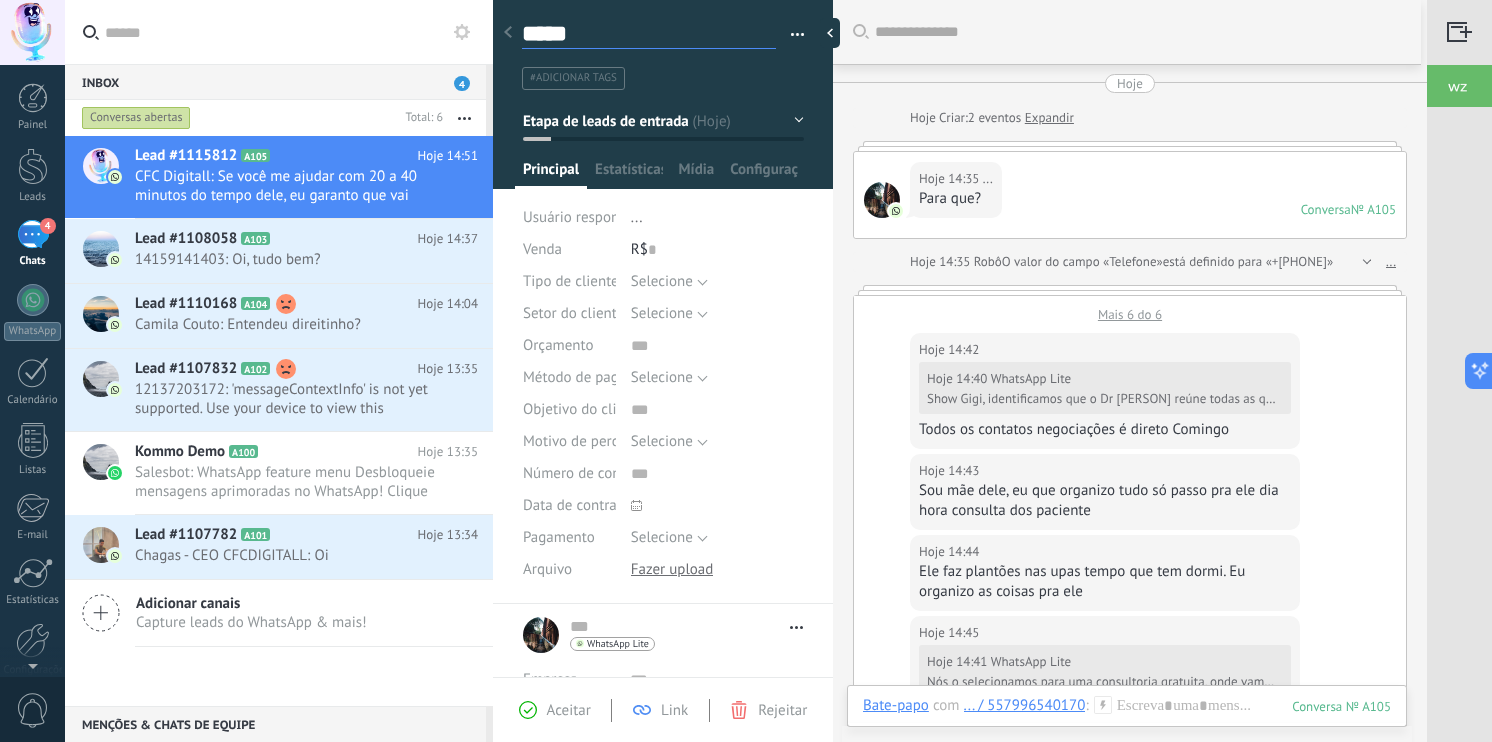 type on "******" 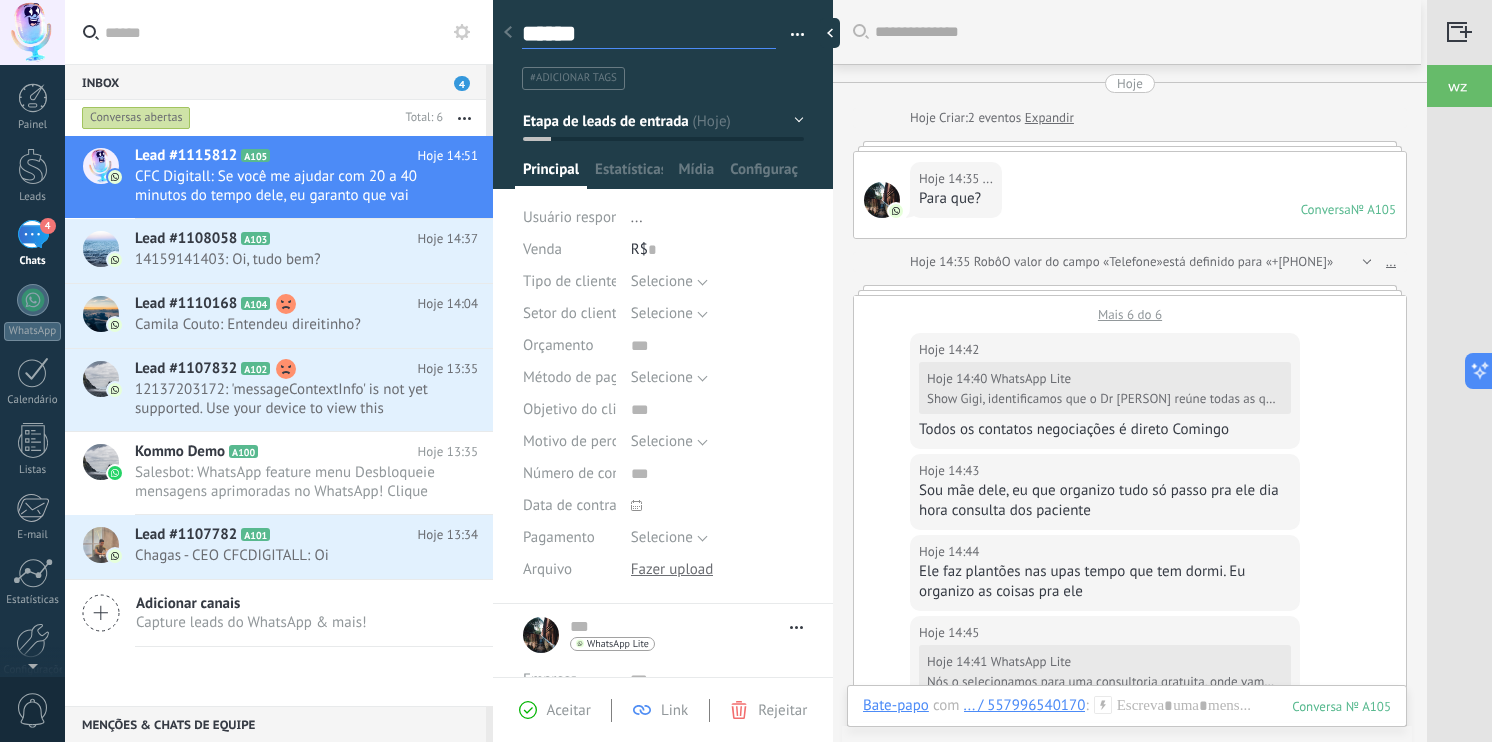 type on "*******" 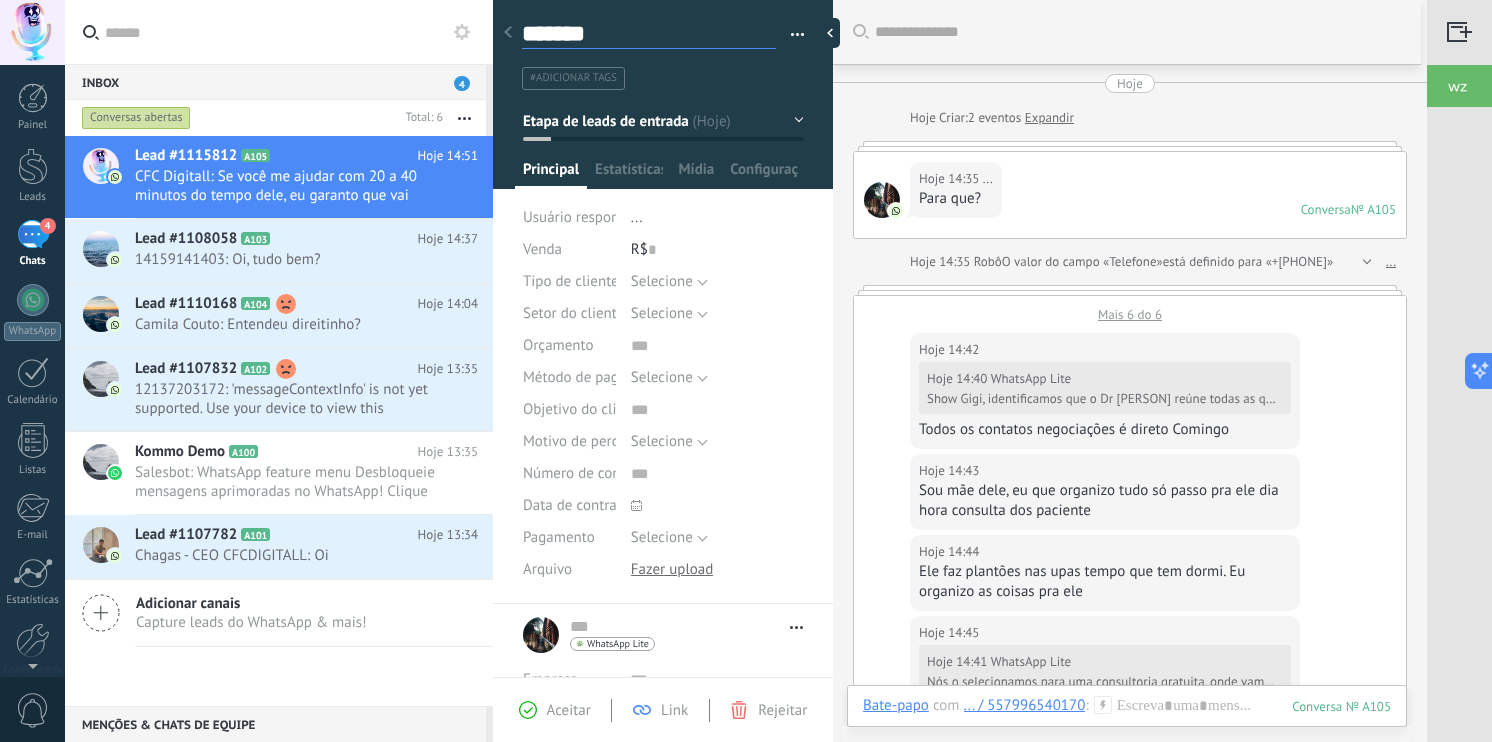 scroll, scrollTop: 29, scrollLeft: 0, axis: vertical 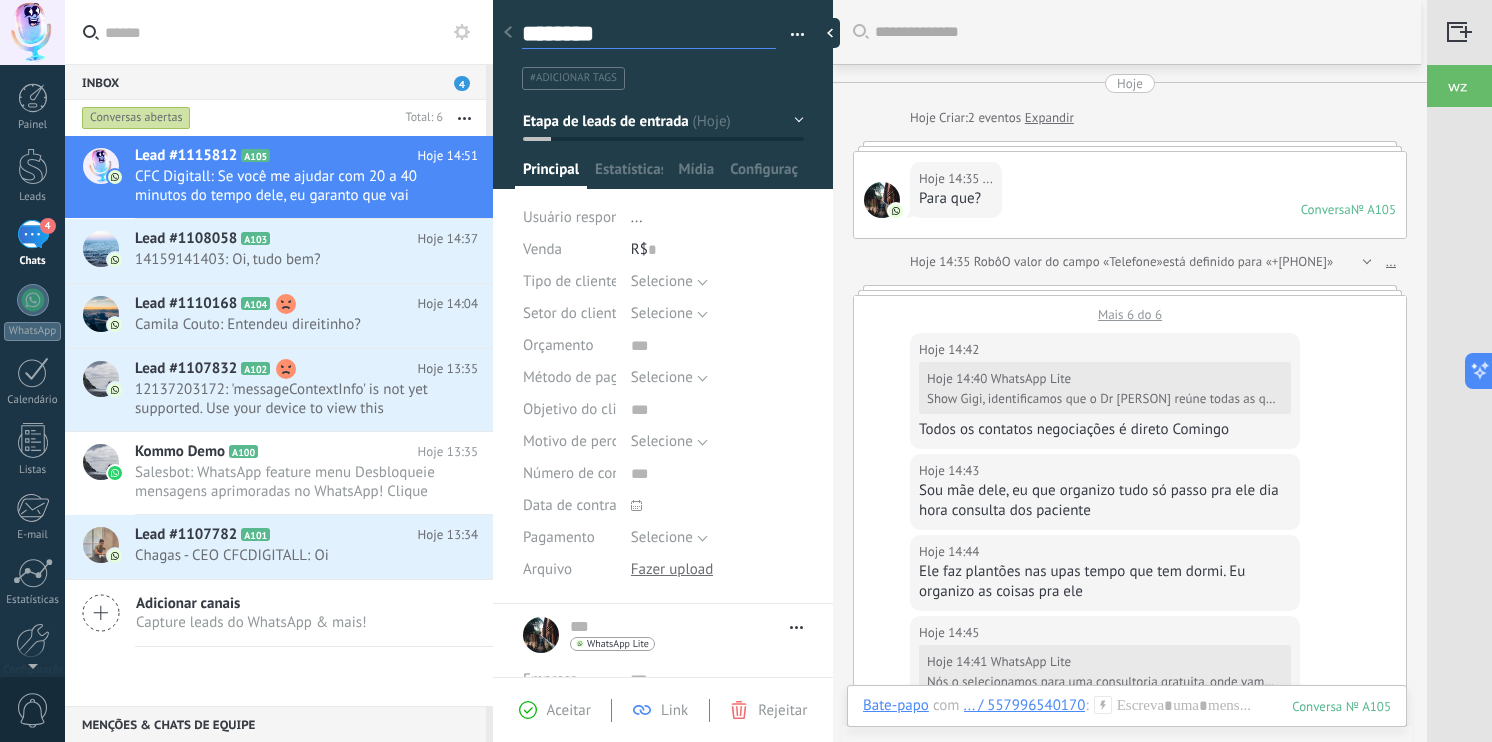 type on "********" 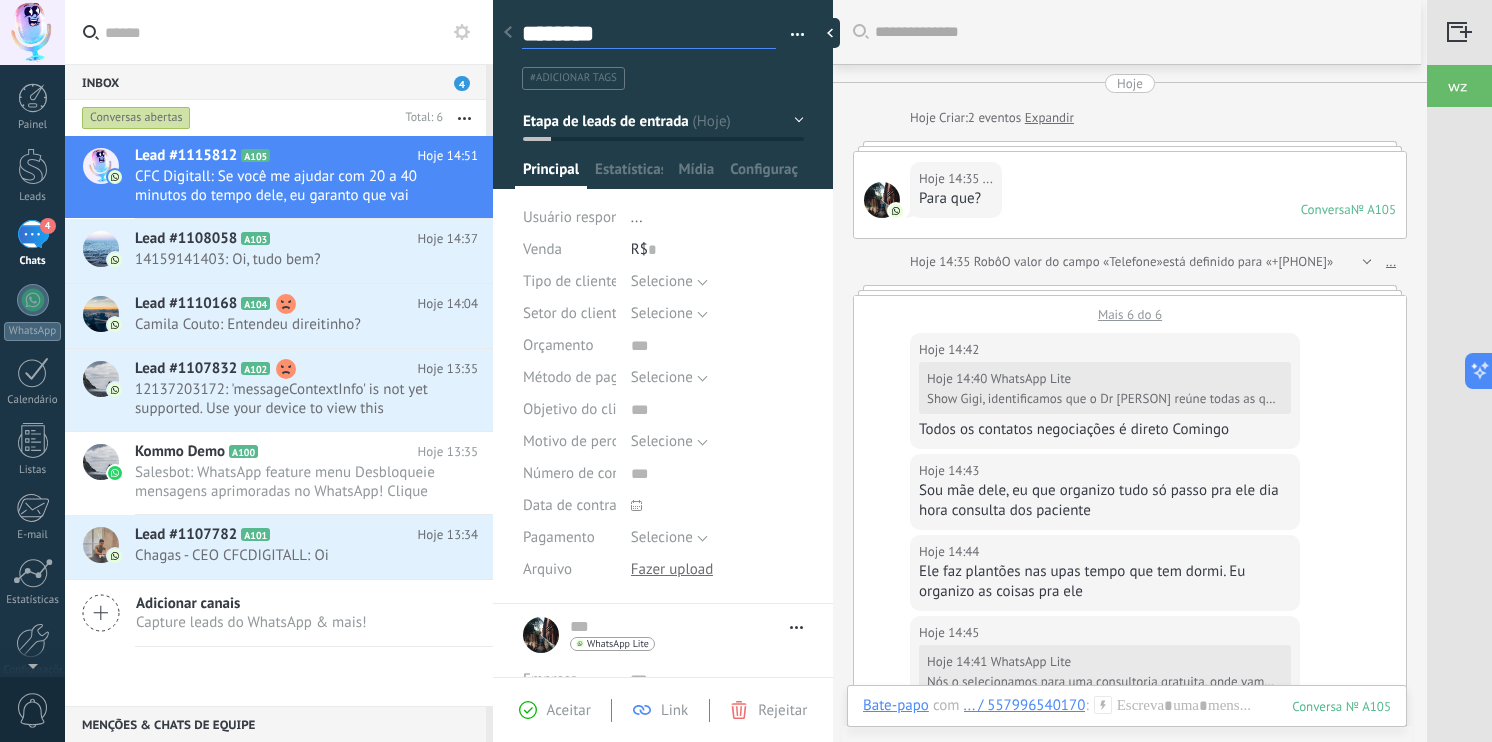 type on "********" 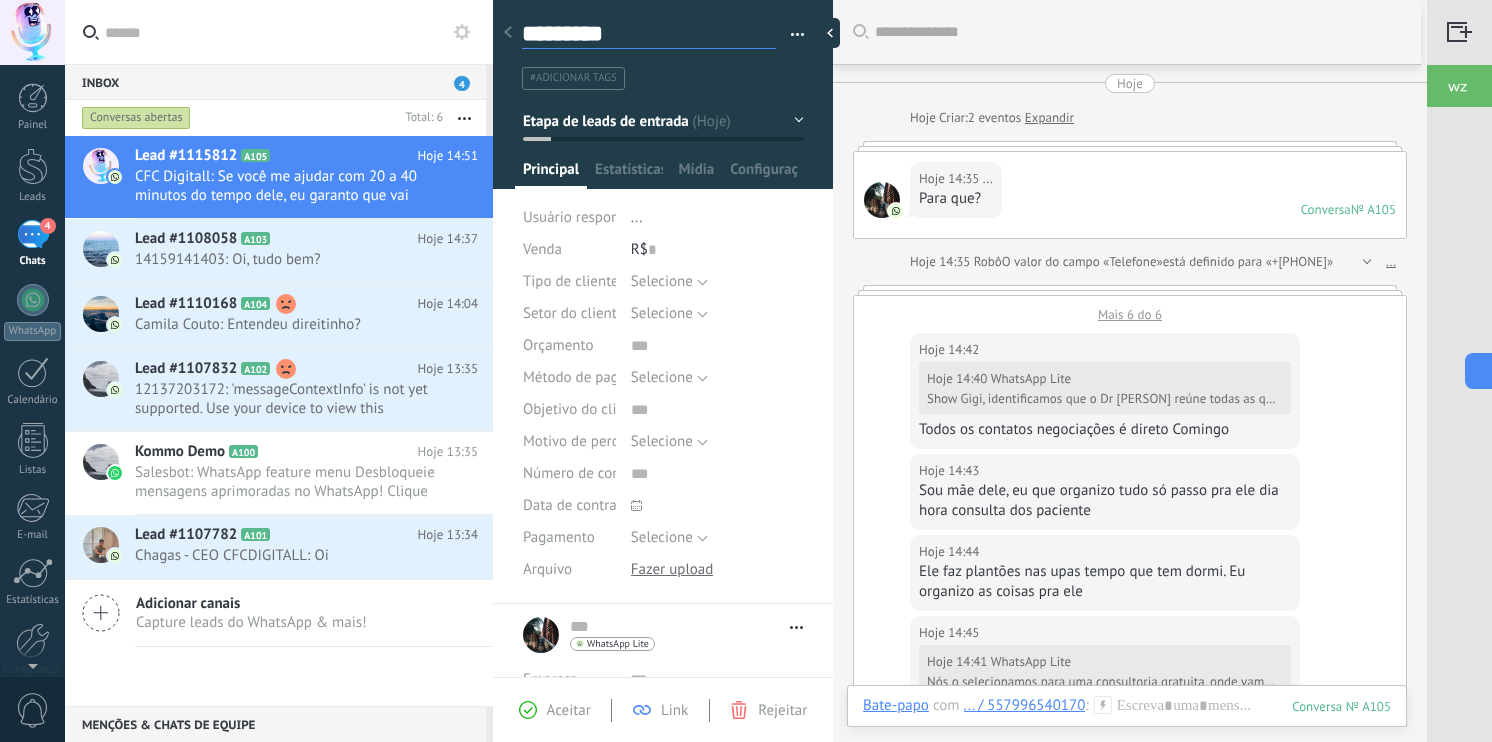 type on "**********" 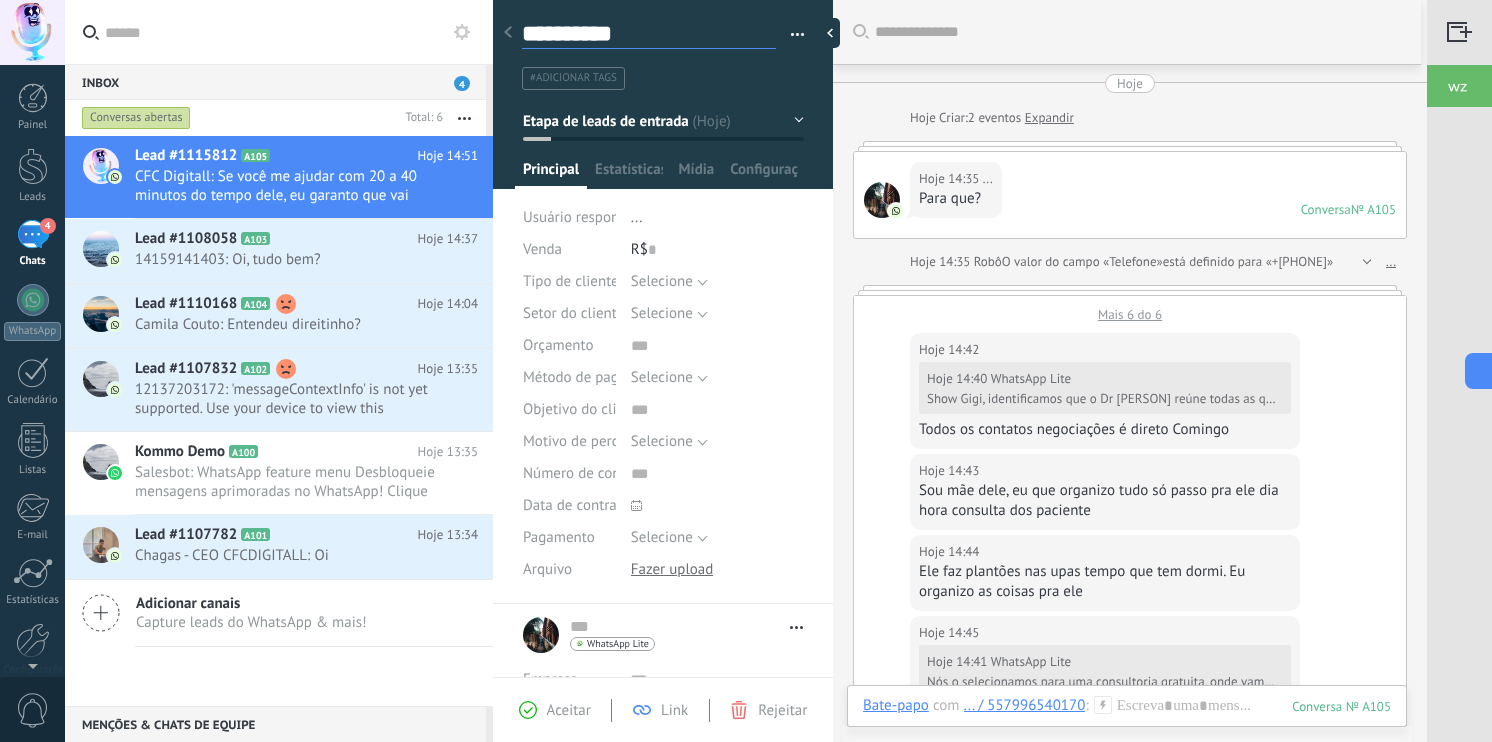 type on "**********" 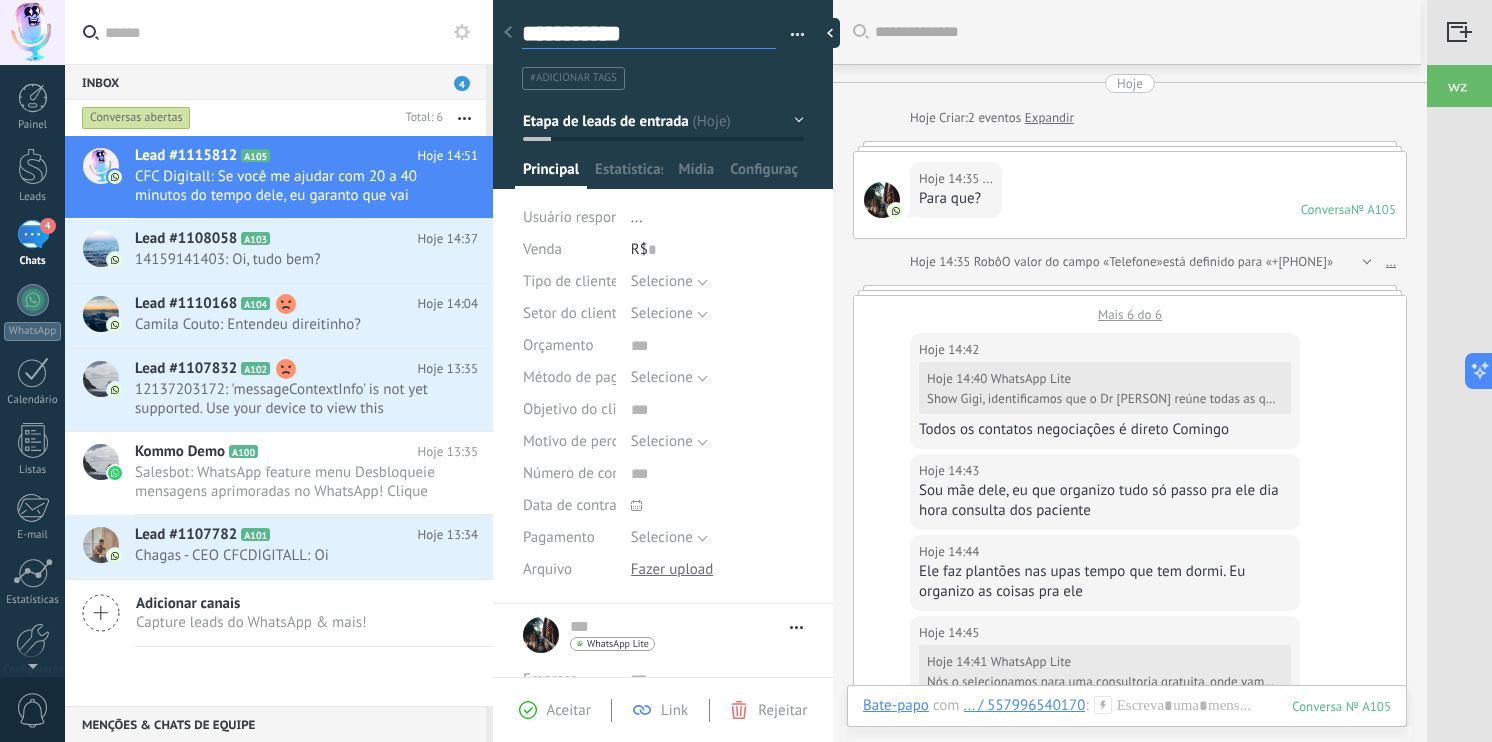 type on "**********" 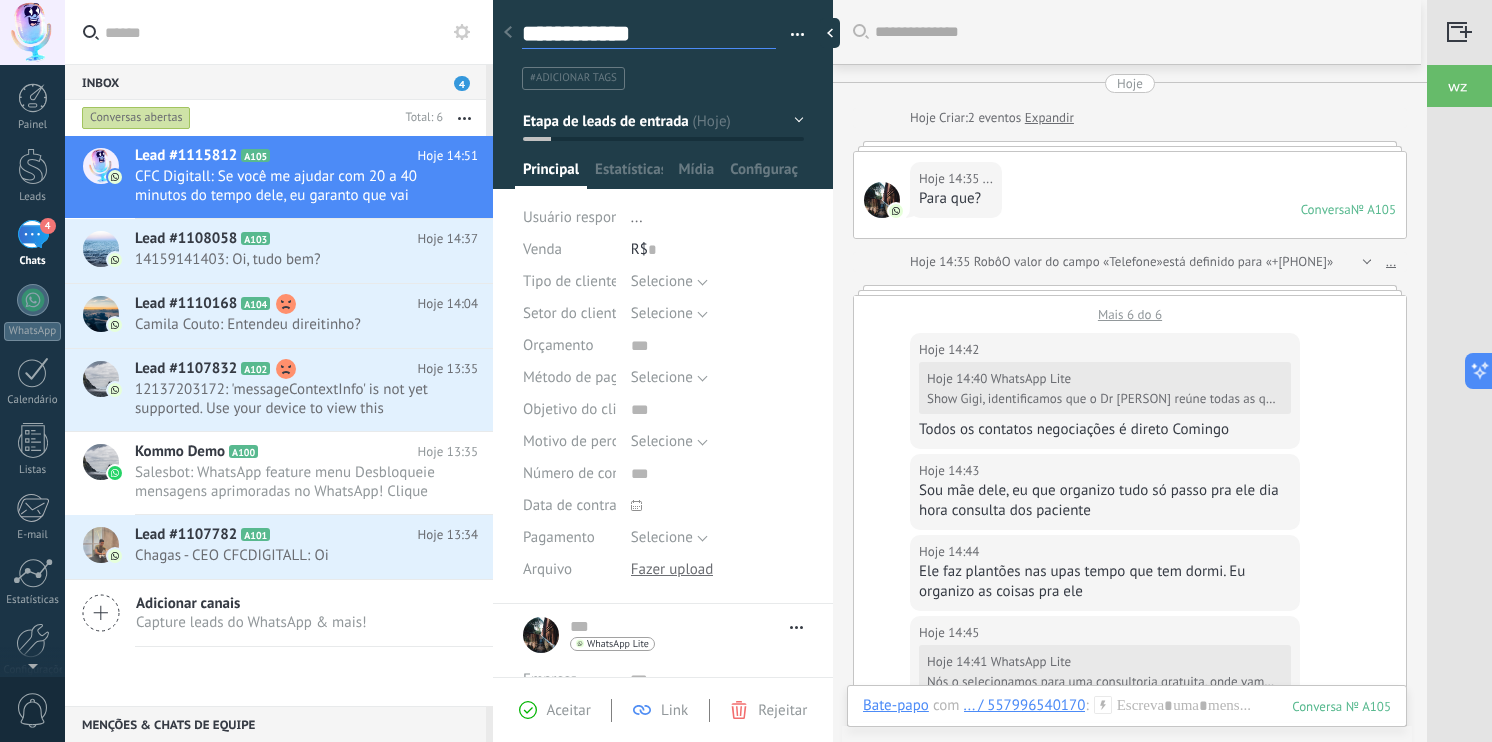 type on "**********" 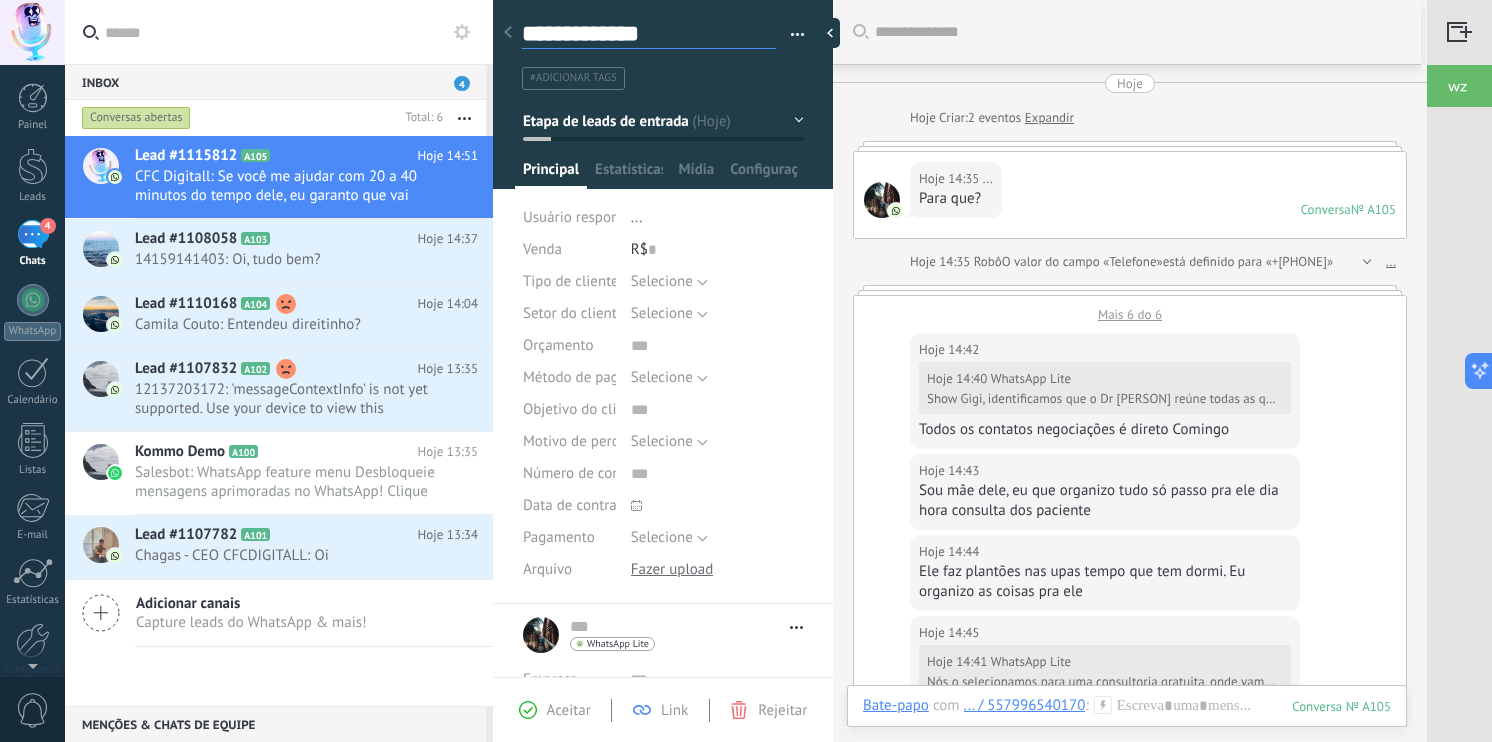 type on "**********" 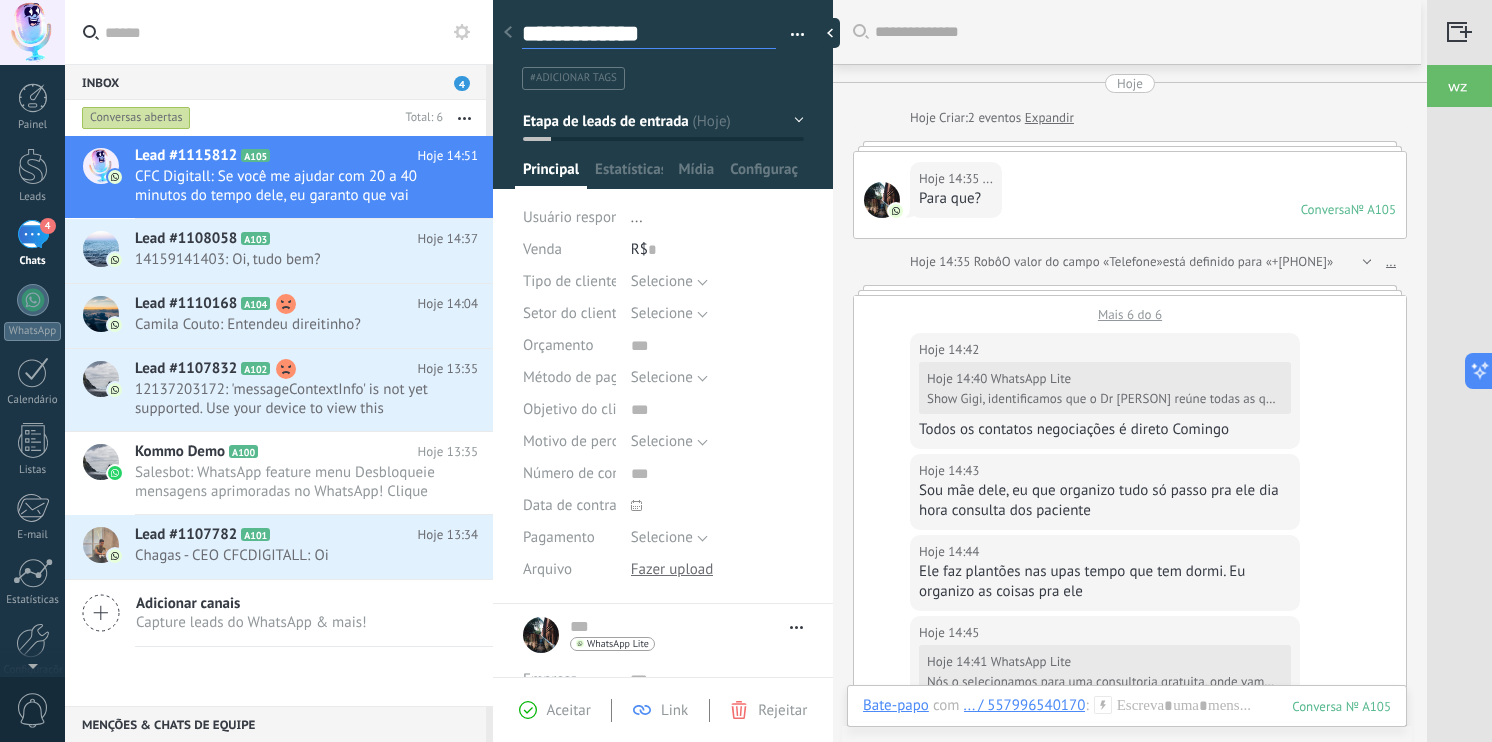 type on "**********" 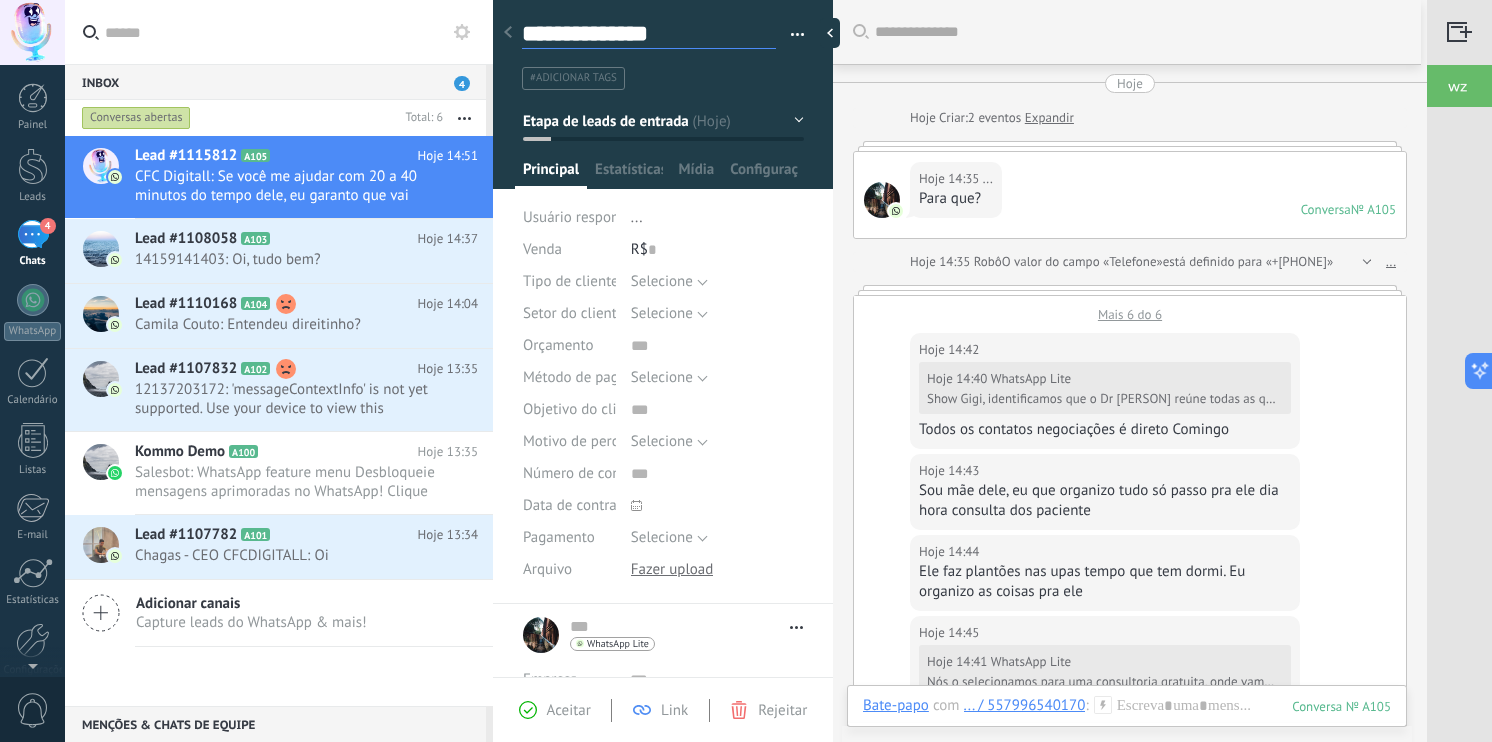 type on "**********" 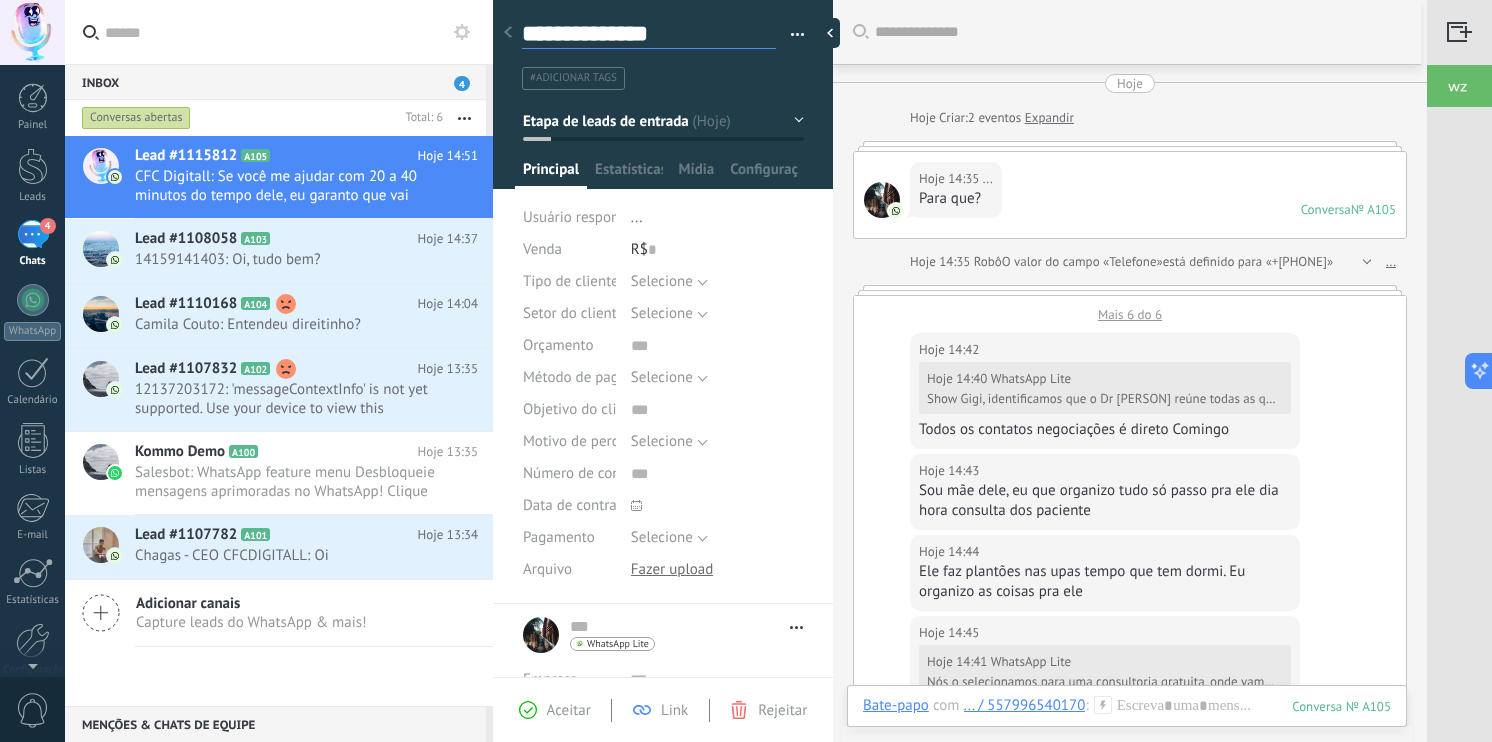 type on "**********" 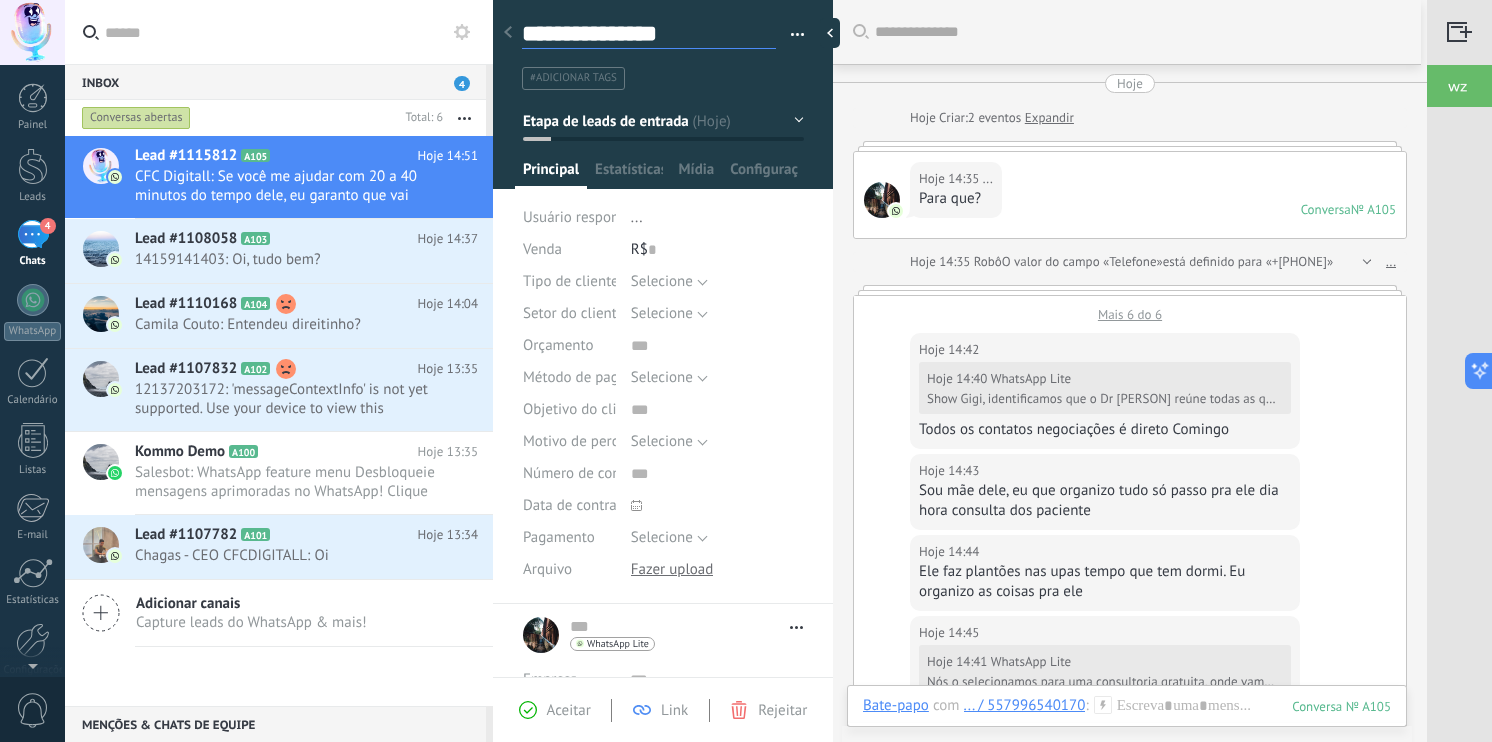 type on "**********" 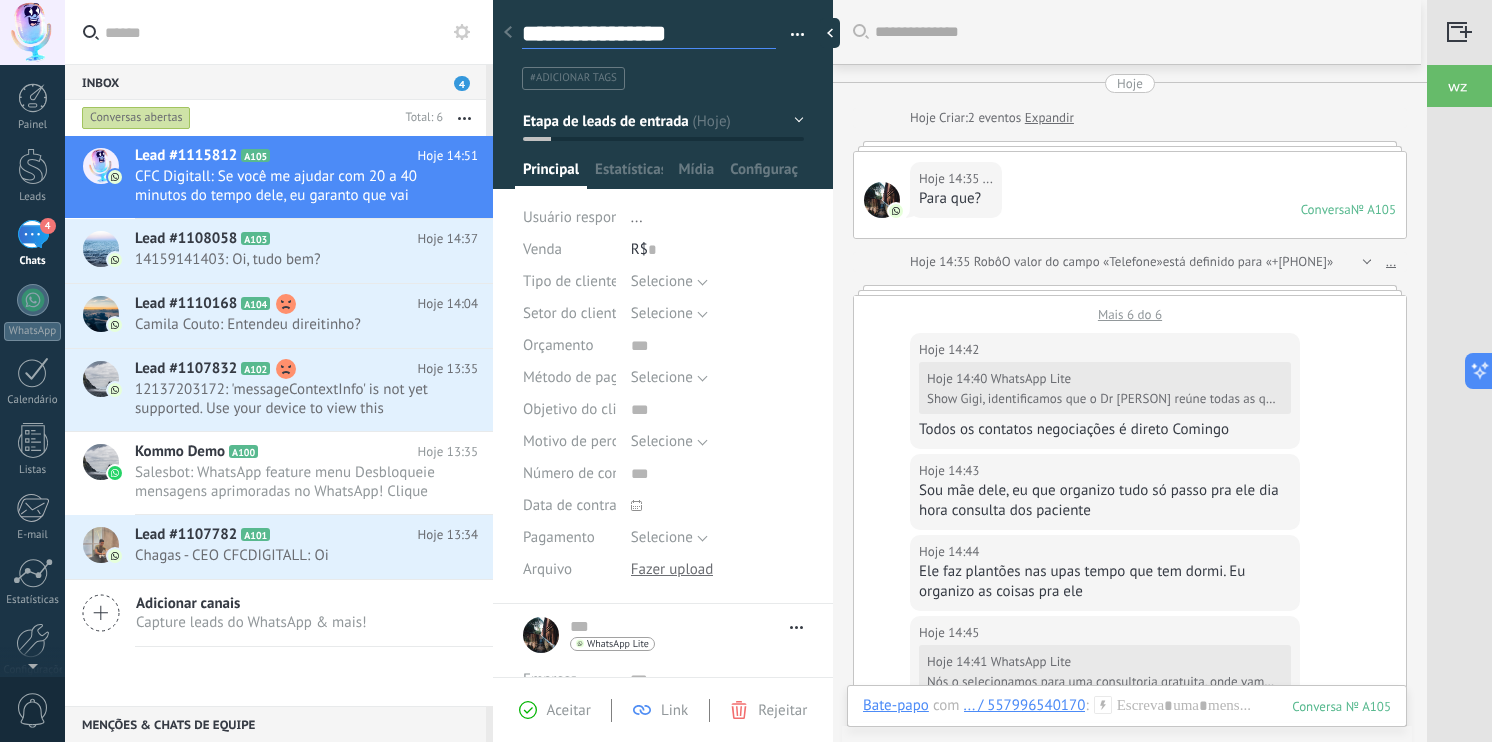 type on "**********" 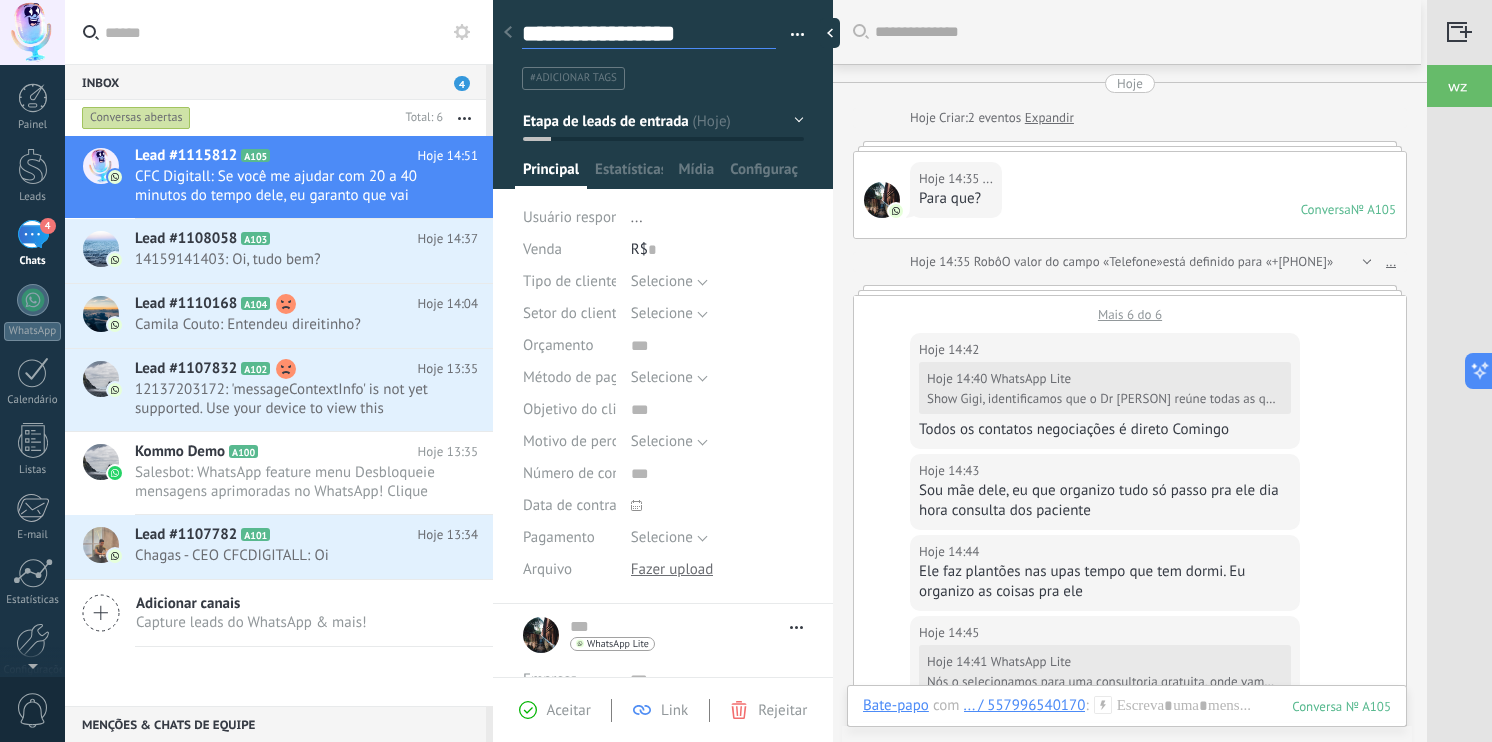 scroll, scrollTop: 29, scrollLeft: 0, axis: vertical 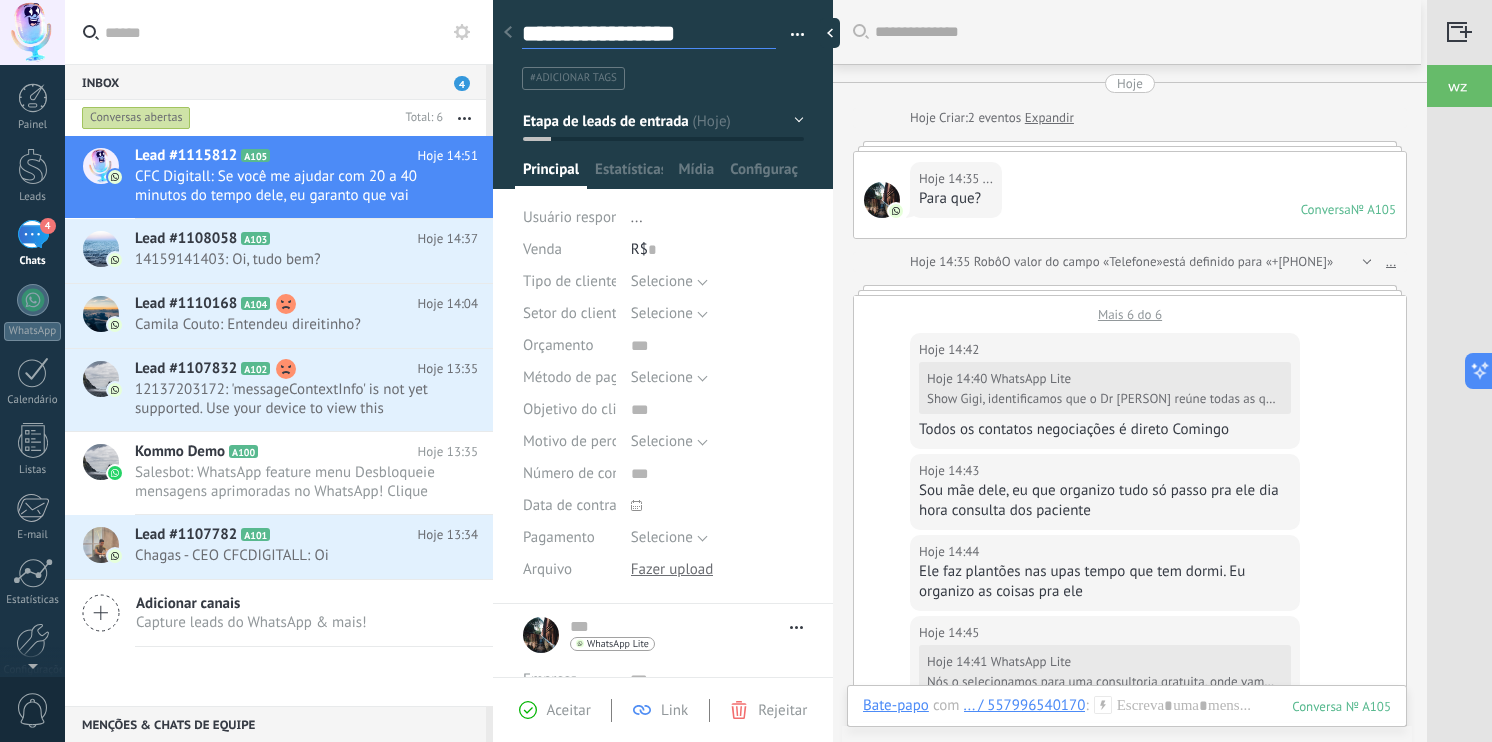 type on "**********" 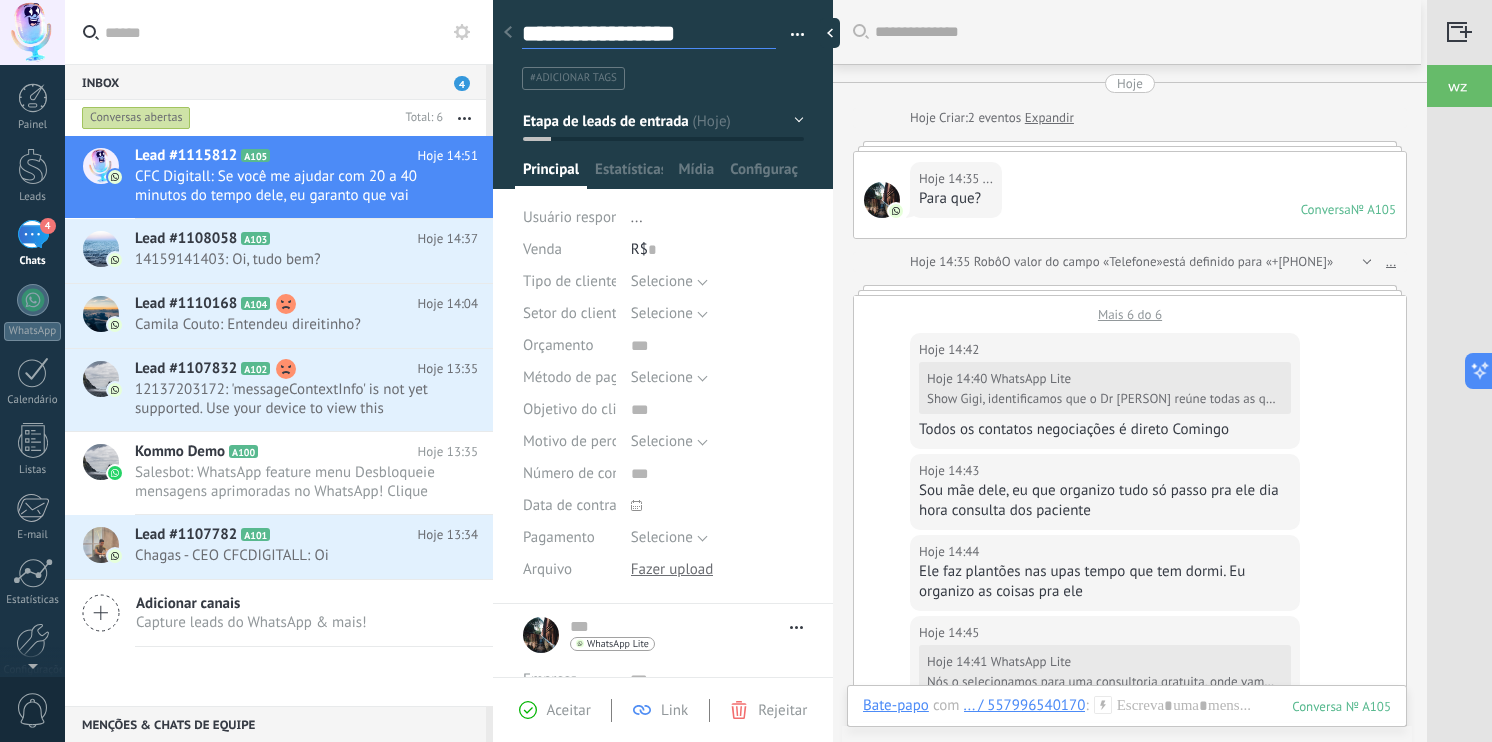 type on "**********" 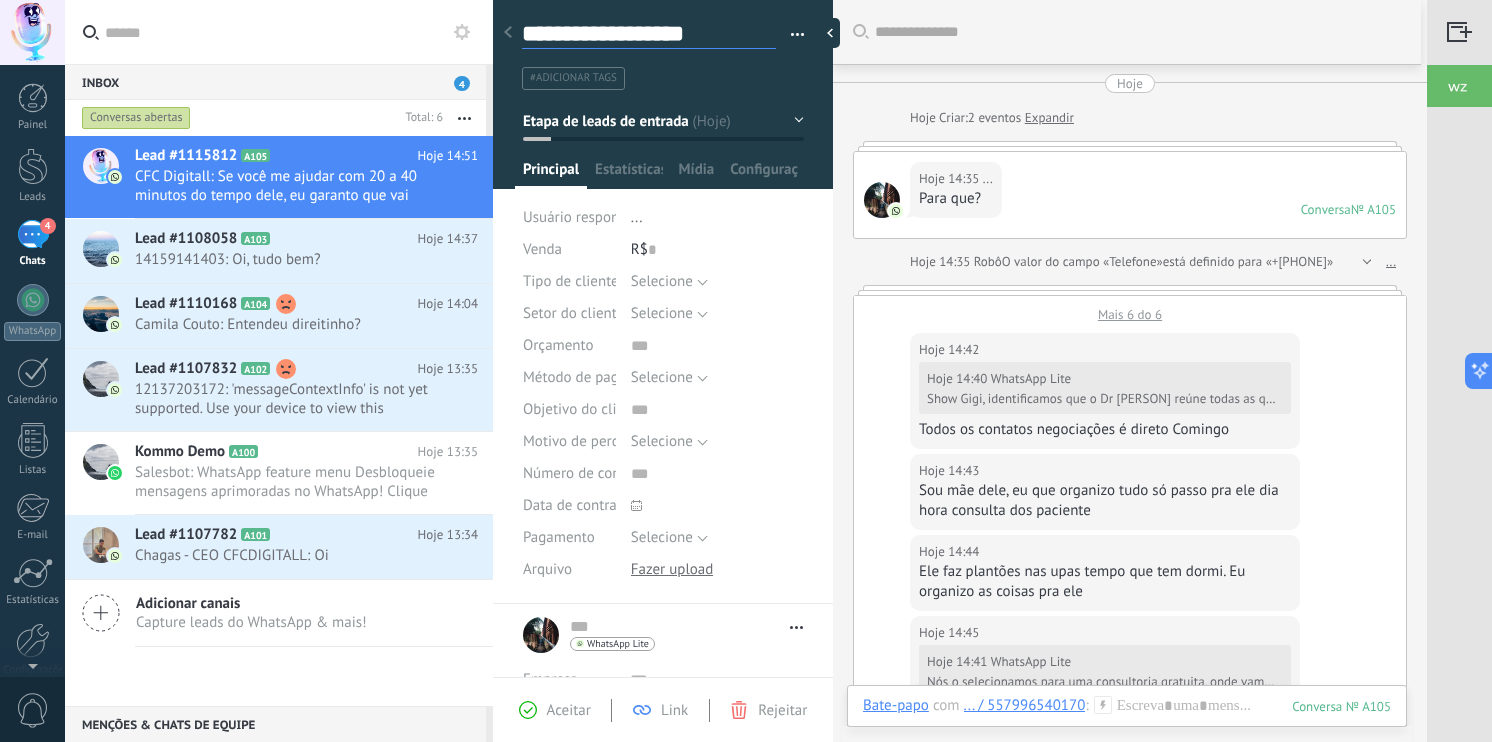 type on "**********" 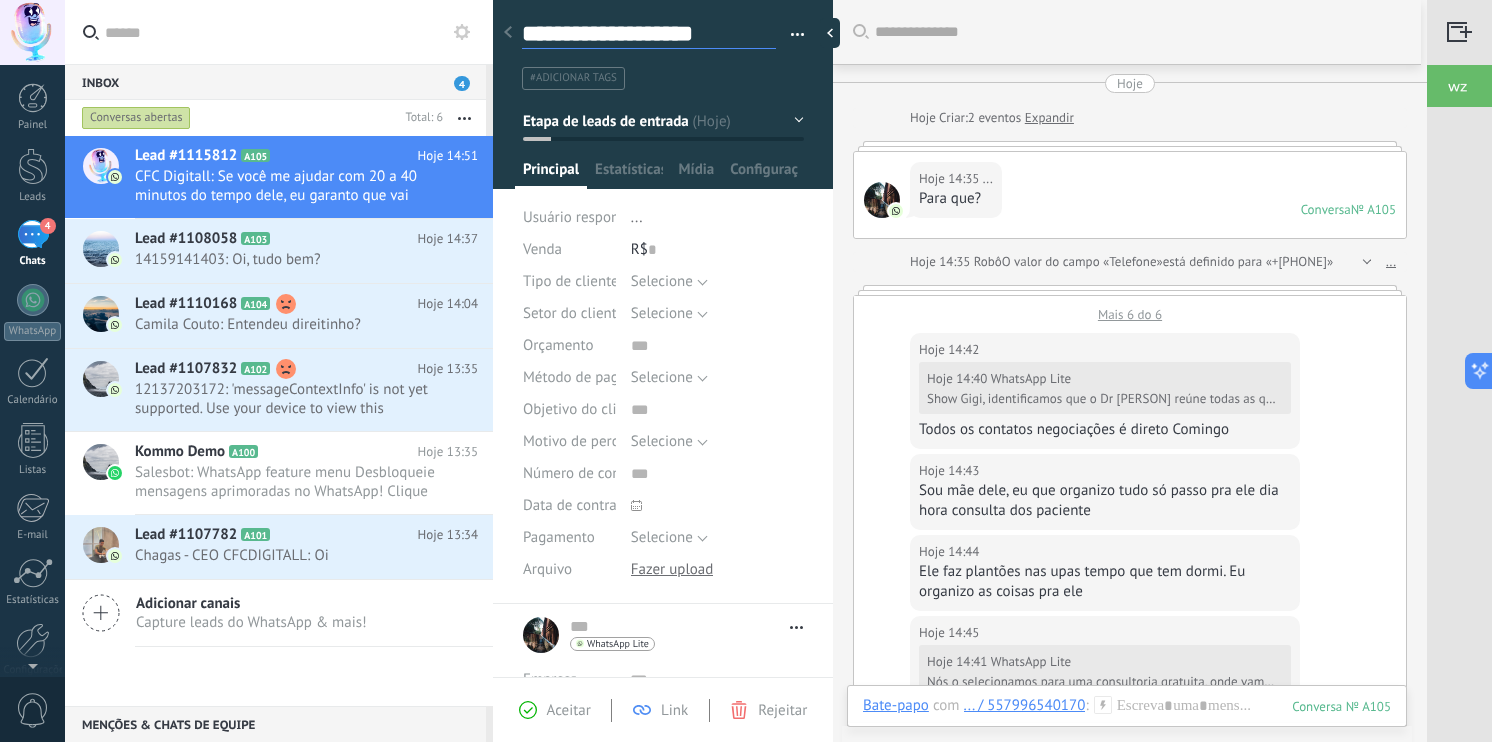 type on "**********" 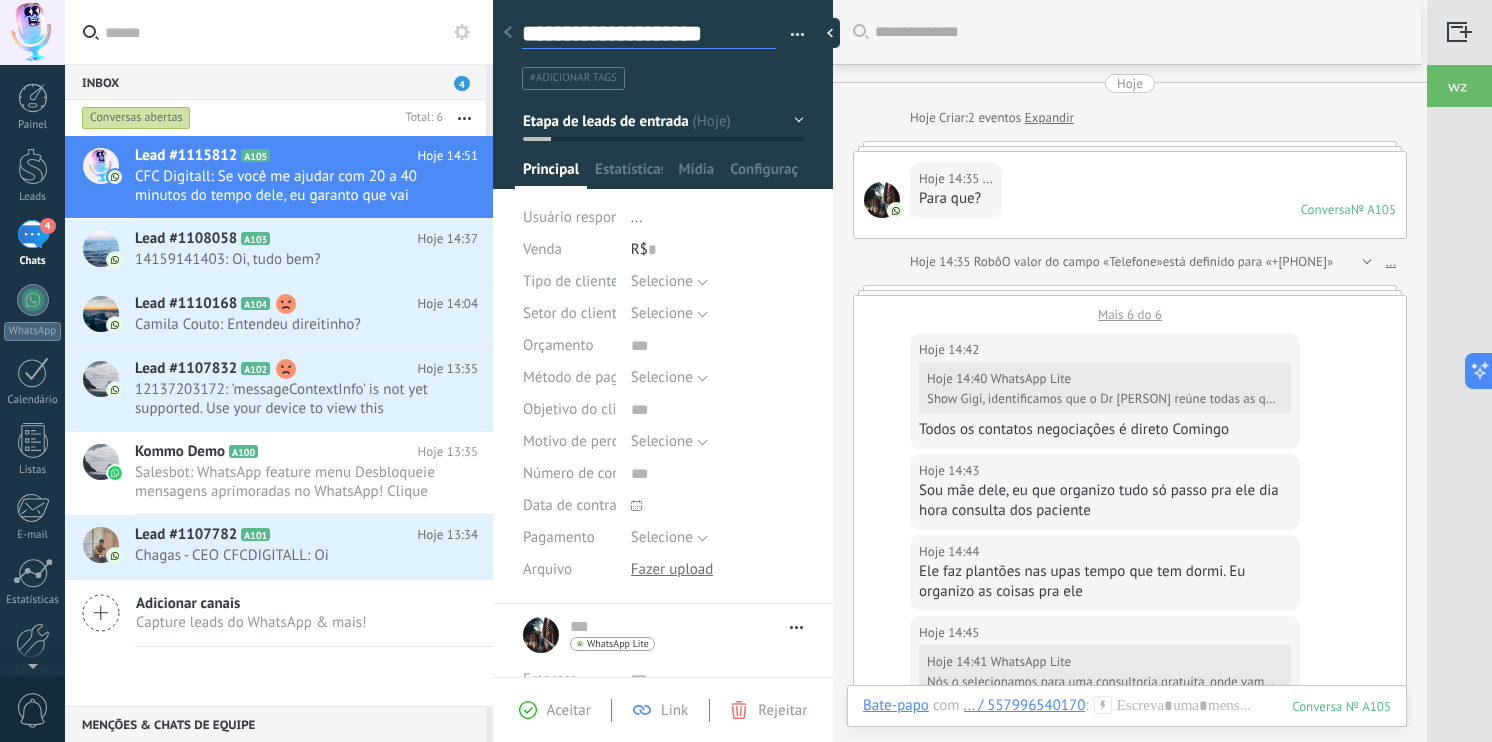 type on "**********" 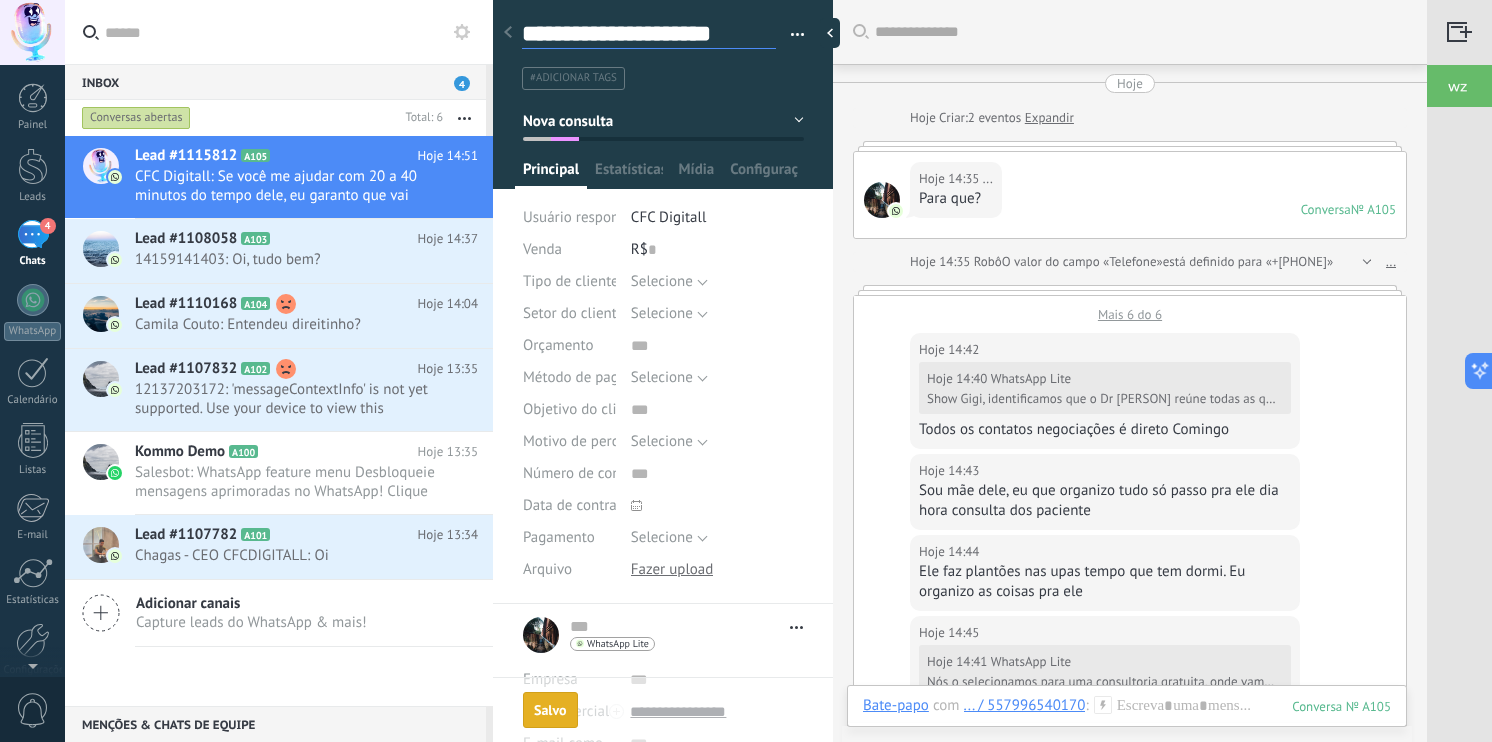 scroll, scrollTop: 29, scrollLeft: 0, axis: vertical 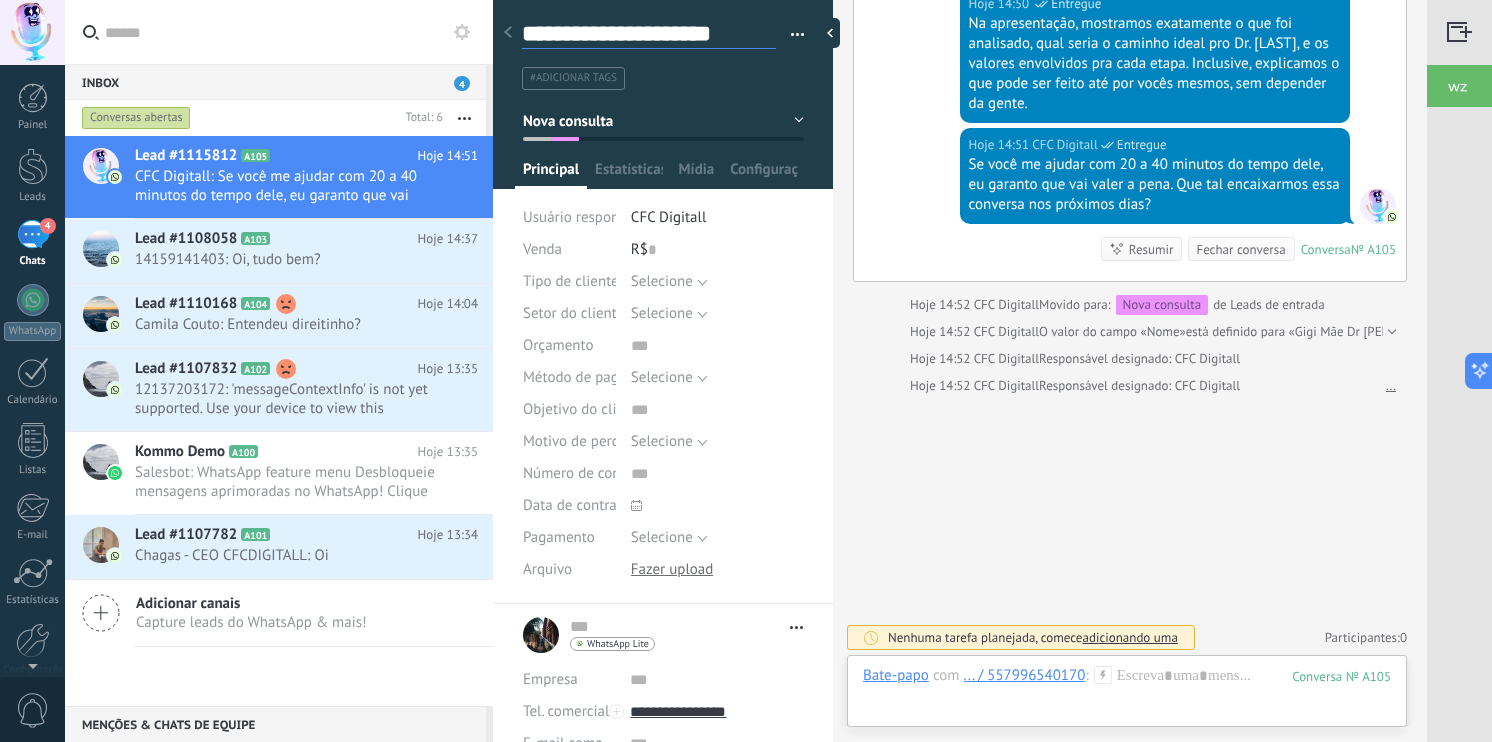 type on "**********" 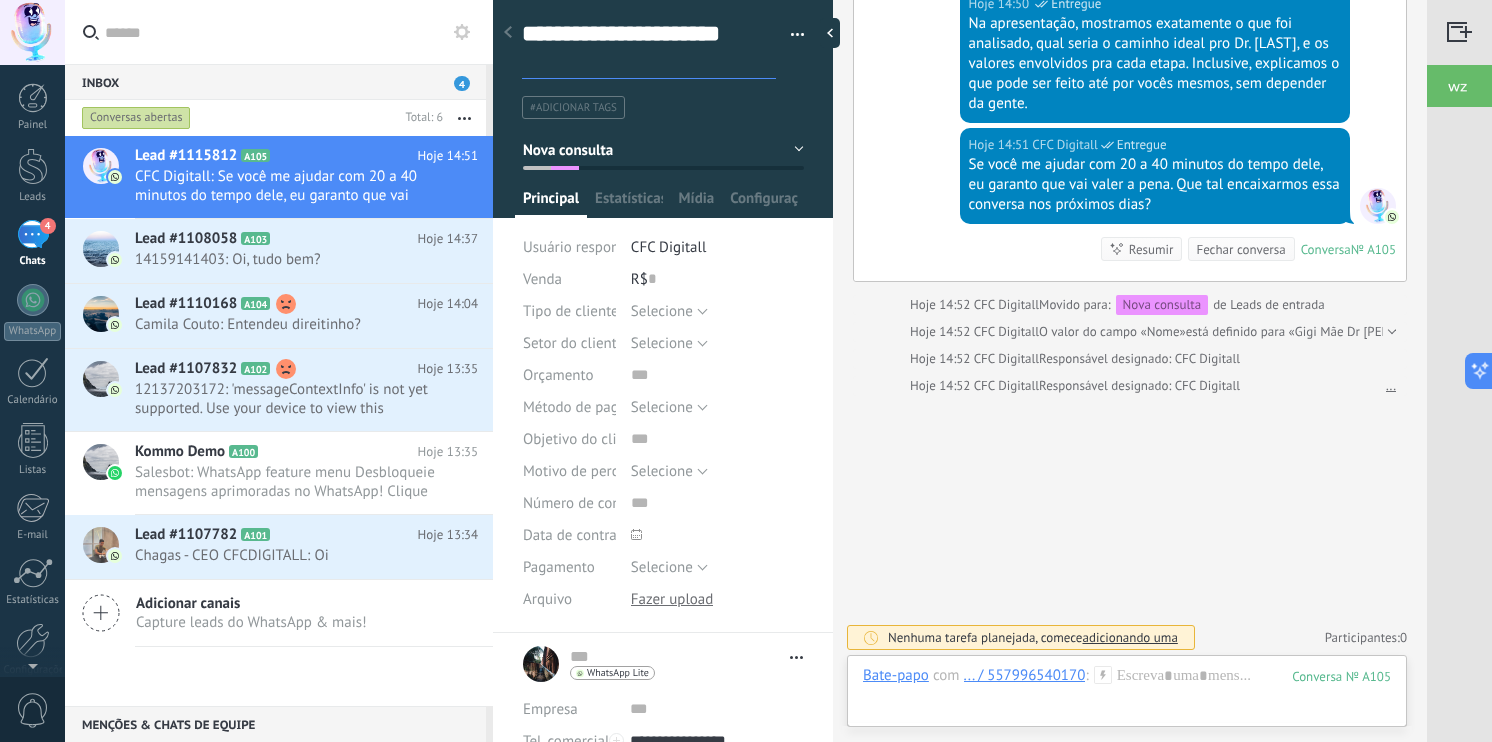 scroll, scrollTop: 60, scrollLeft: 0, axis: vertical 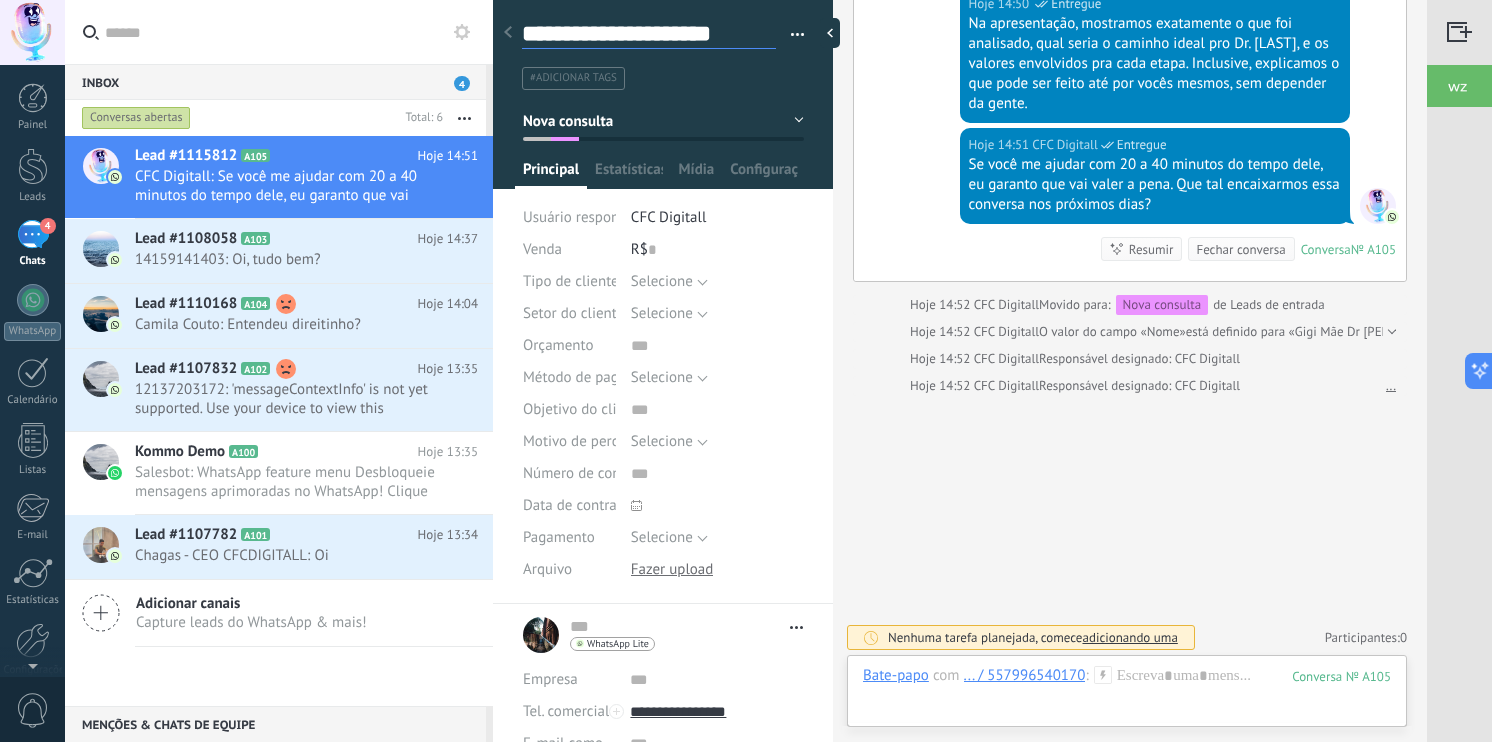 type on "**********" 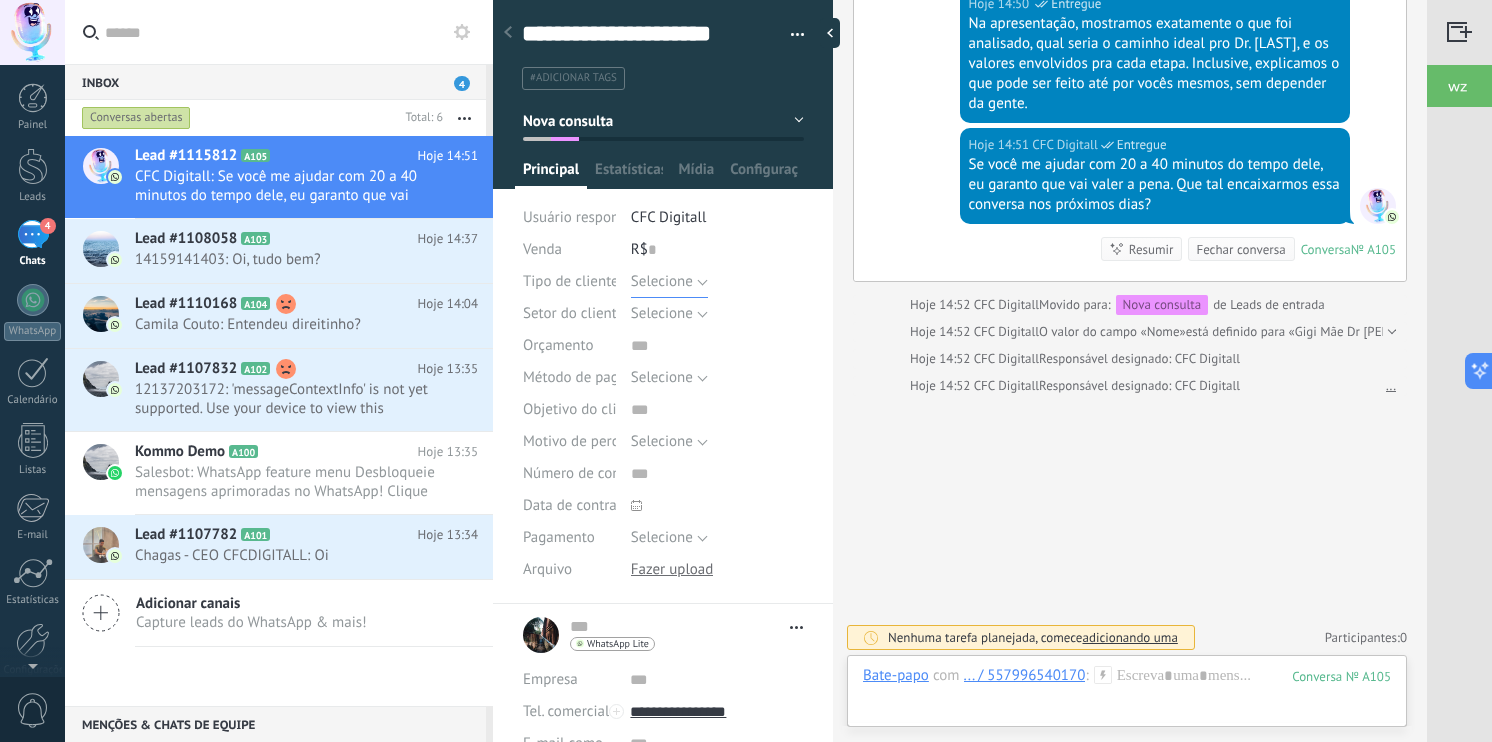 click on "Selecione" at bounding box center [662, 281] 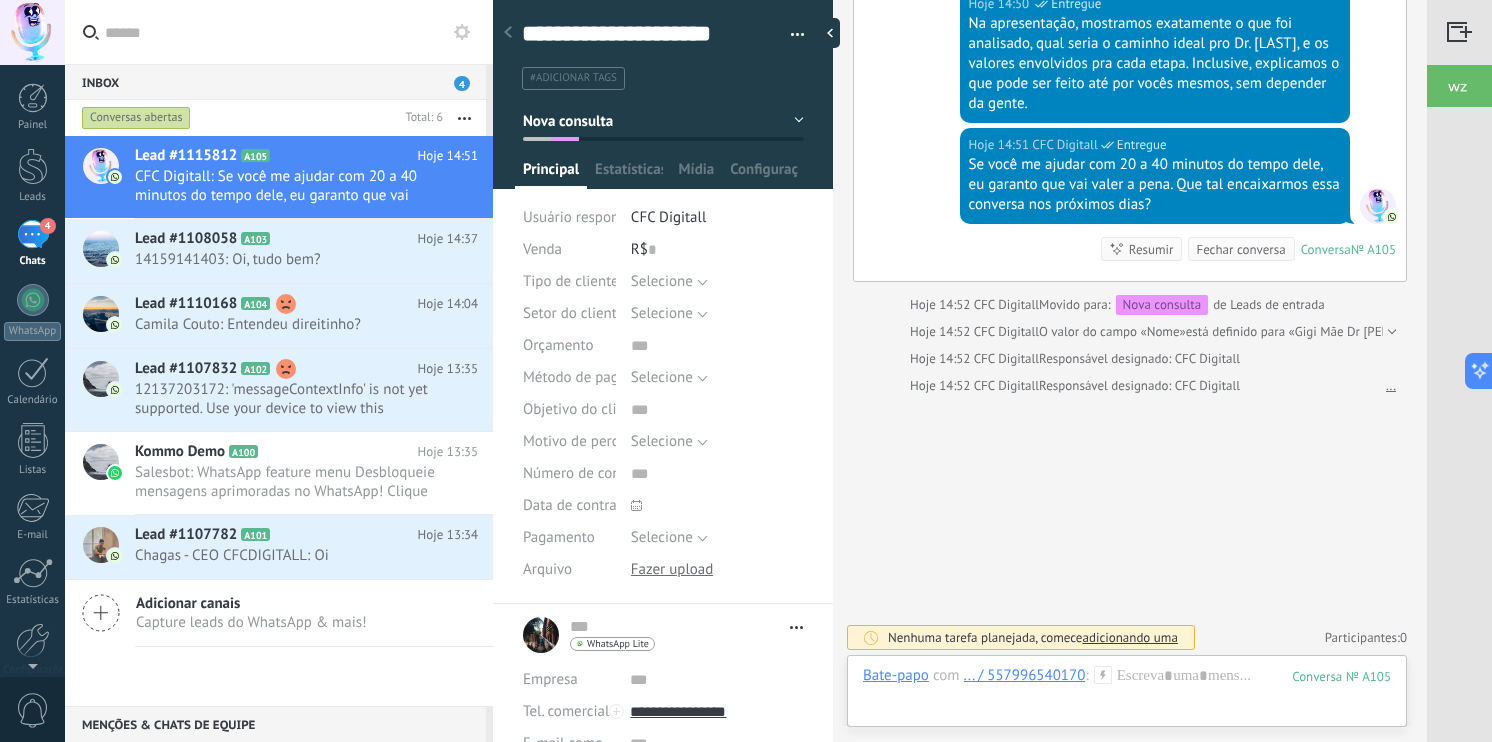 click on "**********" at bounding box center (663, 295) 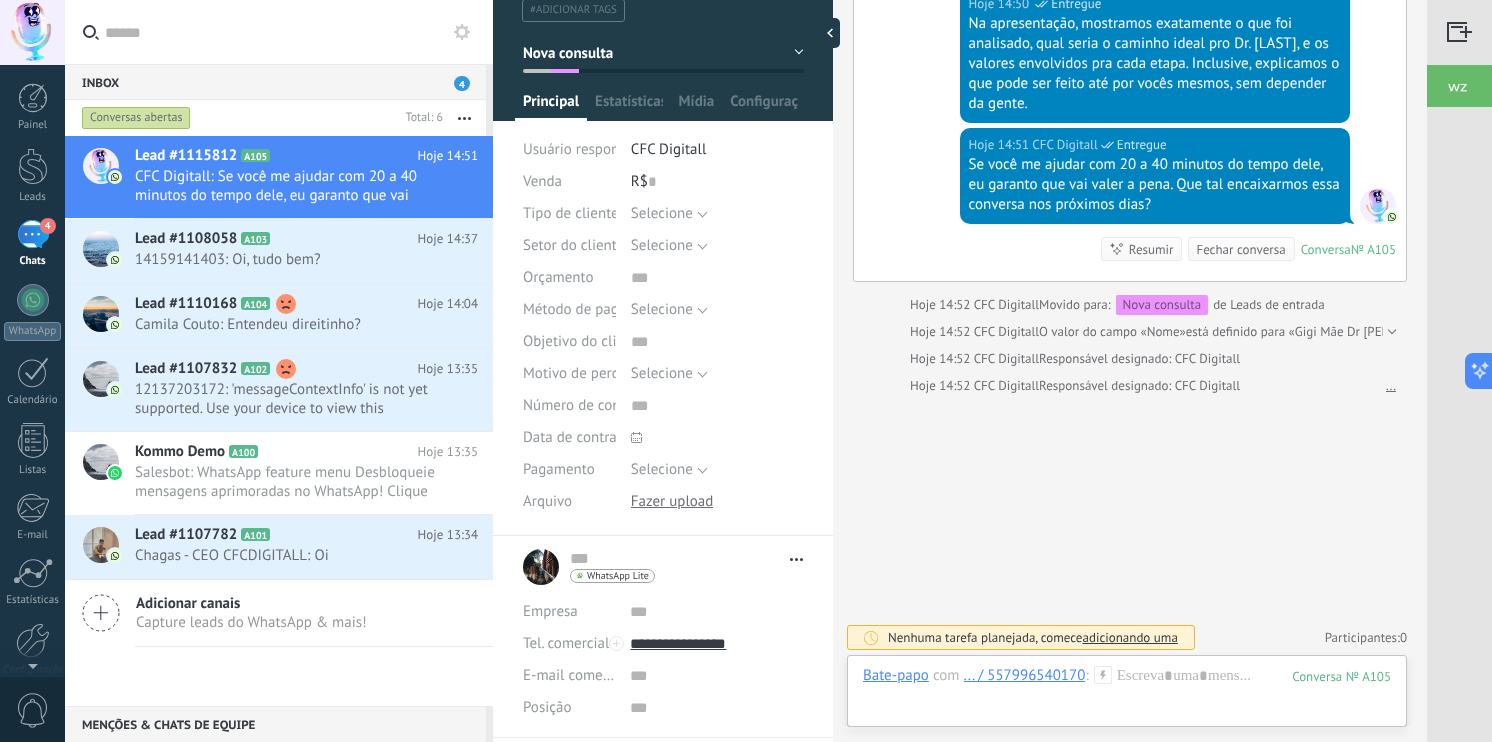 scroll, scrollTop: 0, scrollLeft: 0, axis: both 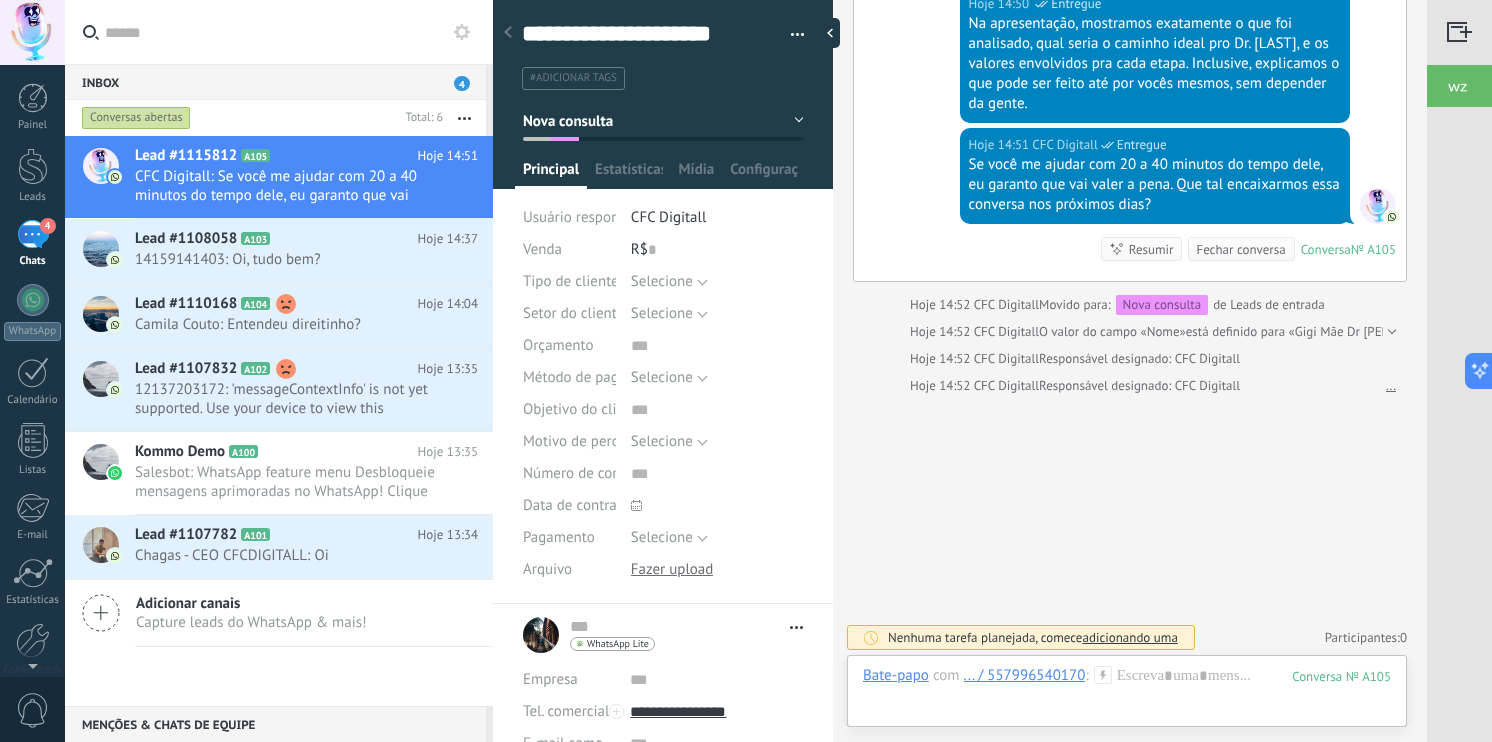 click on "Etapa de leads de entrada" at bounding box center (663, 121) 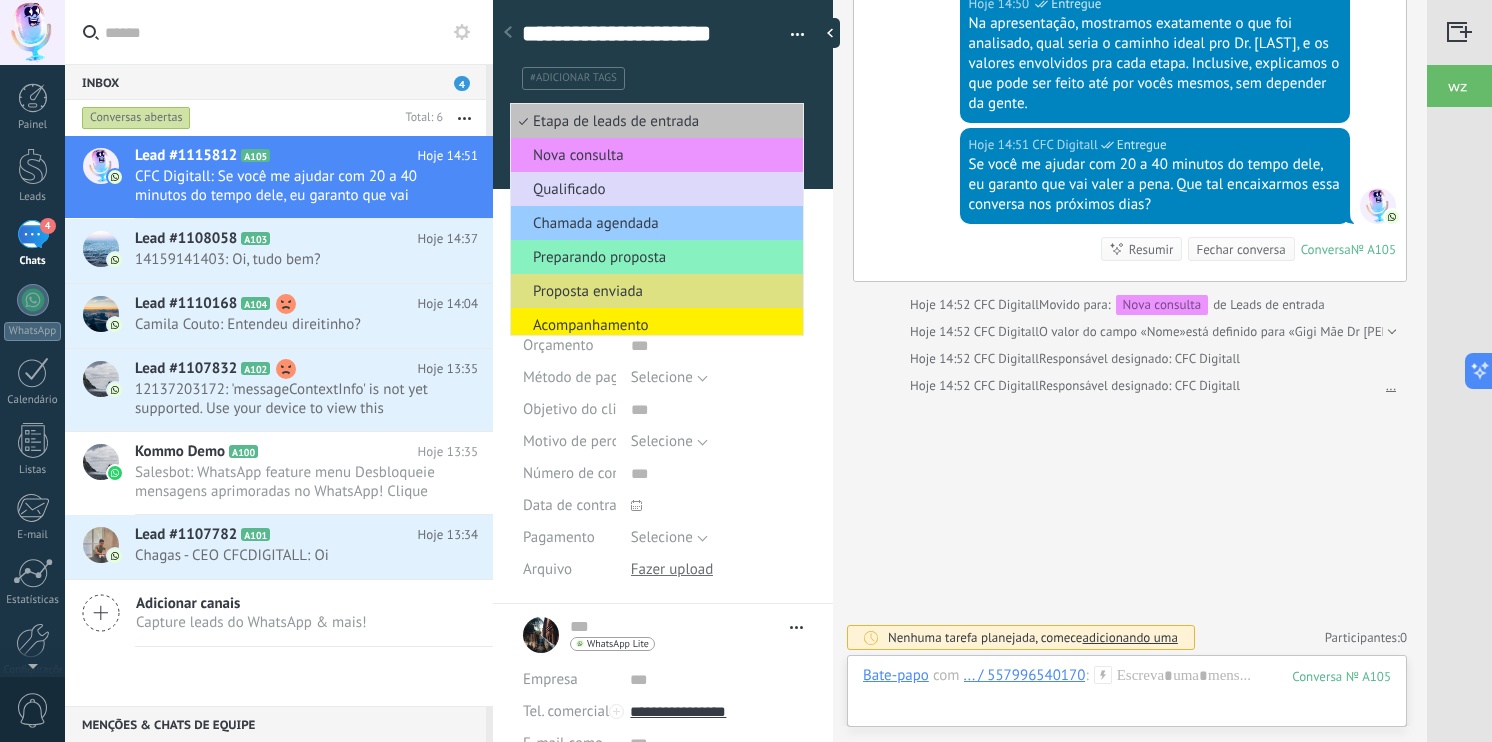 click on "Qualificado" at bounding box center (654, 189) 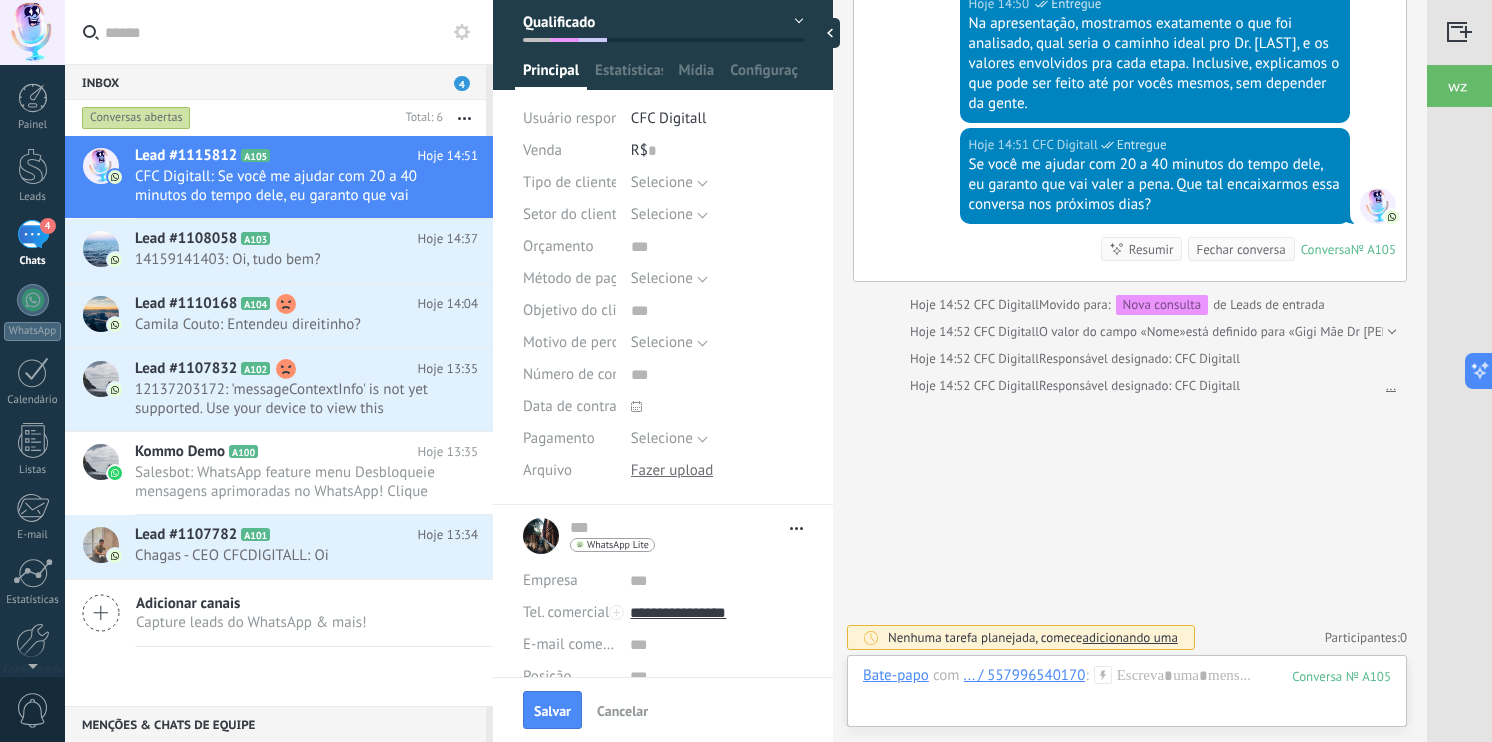 scroll, scrollTop: 0, scrollLeft: 0, axis: both 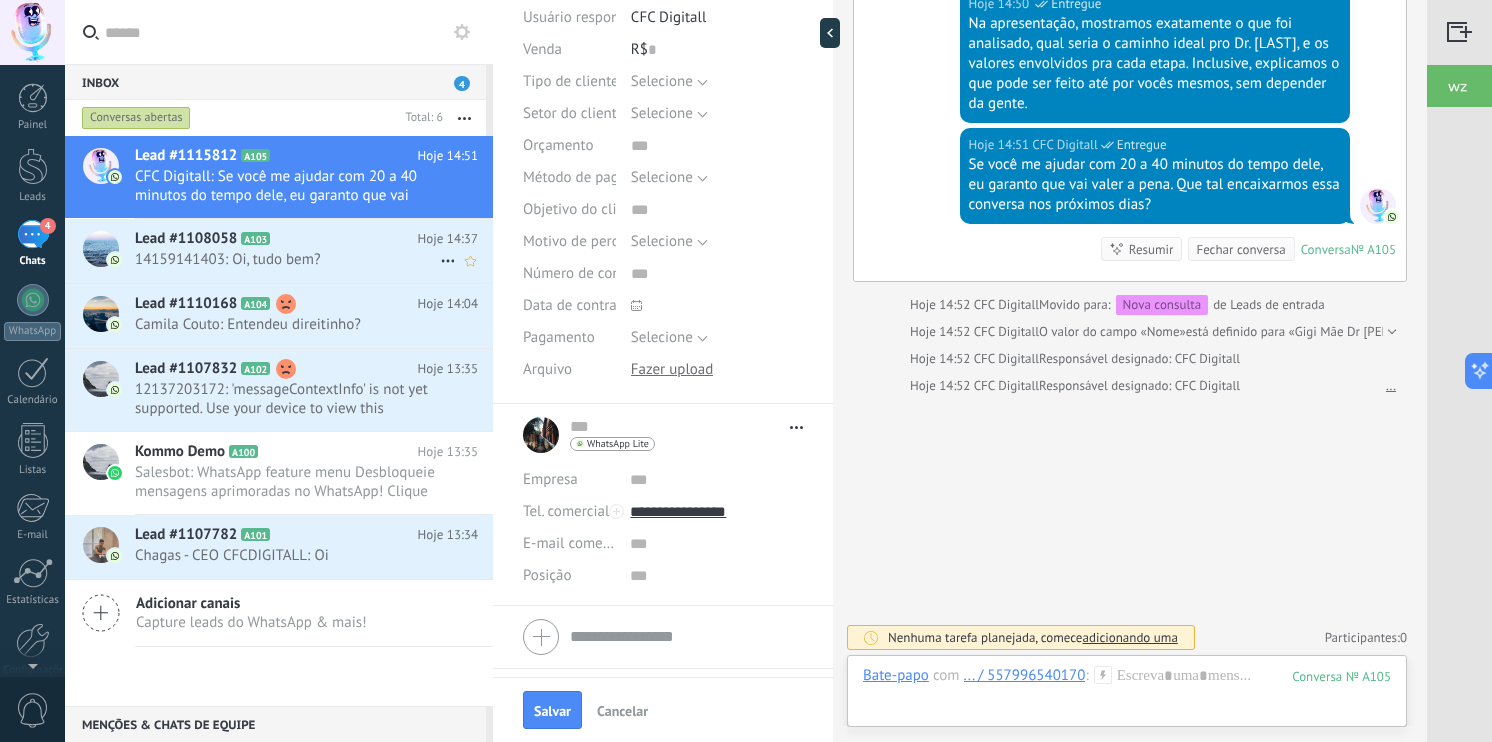 click on "Lead #1108058
A103
Hoje 14:37
[PHONE]: Oi, tudo bem?" at bounding box center (314, 250) 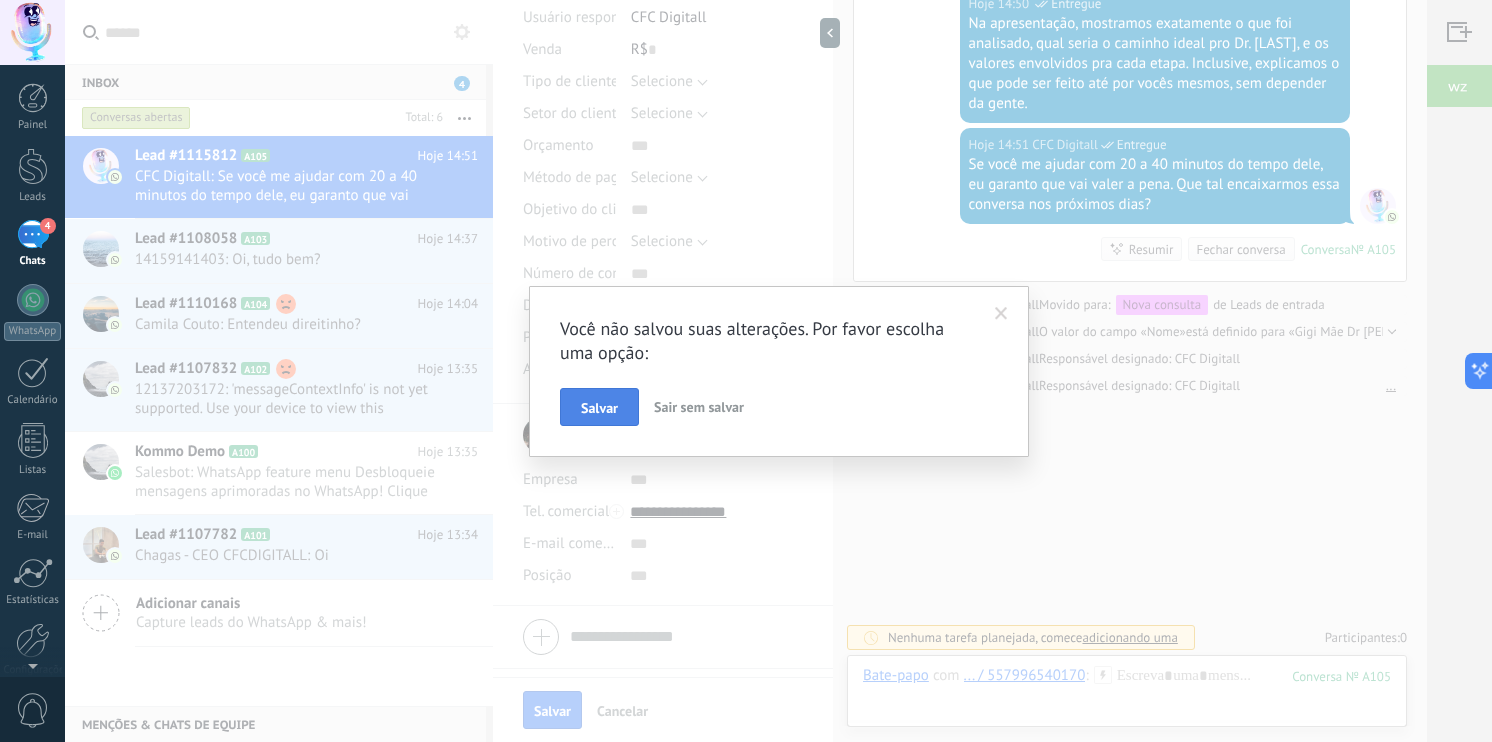 click on "Salvar" at bounding box center (599, 407) 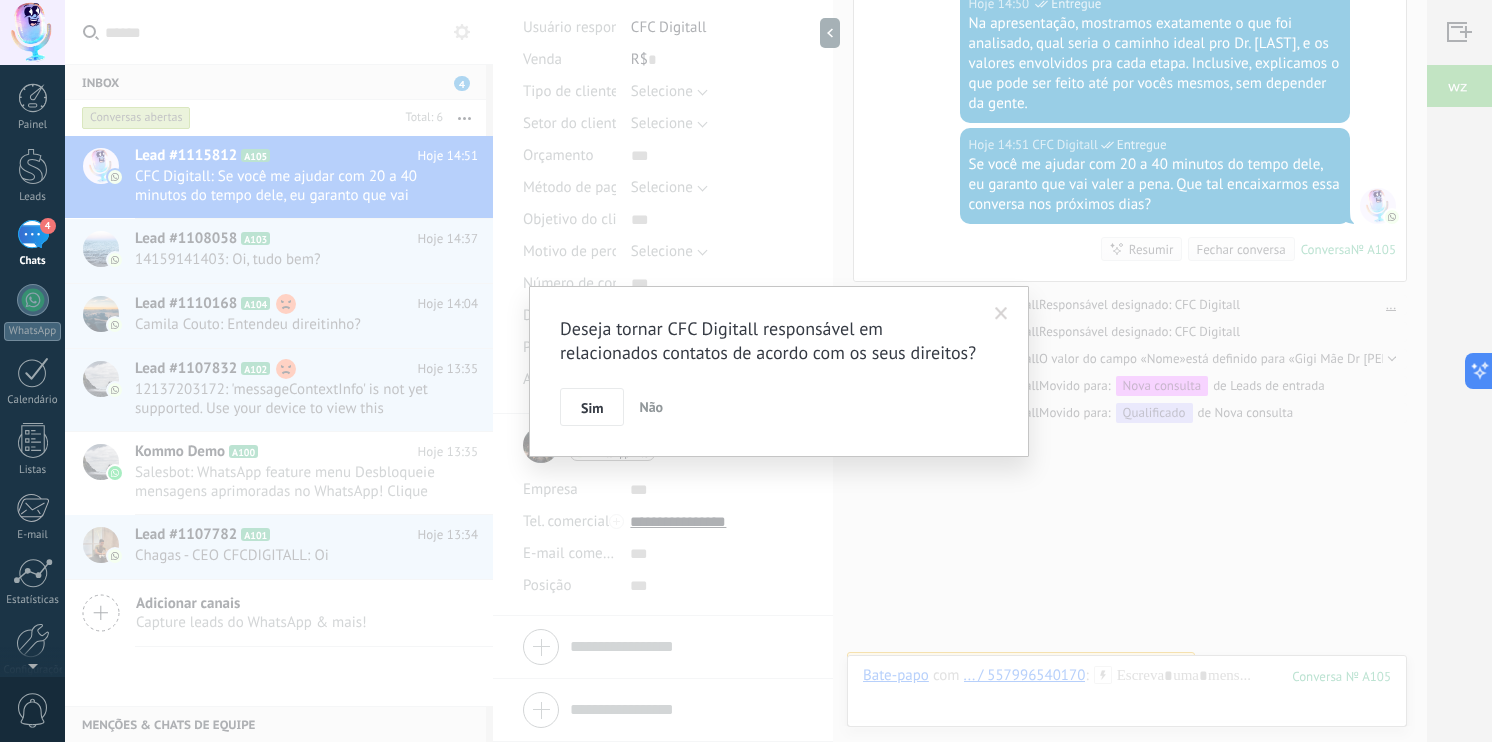 scroll, scrollTop: 1216, scrollLeft: 0, axis: vertical 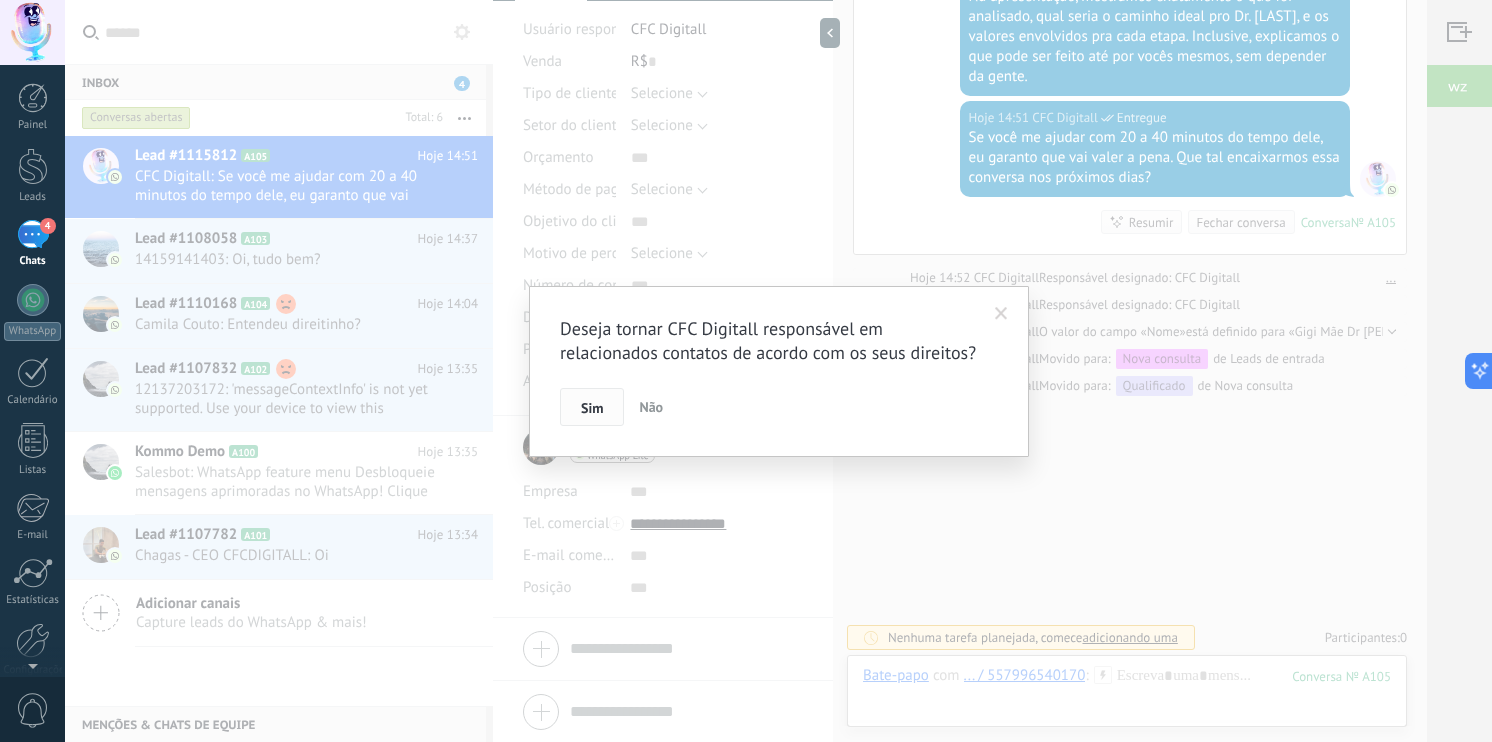 click on "Sim" at bounding box center (592, 407) 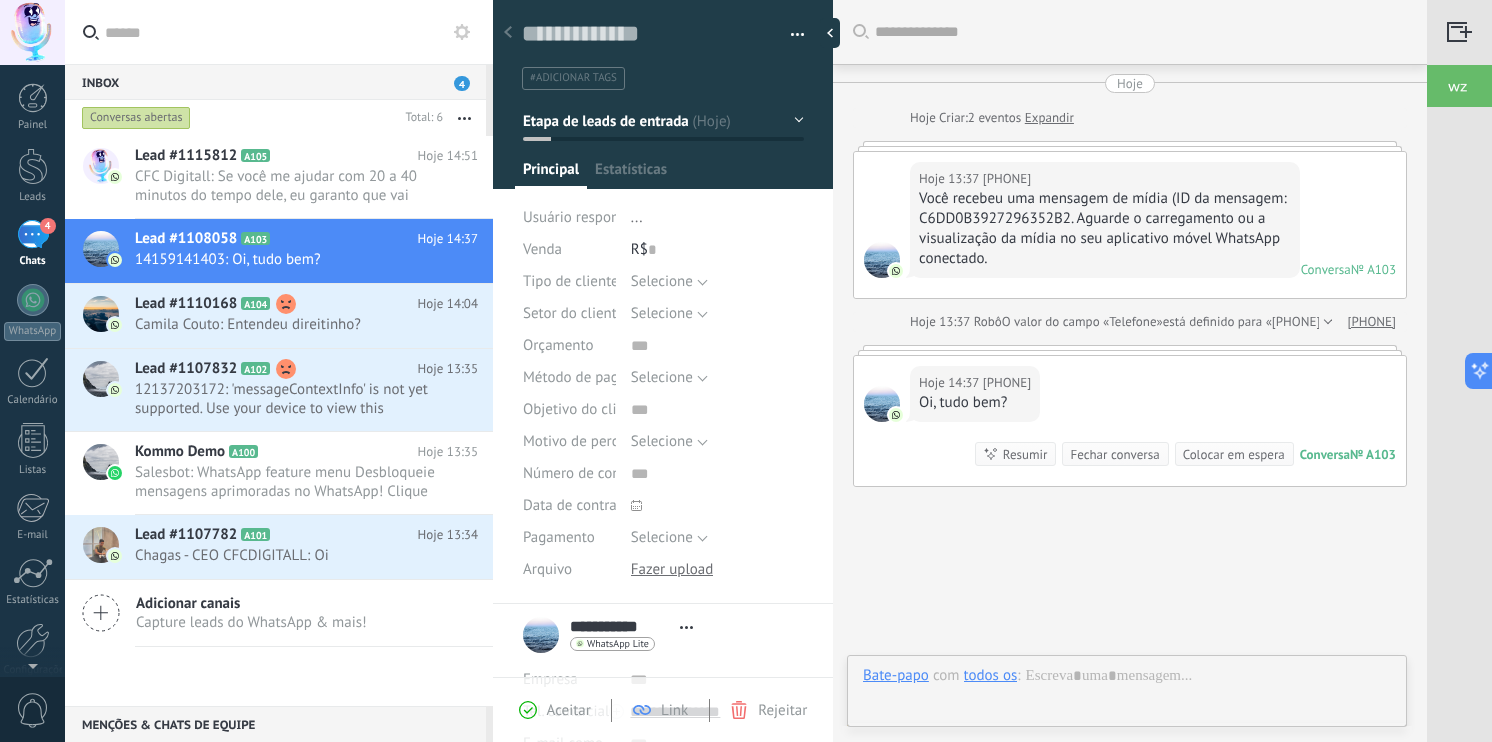 scroll, scrollTop: 29, scrollLeft: 0, axis: vertical 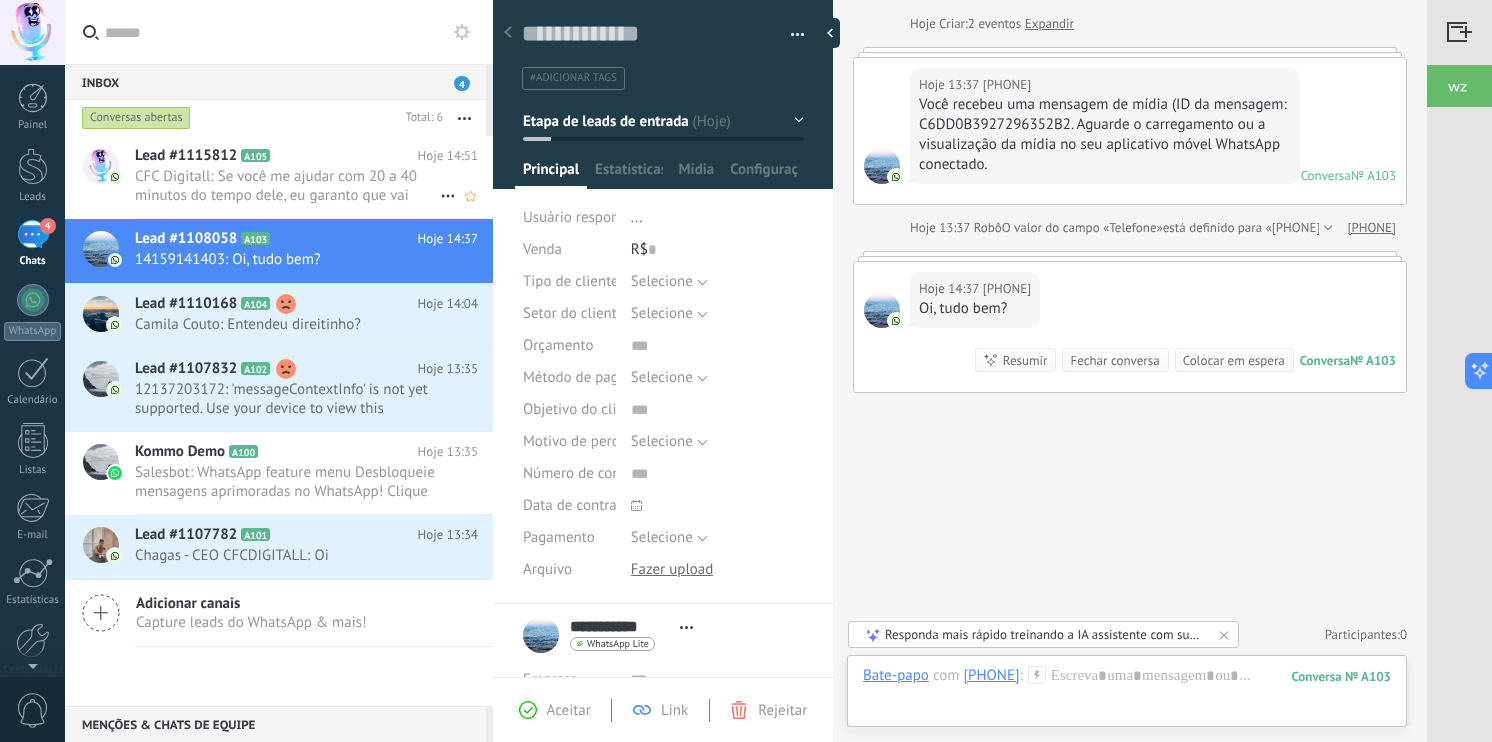 click on "CFC Digitall: Se você me ajudar com 20 a 40 minutos do tempo dele, eu garanto que vai valer a pena. Que tal encaixarmos essa conversa nos próximos dias?" at bounding box center (287, 186) 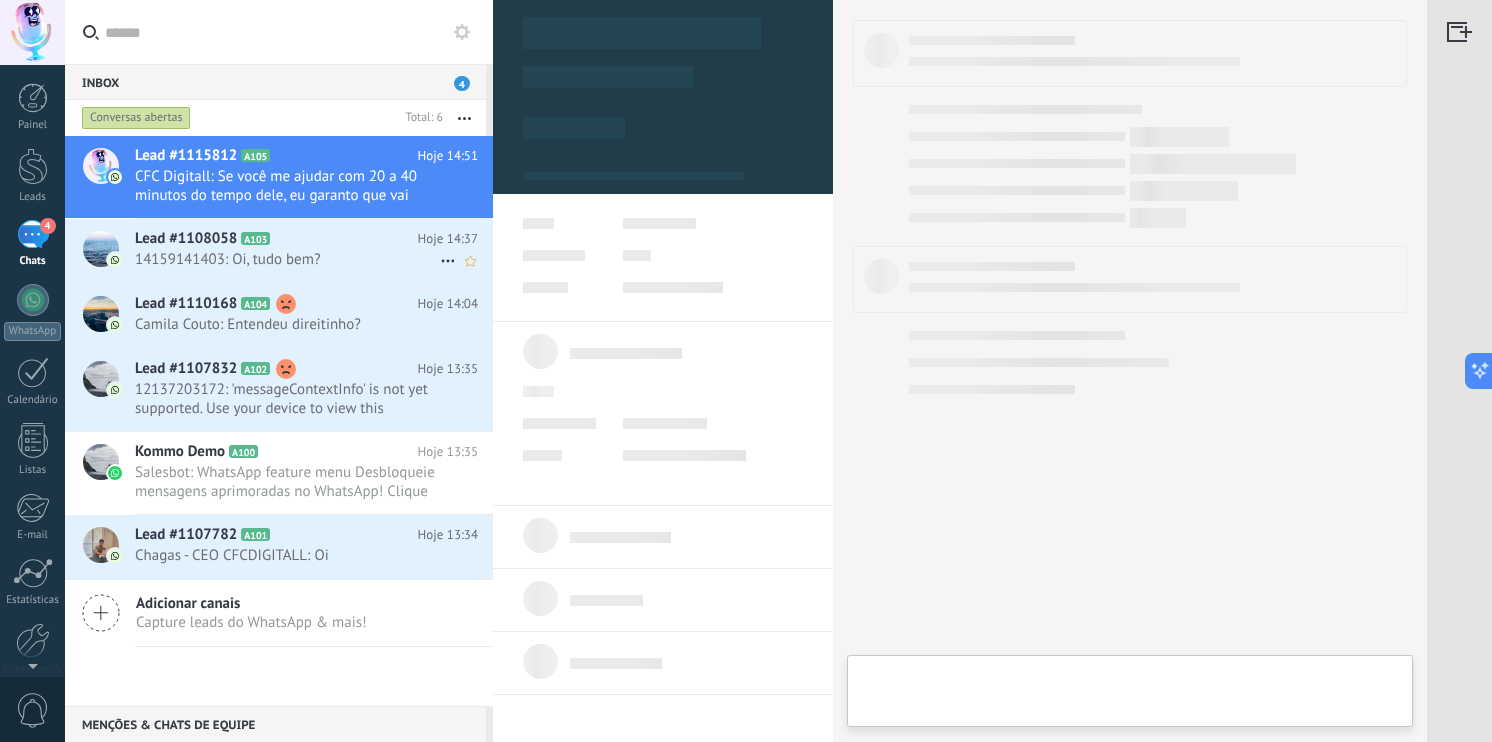 type on "**********" 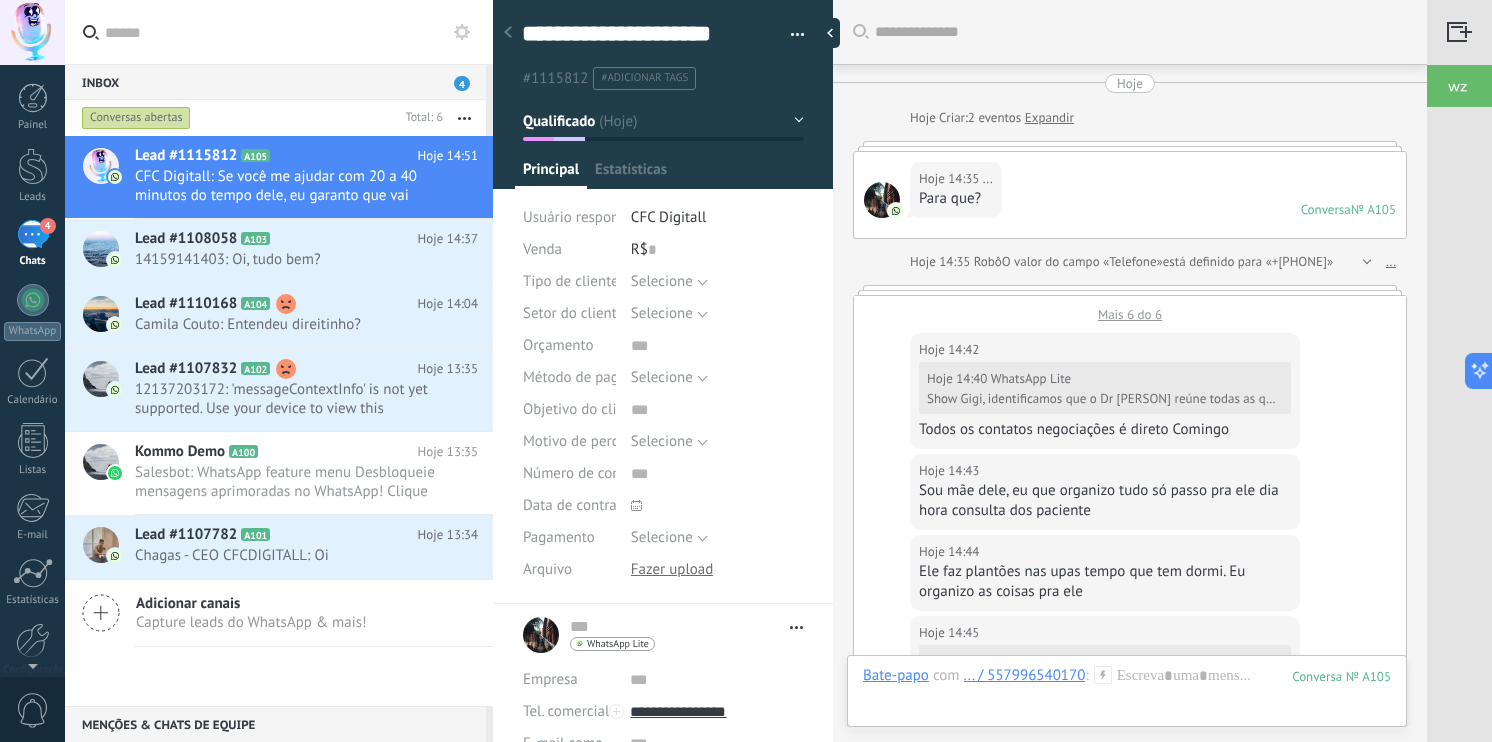 scroll, scrollTop: 29, scrollLeft: 0, axis: vertical 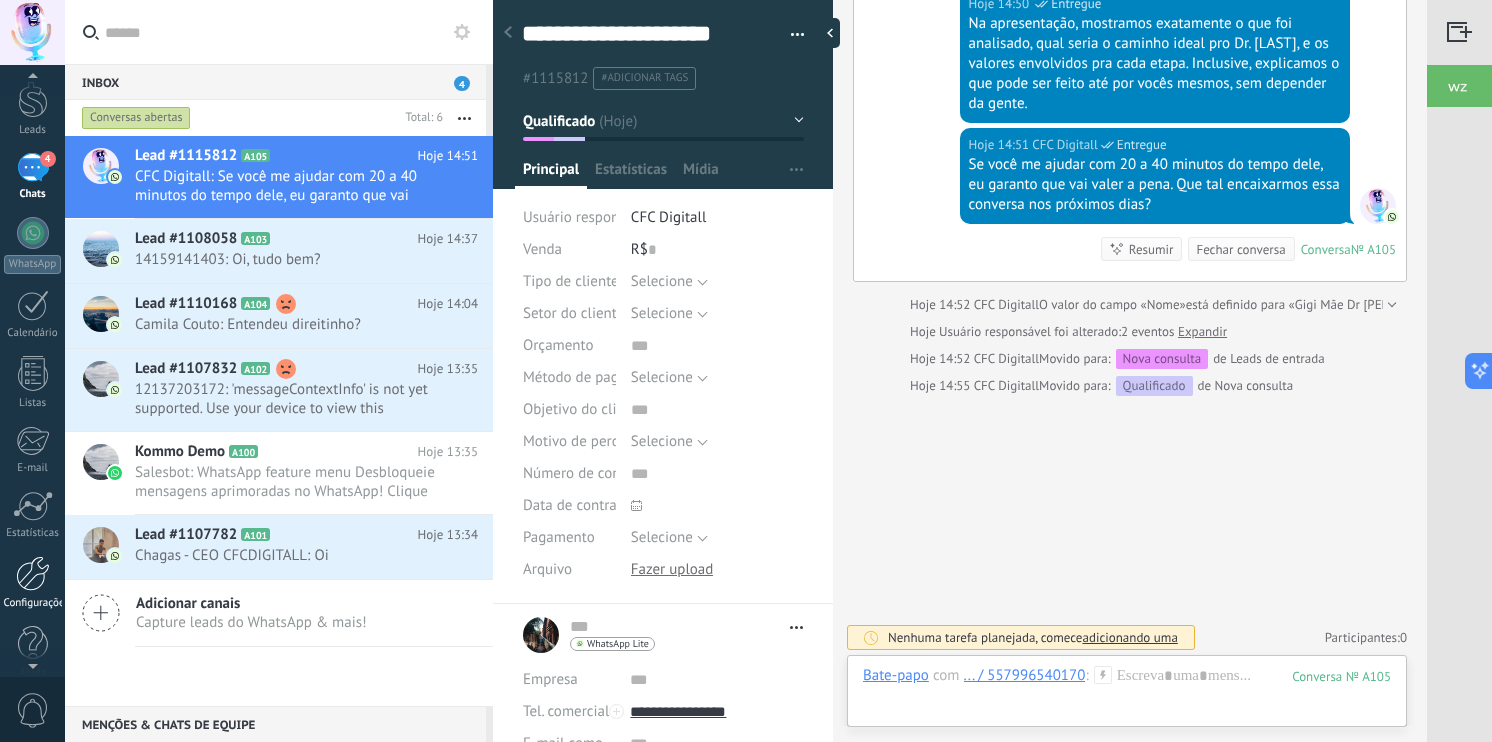 click at bounding box center [33, 573] 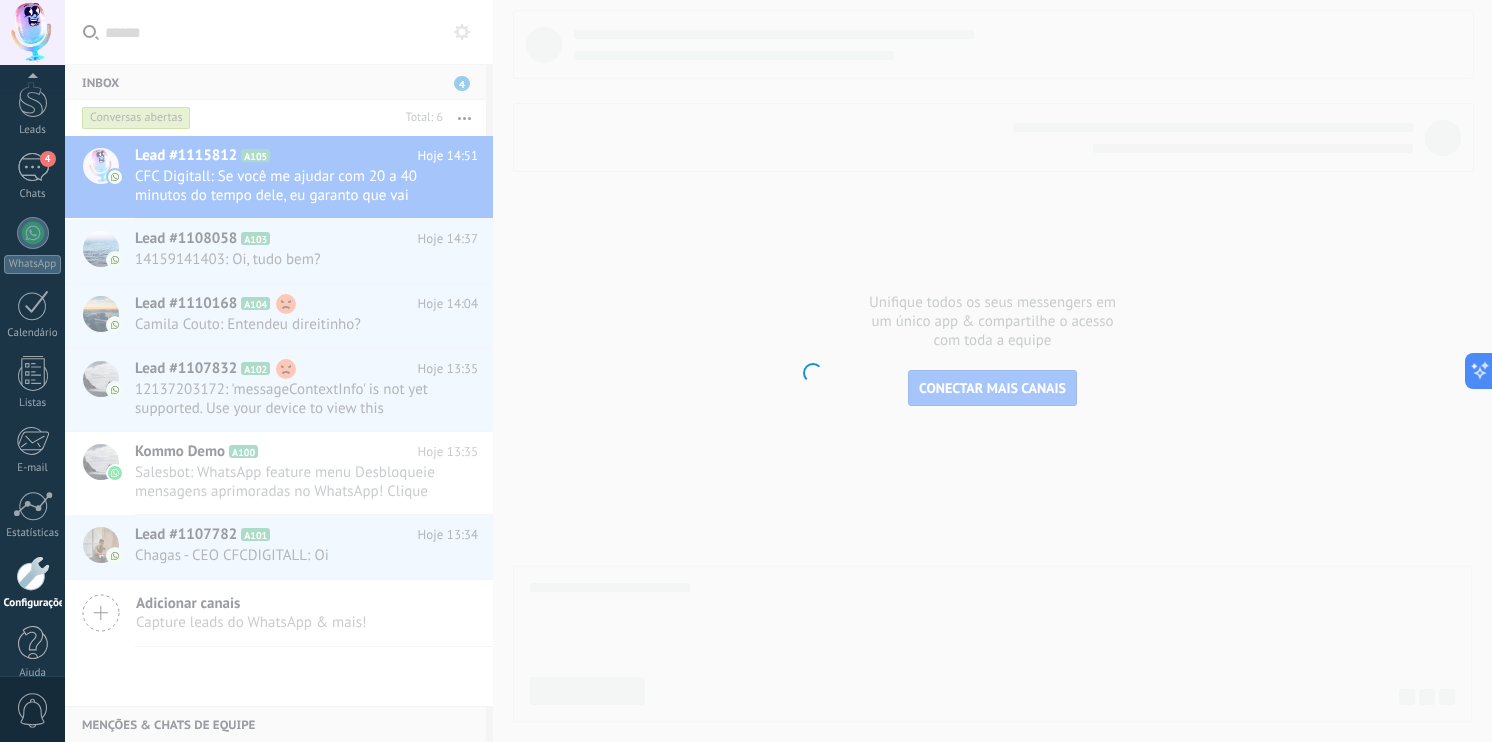 scroll, scrollTop: 88, scrollLeft: 0, axis: vertical 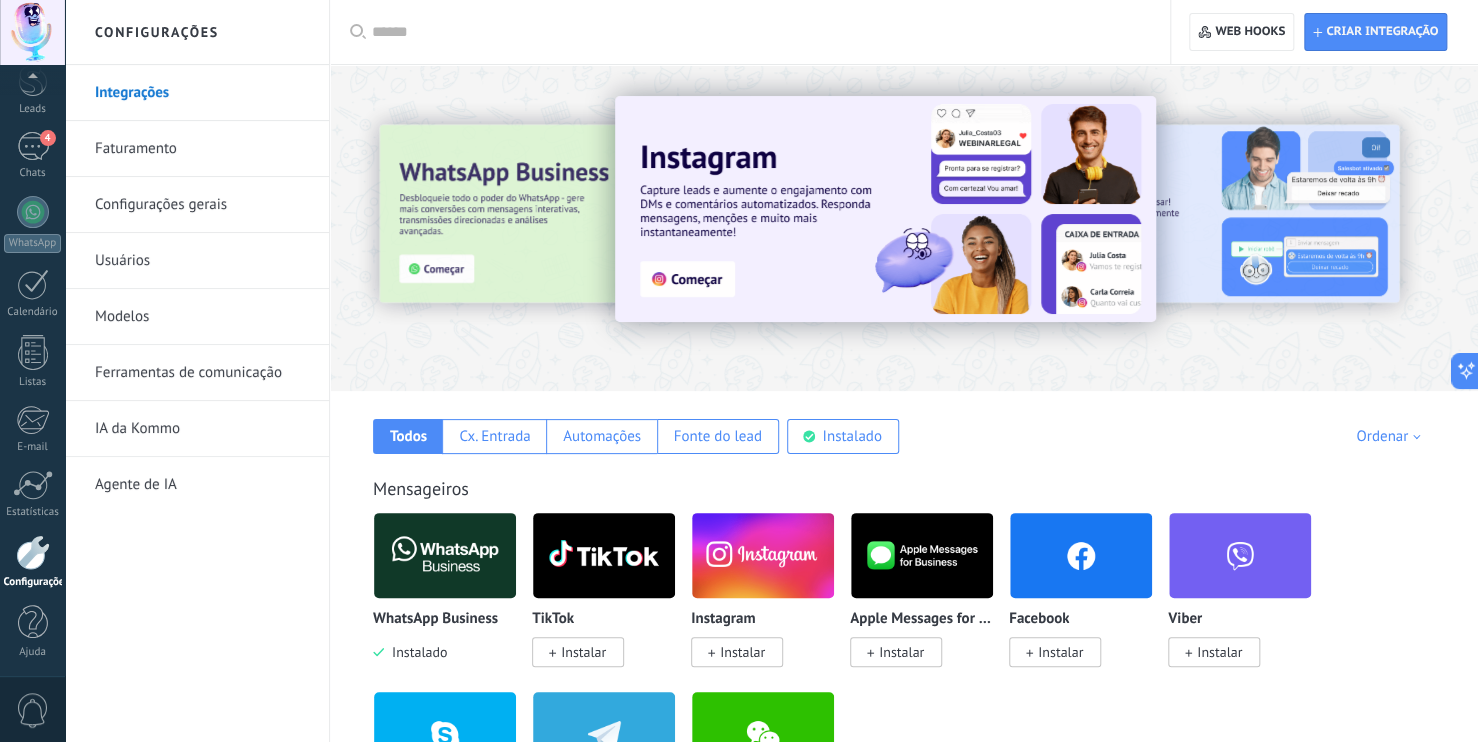 click on "Ferramentas de comunicação" at bounding box center [202, 373] 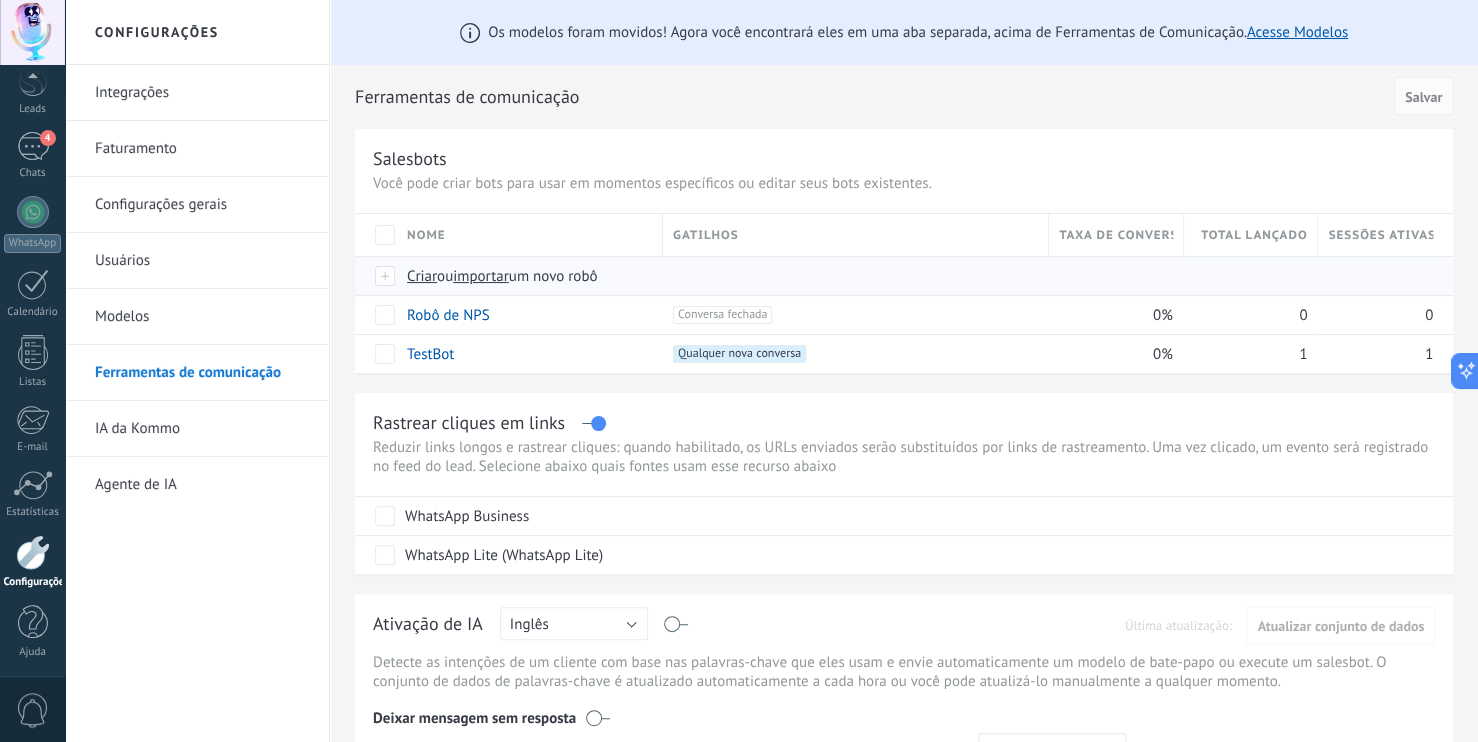 click on "Criar" at bounding box center (422, 276) 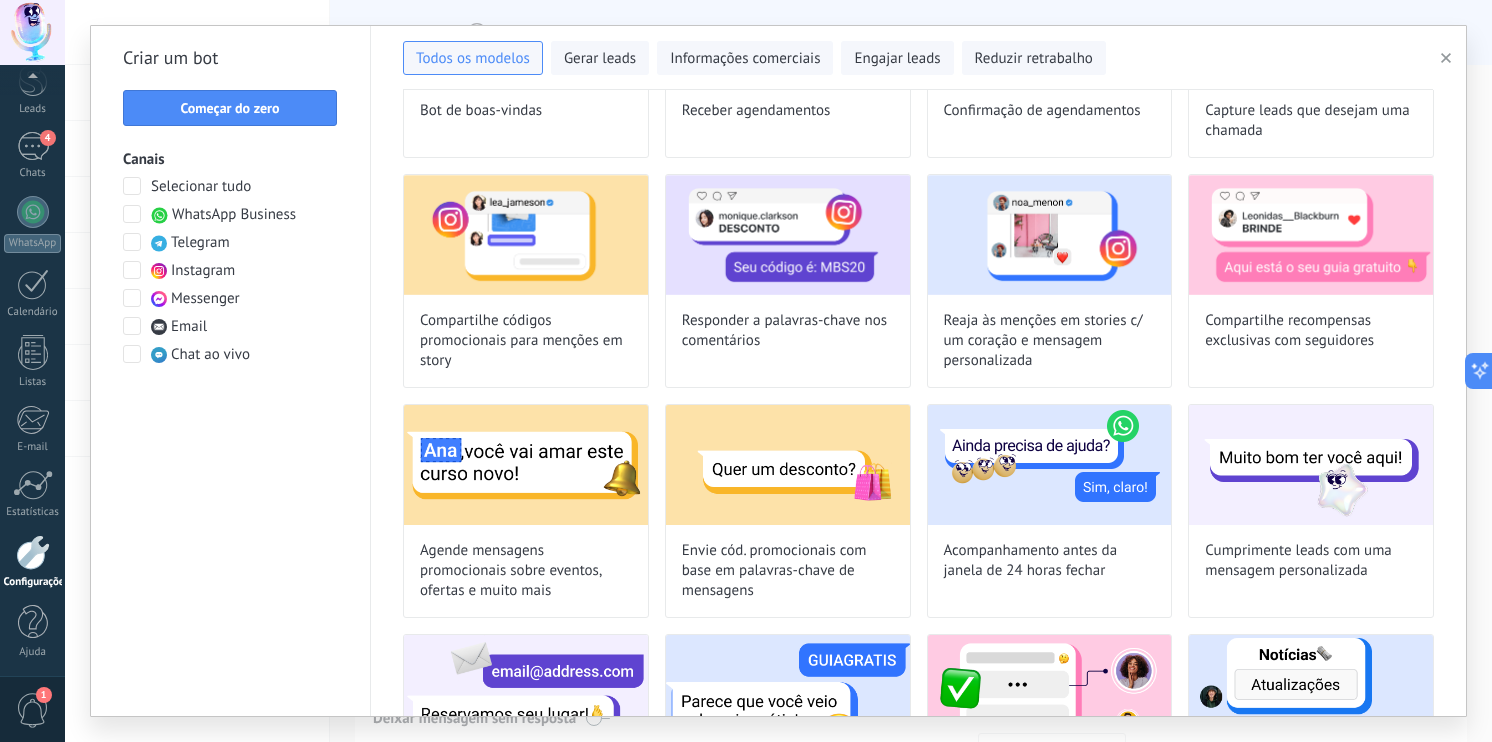 scroll, scrollTop: 200, scrollLeft: 0, axis: vertical 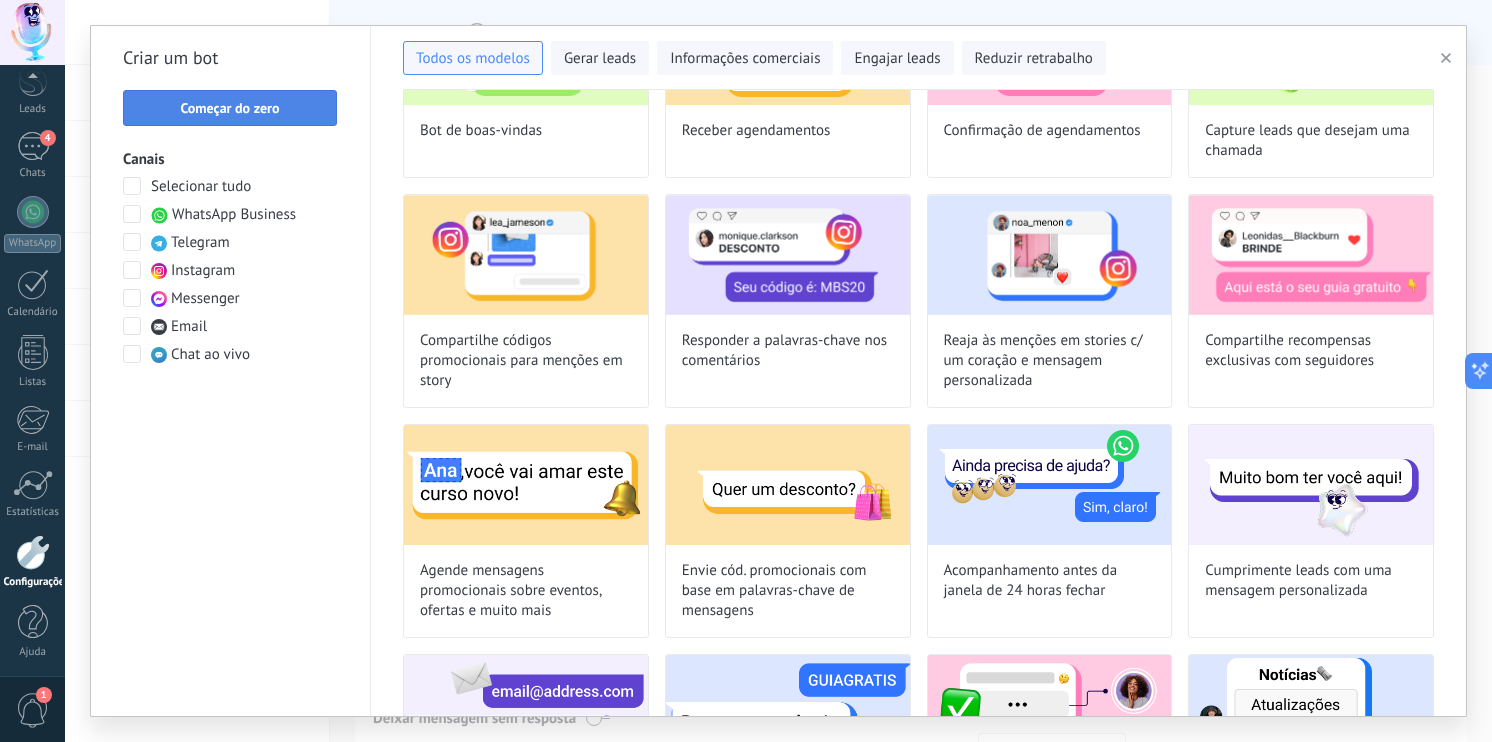 click on "Começar do zero" at bounding box center (229, 108) 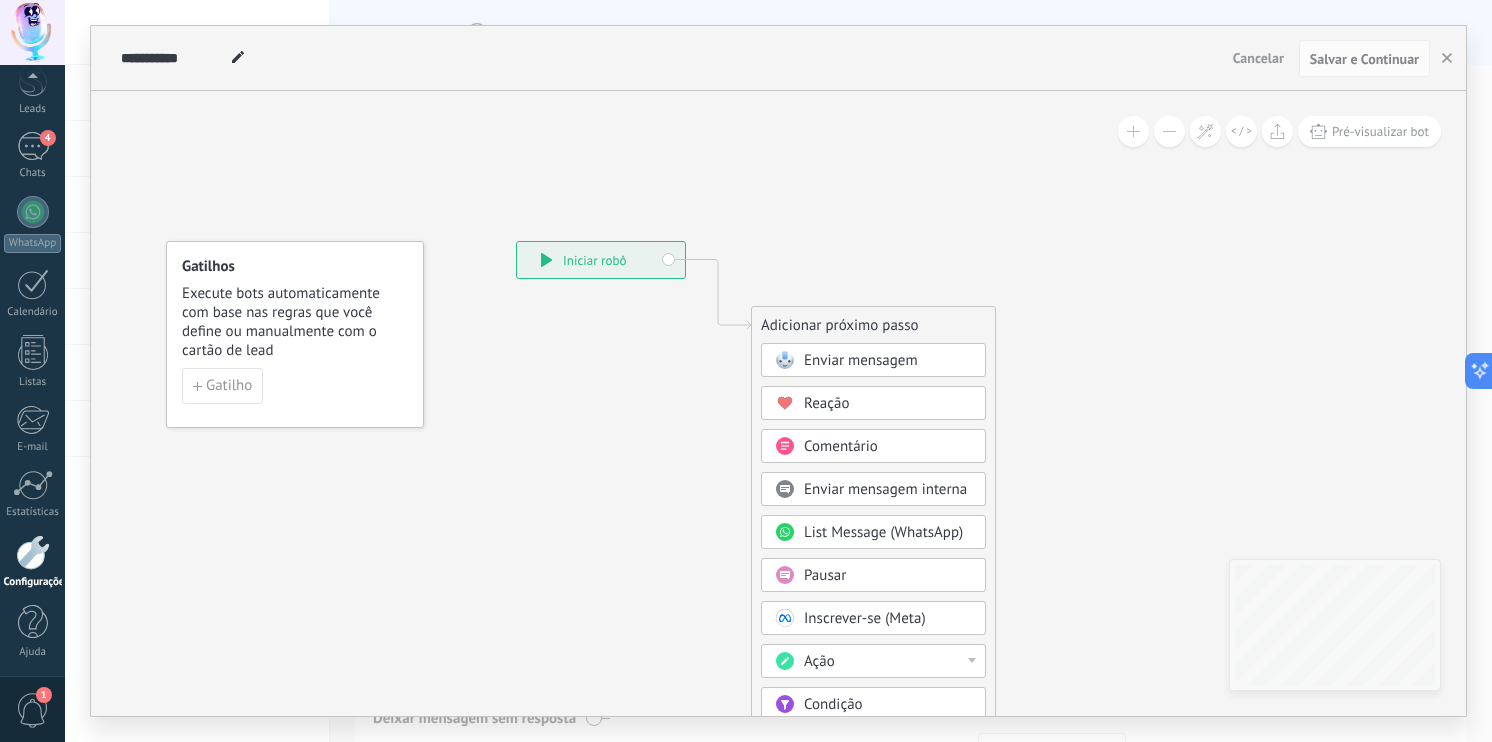 click 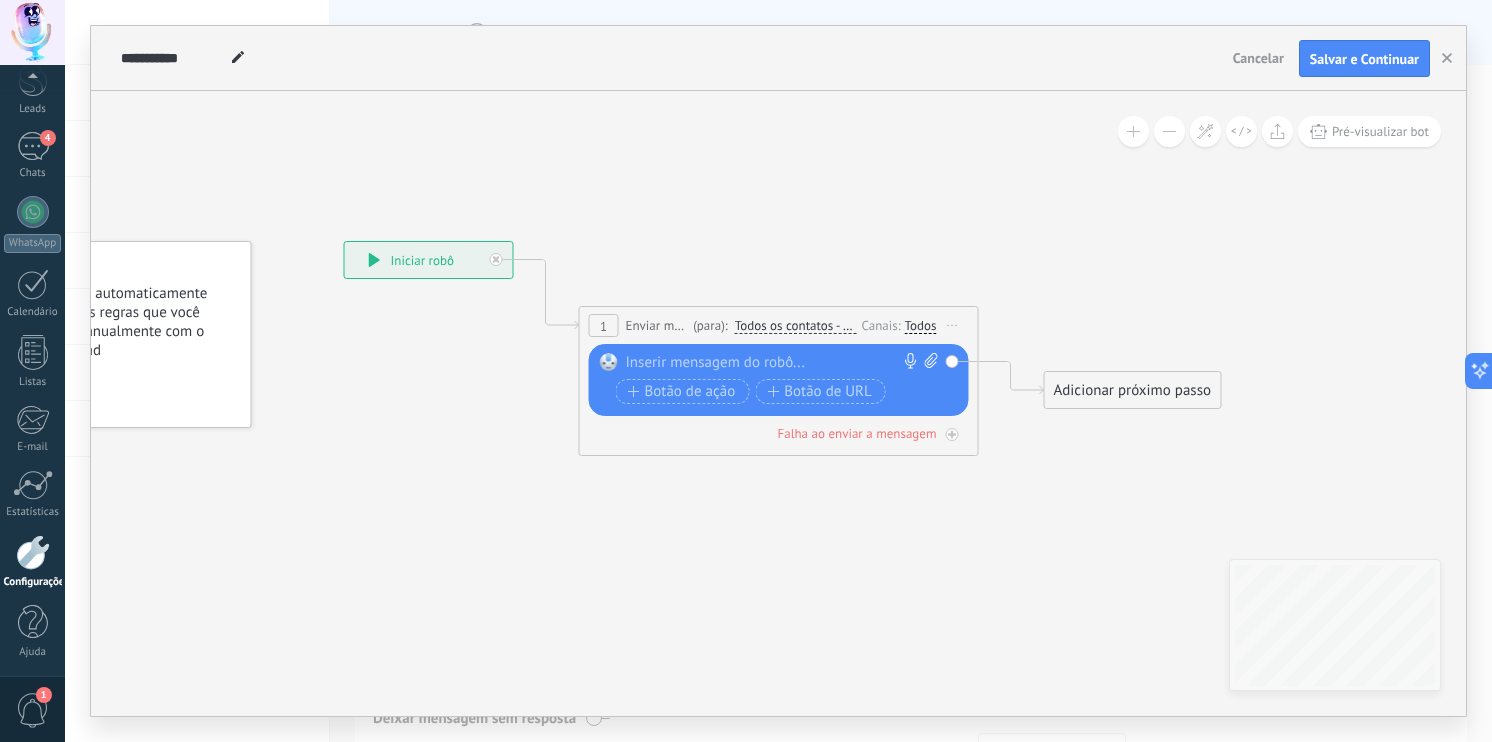 click at bounding box center [774, 363] 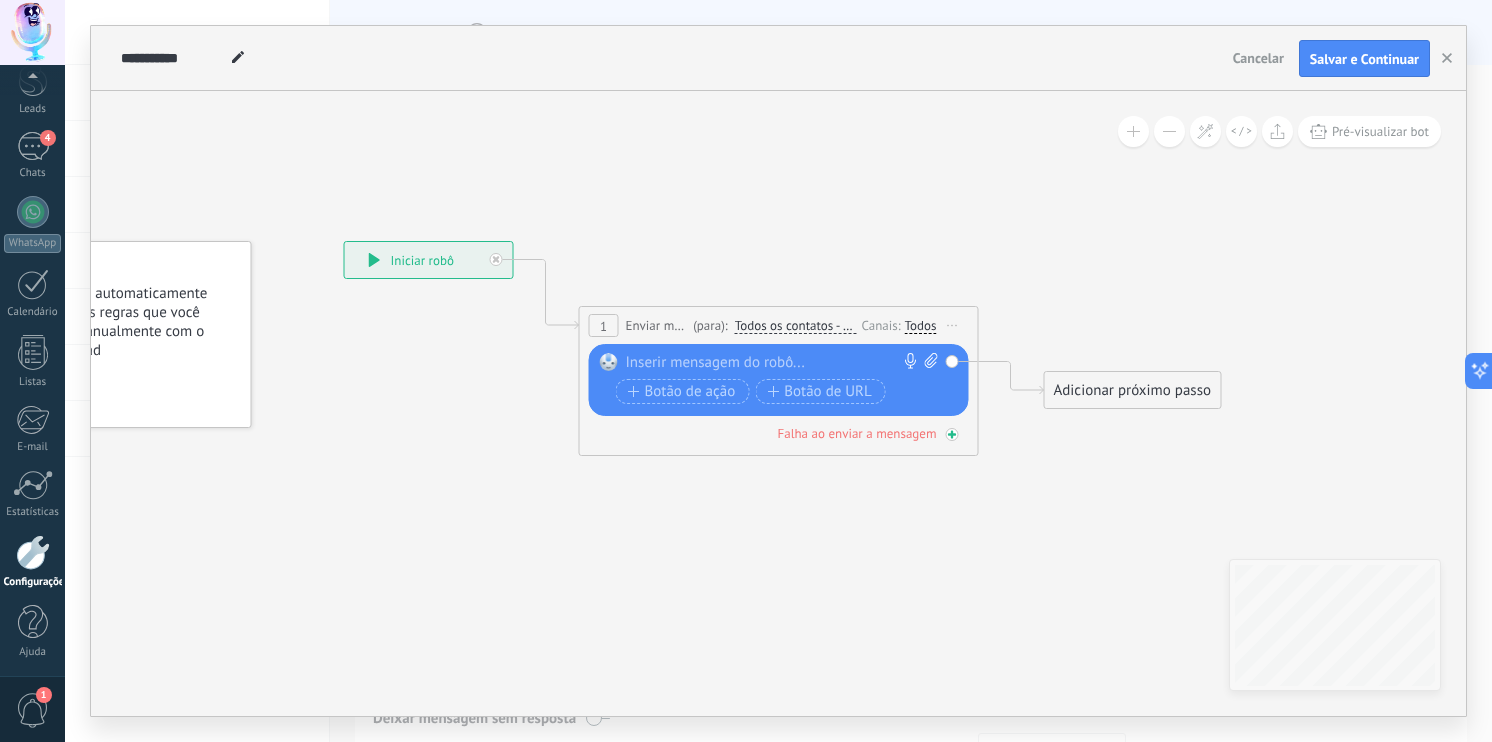 click on "Falha ao enviar a mensagem" at bounding box center [857, 433] 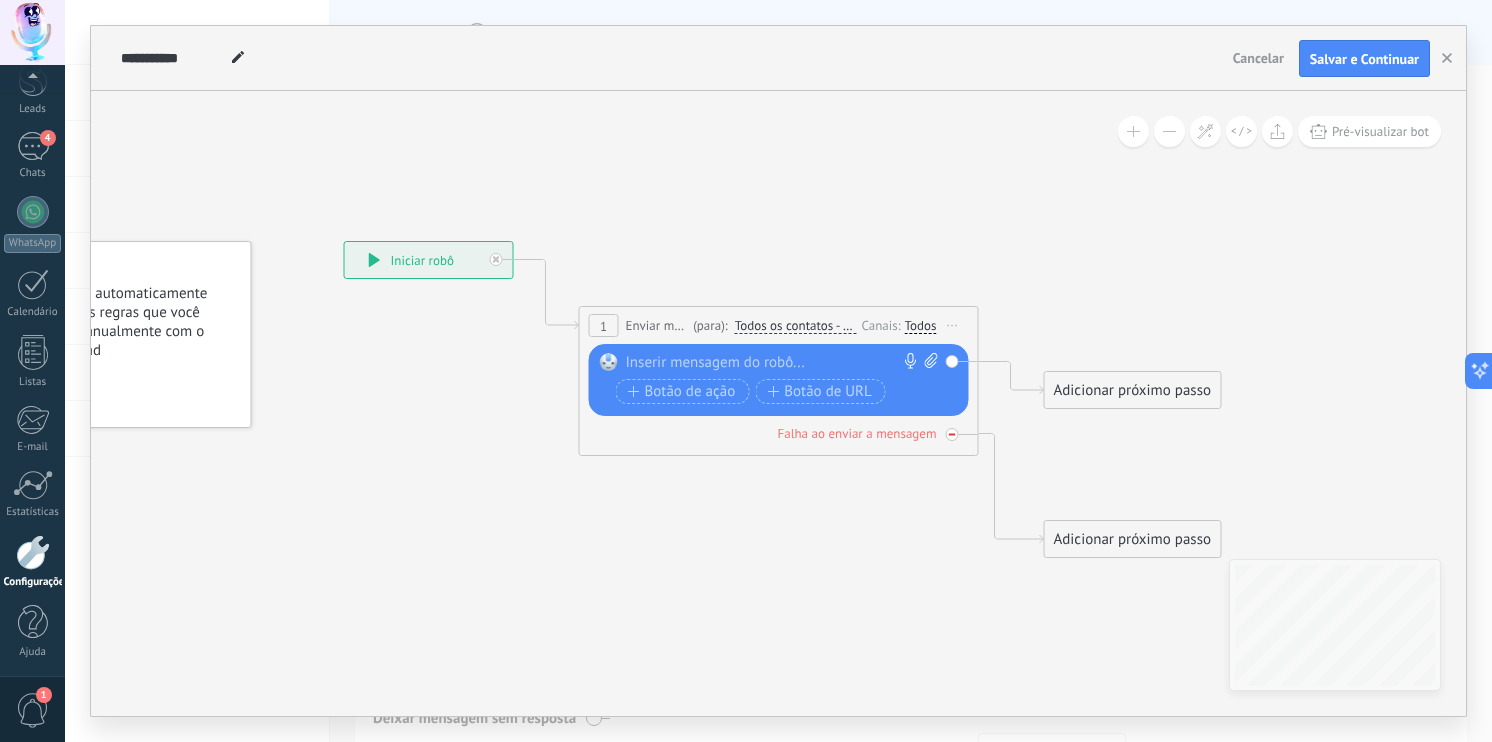 click on "Falha ao enviar a mensagem" at bounding box center (857, 433) 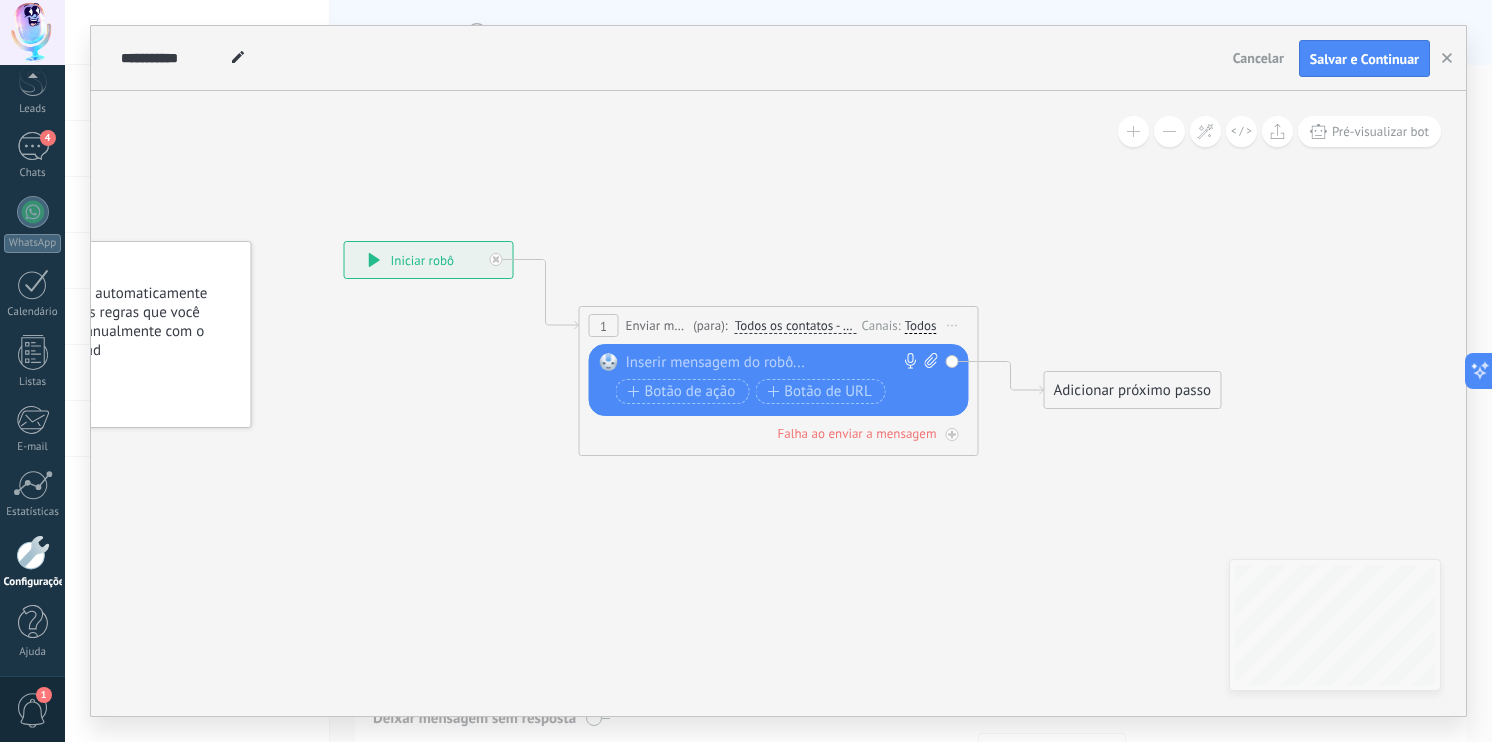 click on "**********" at bounding box center (429, 260) 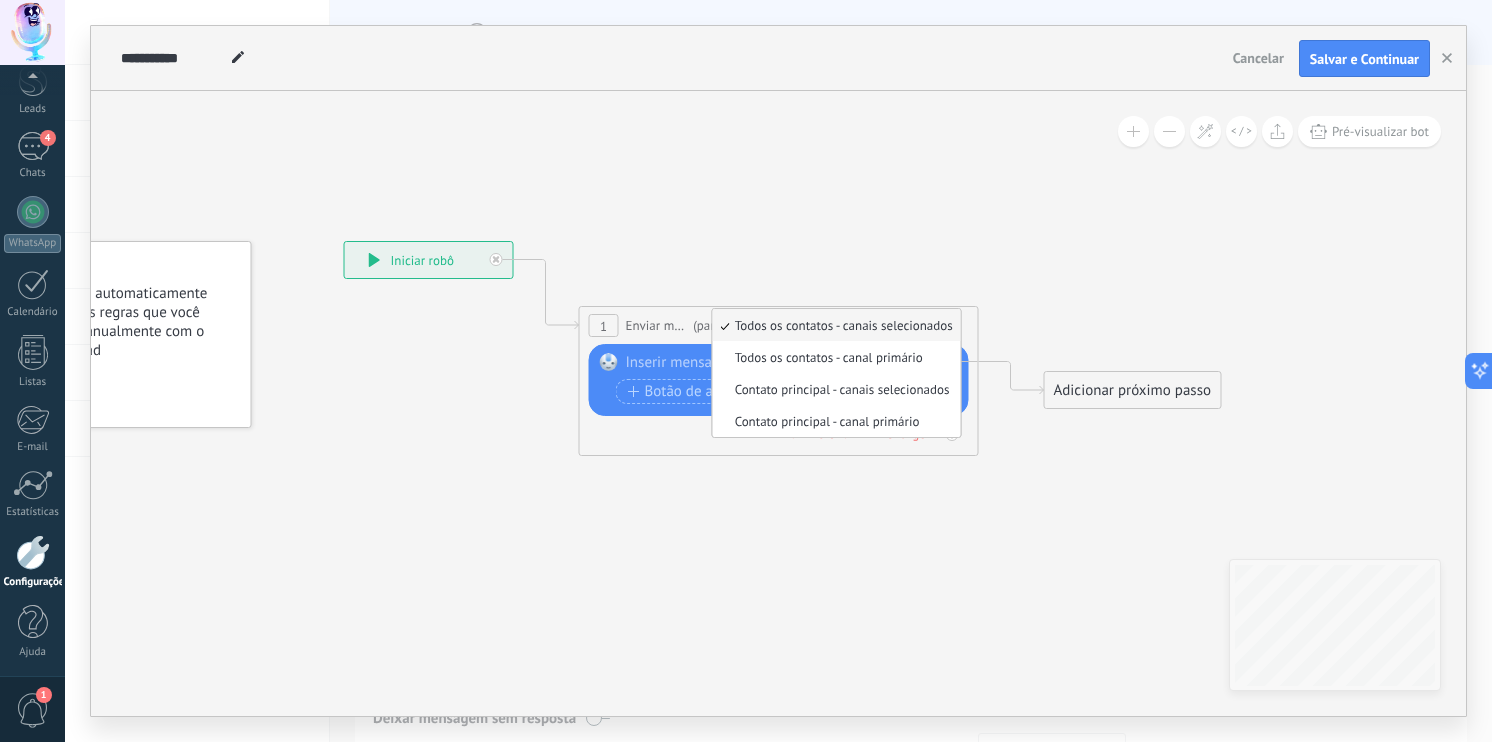 click 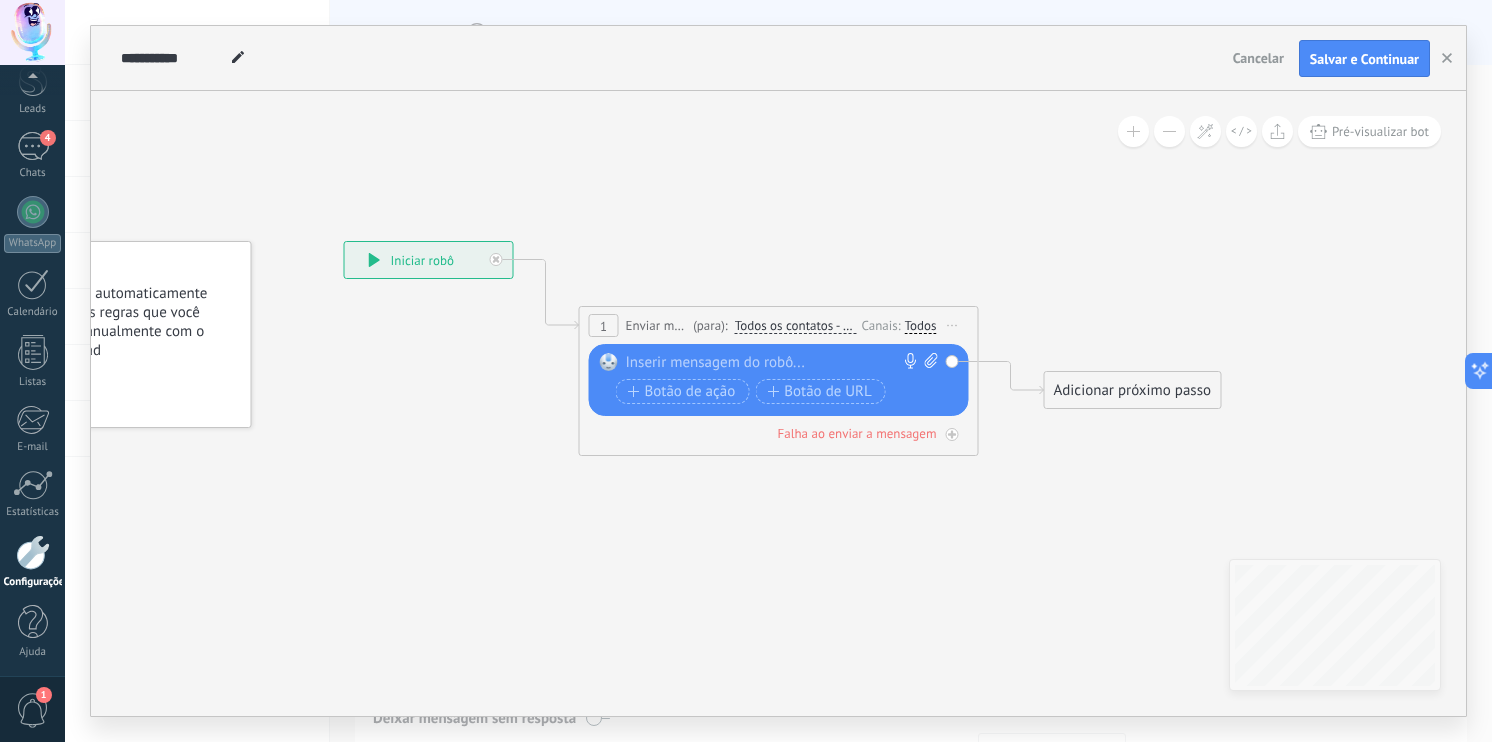 click on "Todos" at bounding box center (921, 326) 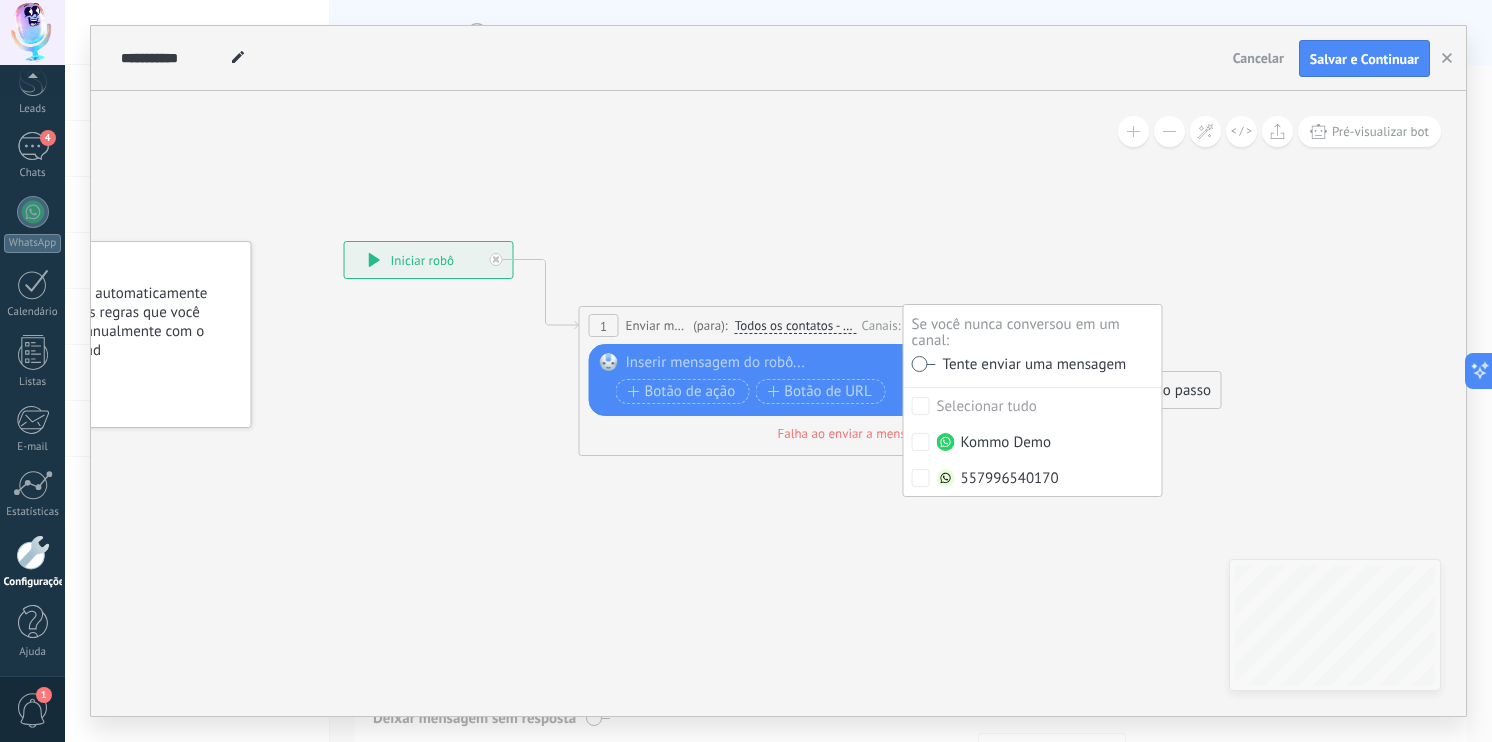 click 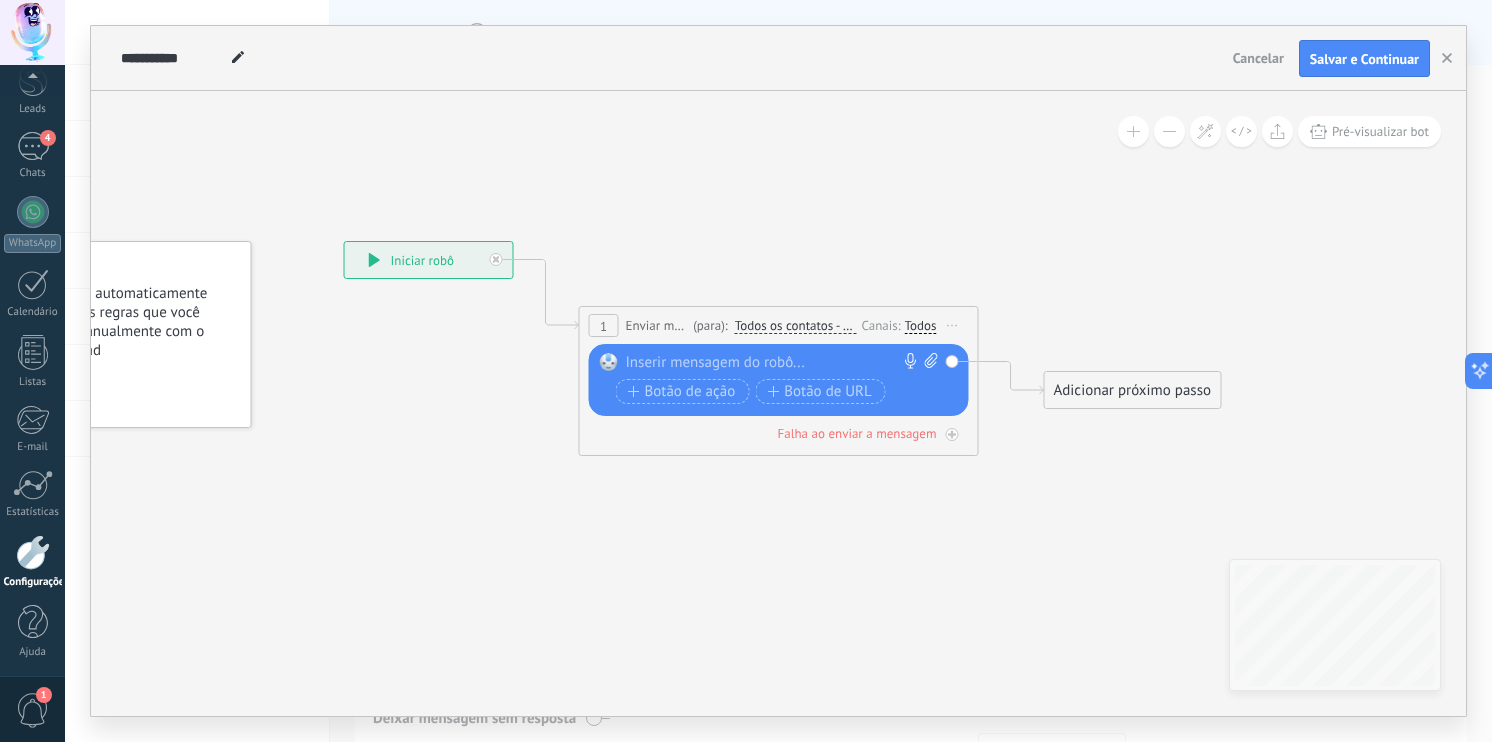 click on "Todos os contatos - canais selecionados" at bounding box center [796, 326] 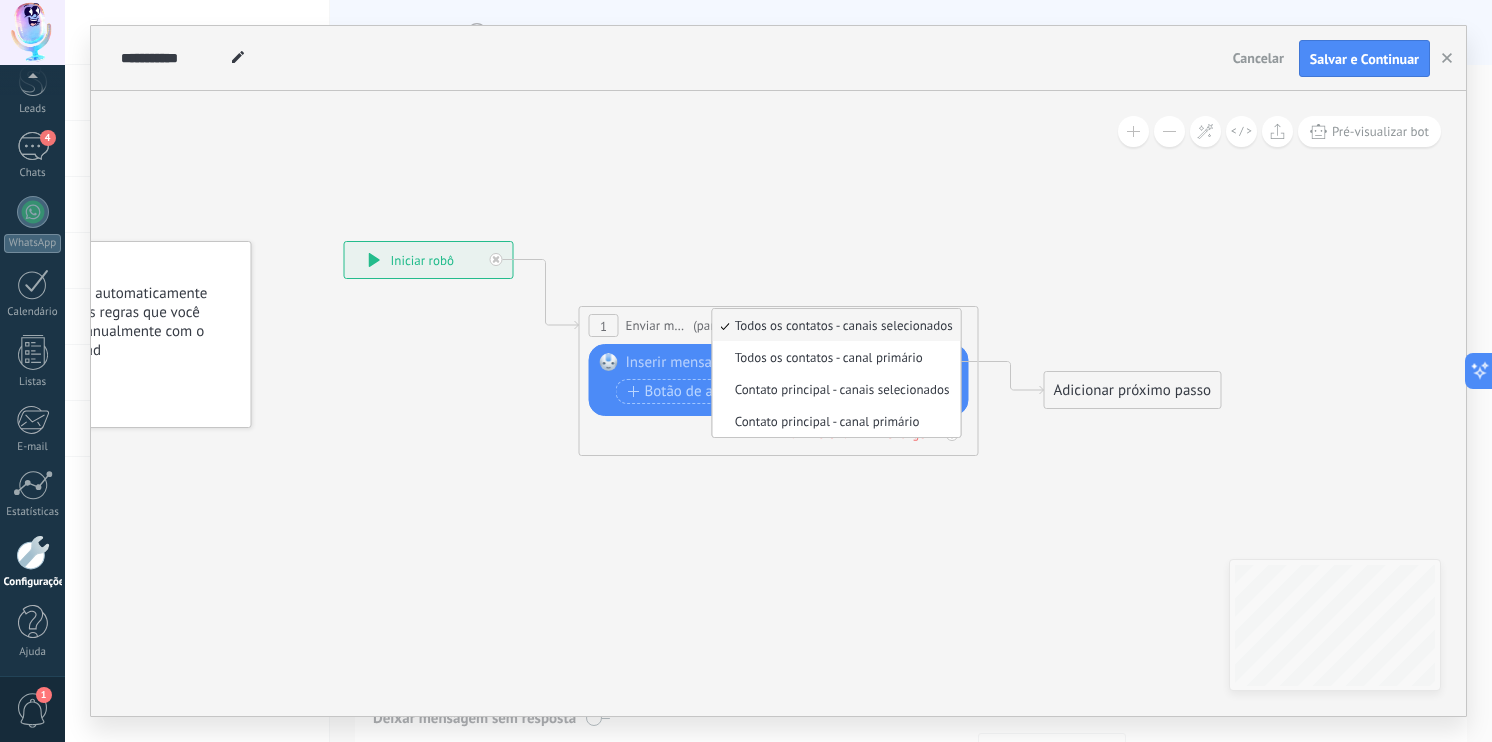 click 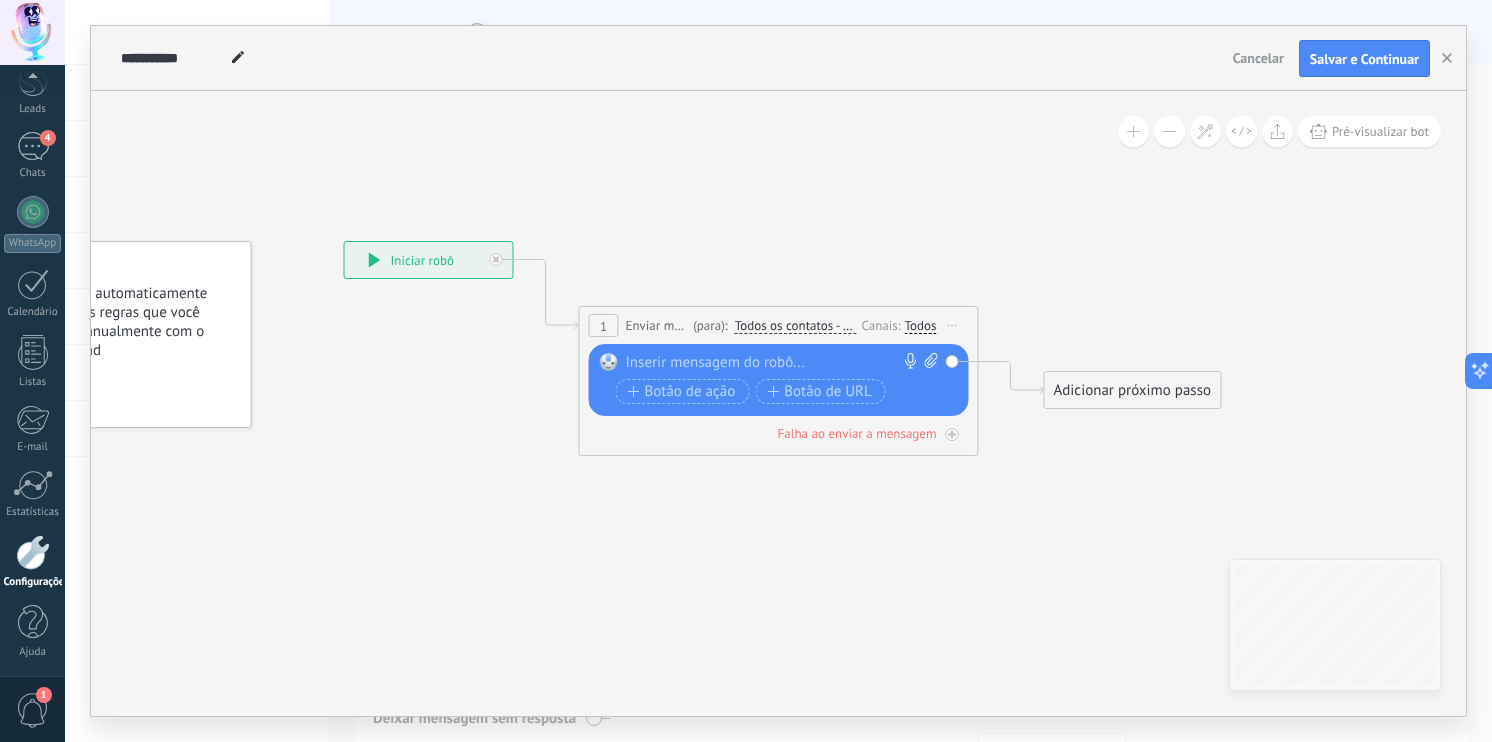 click on "Enviar mensagem" at bounding box center [657, 325] 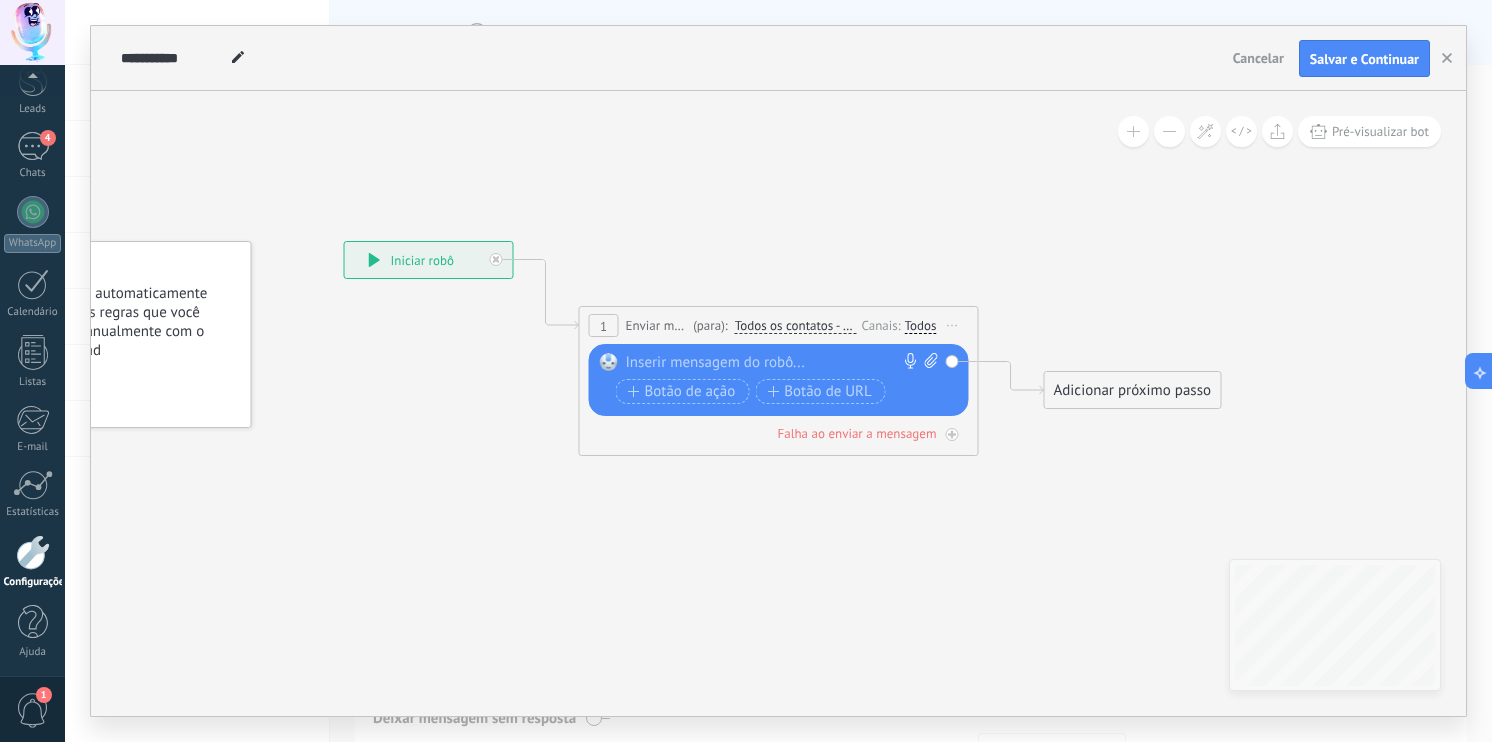 drag, startPoint x: 720, startPoint y: 368, endPoint x: 732, endPoint y: 372, distance: 12.649111 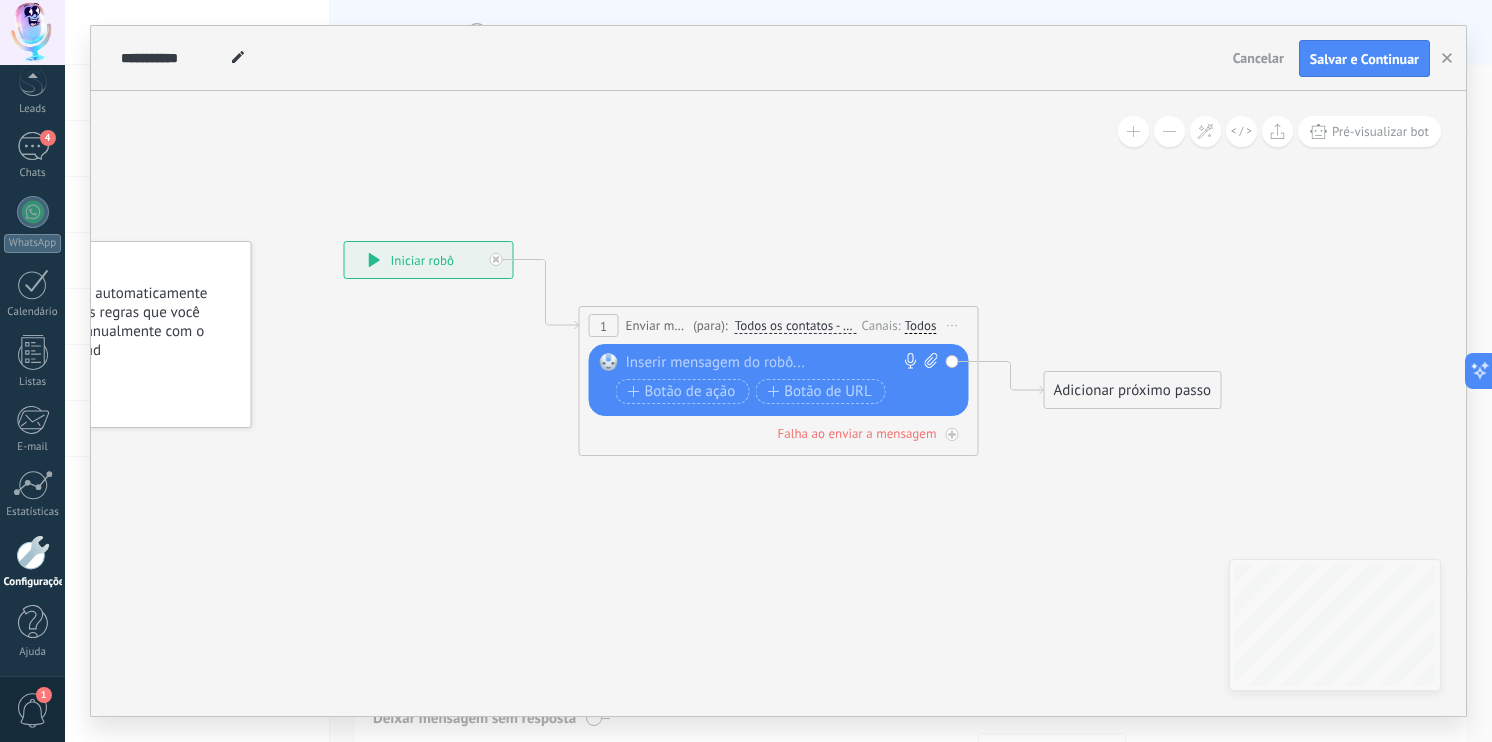 paste 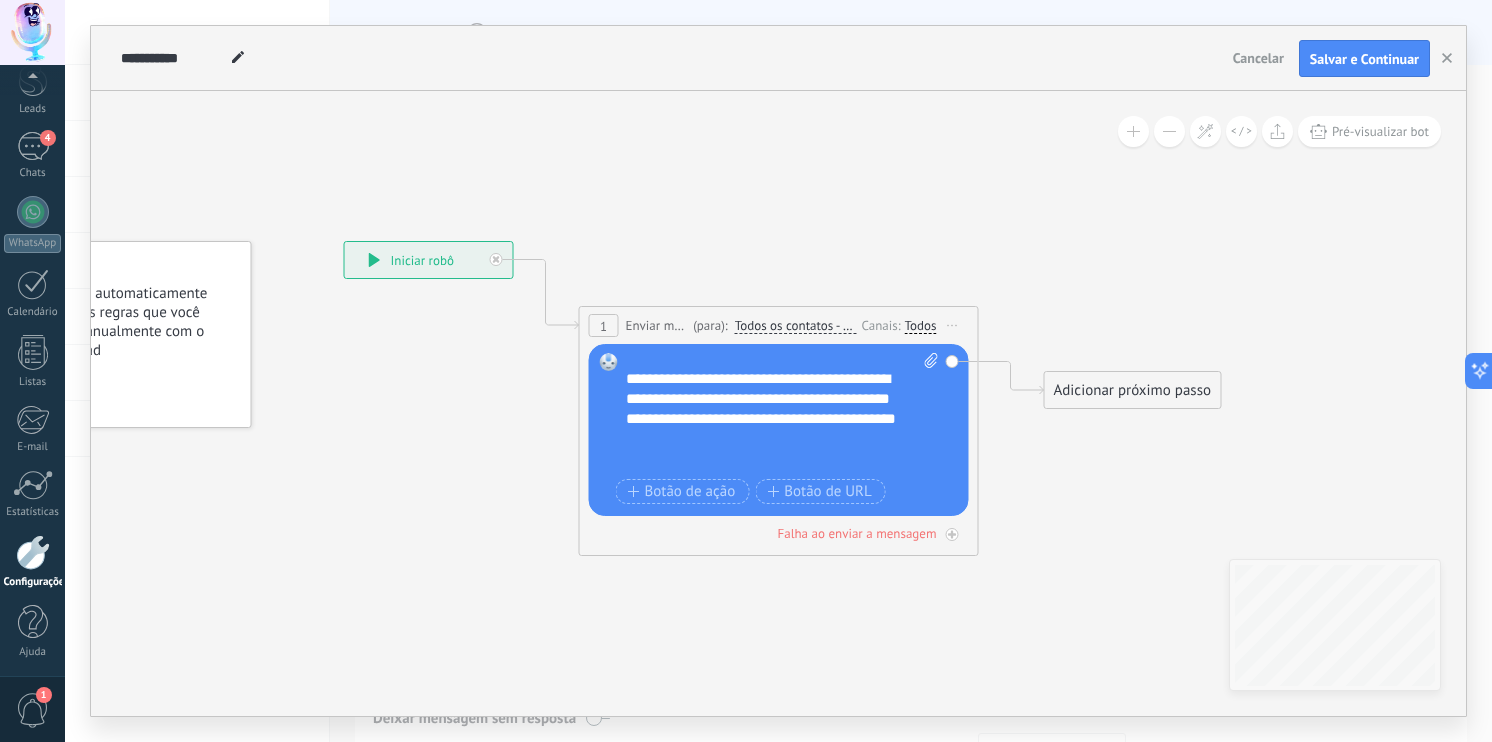 scroll, scrollTop: 0, scrollLeft: 0, axis: both 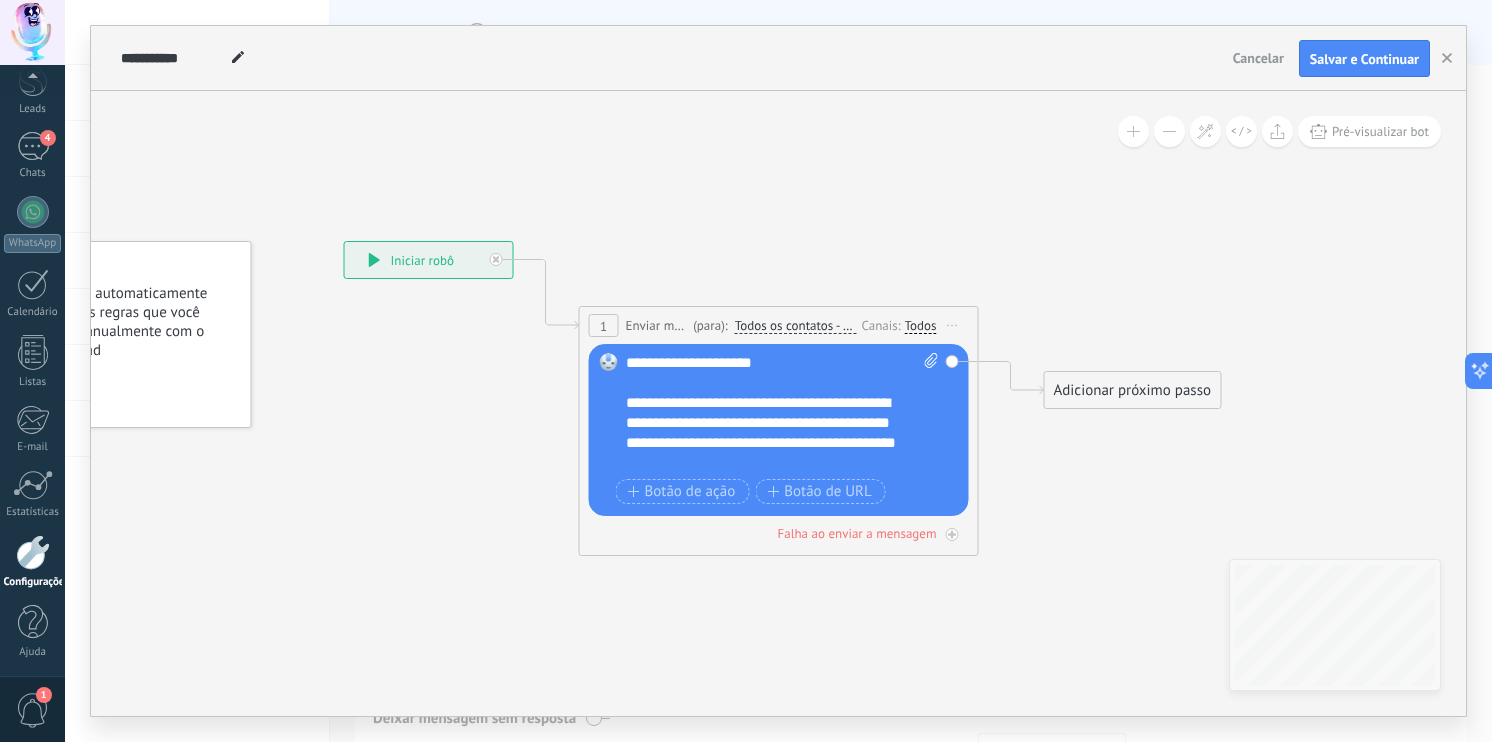 click on "**********" at bounding box center (765, 433) 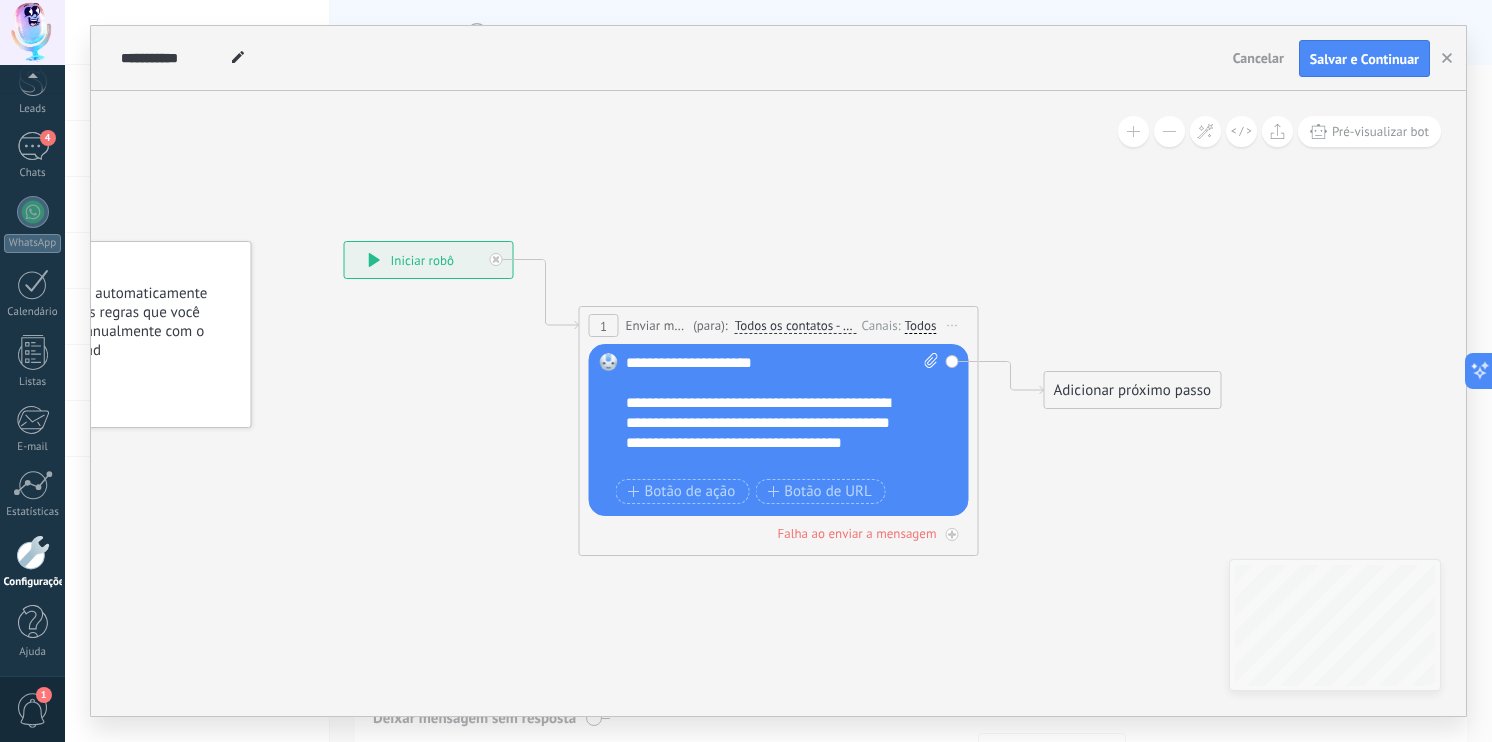 click at bounding box center (773, 383) 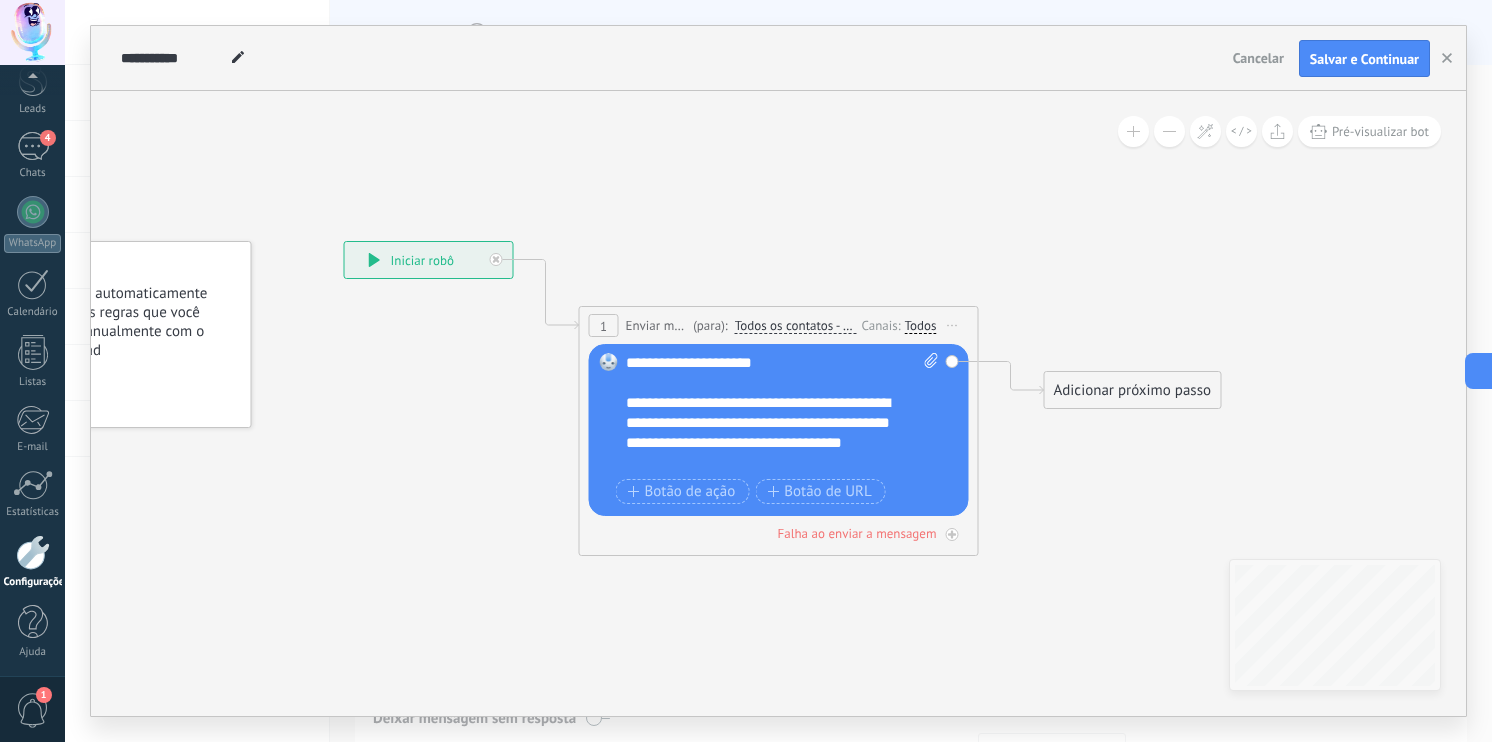 click on "**********" at bounding box center [765, 433] 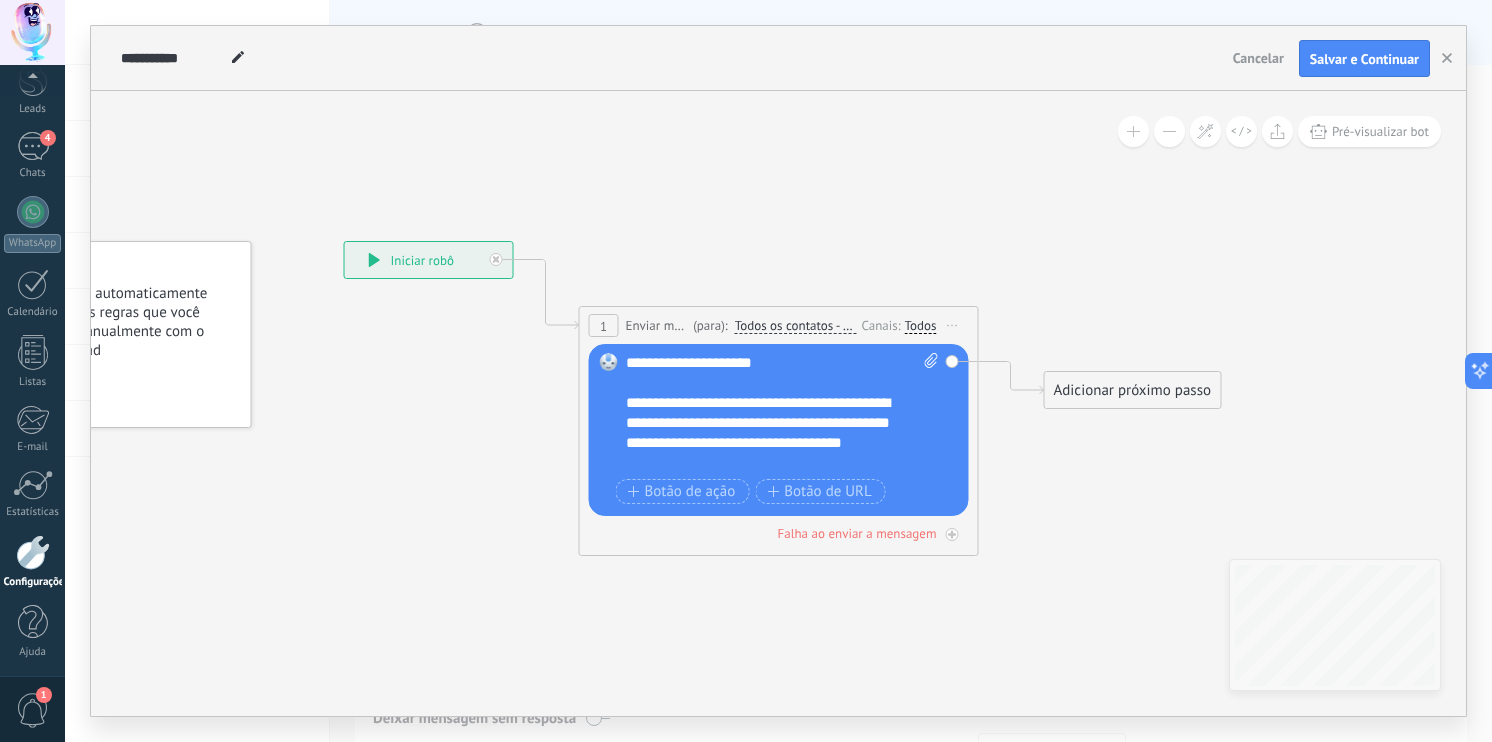 click on "**********" at bounding box center (765, 433) 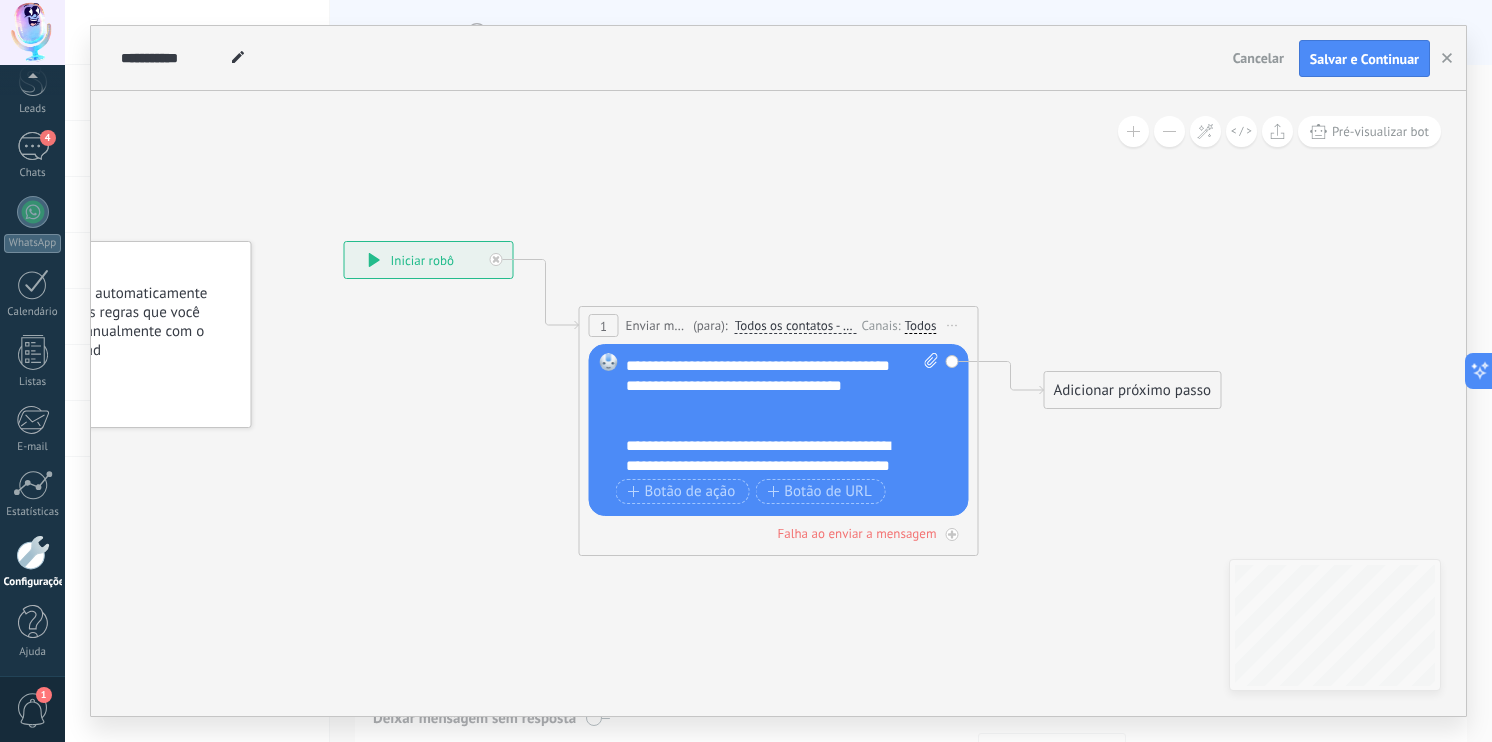 scroll, scrollTop: 80, scrollLeft: 0, axis: vertical 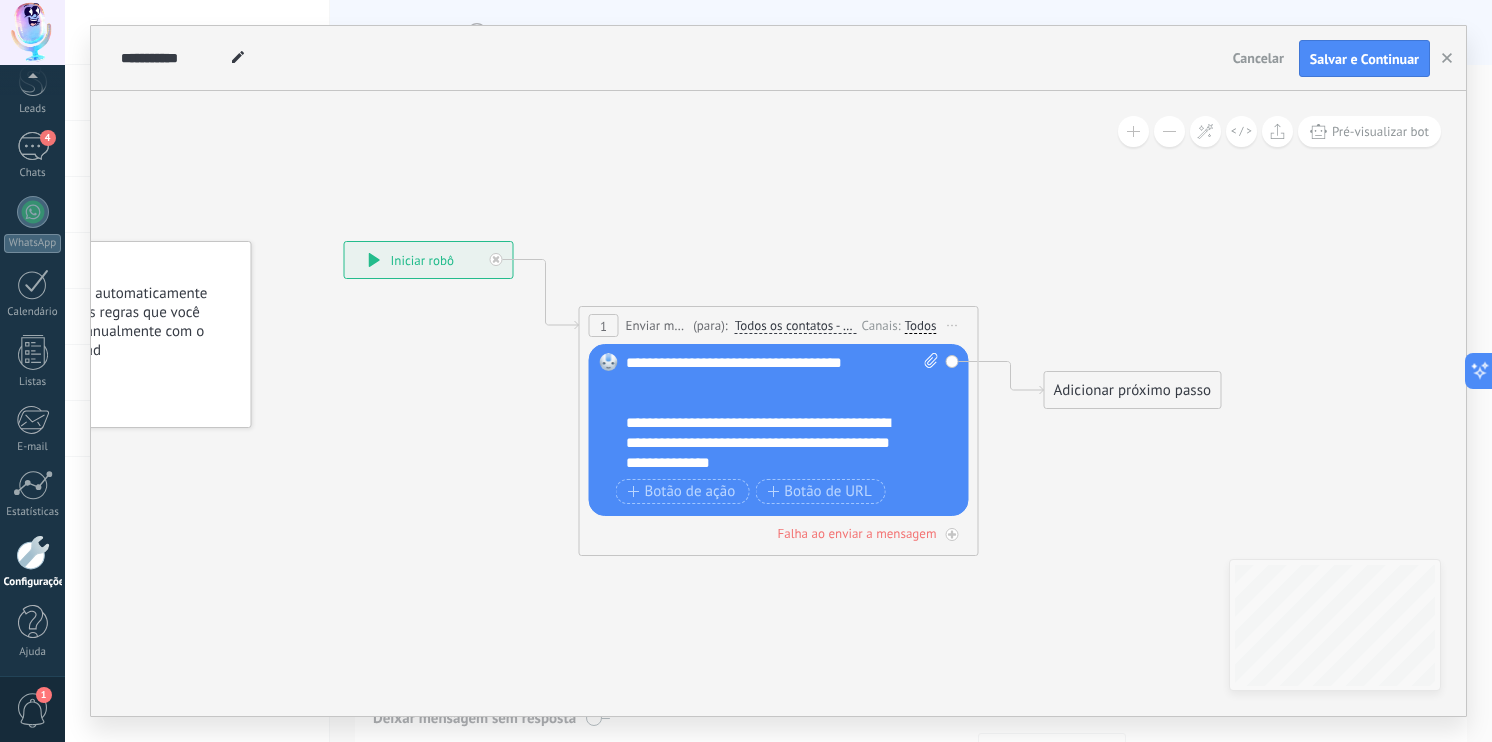 click at bounding box center (773, 403) 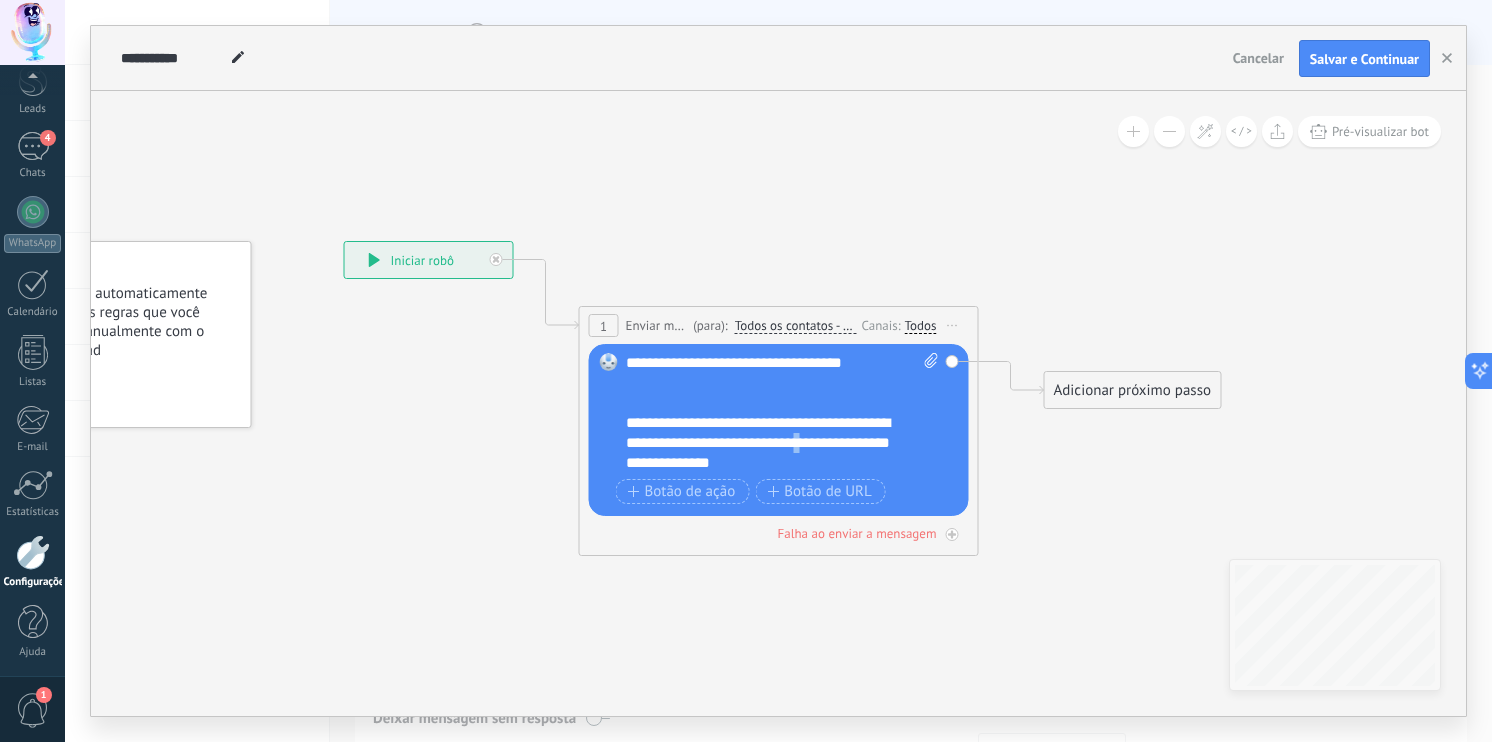 click on "**********" at bounding box center [765, 443] 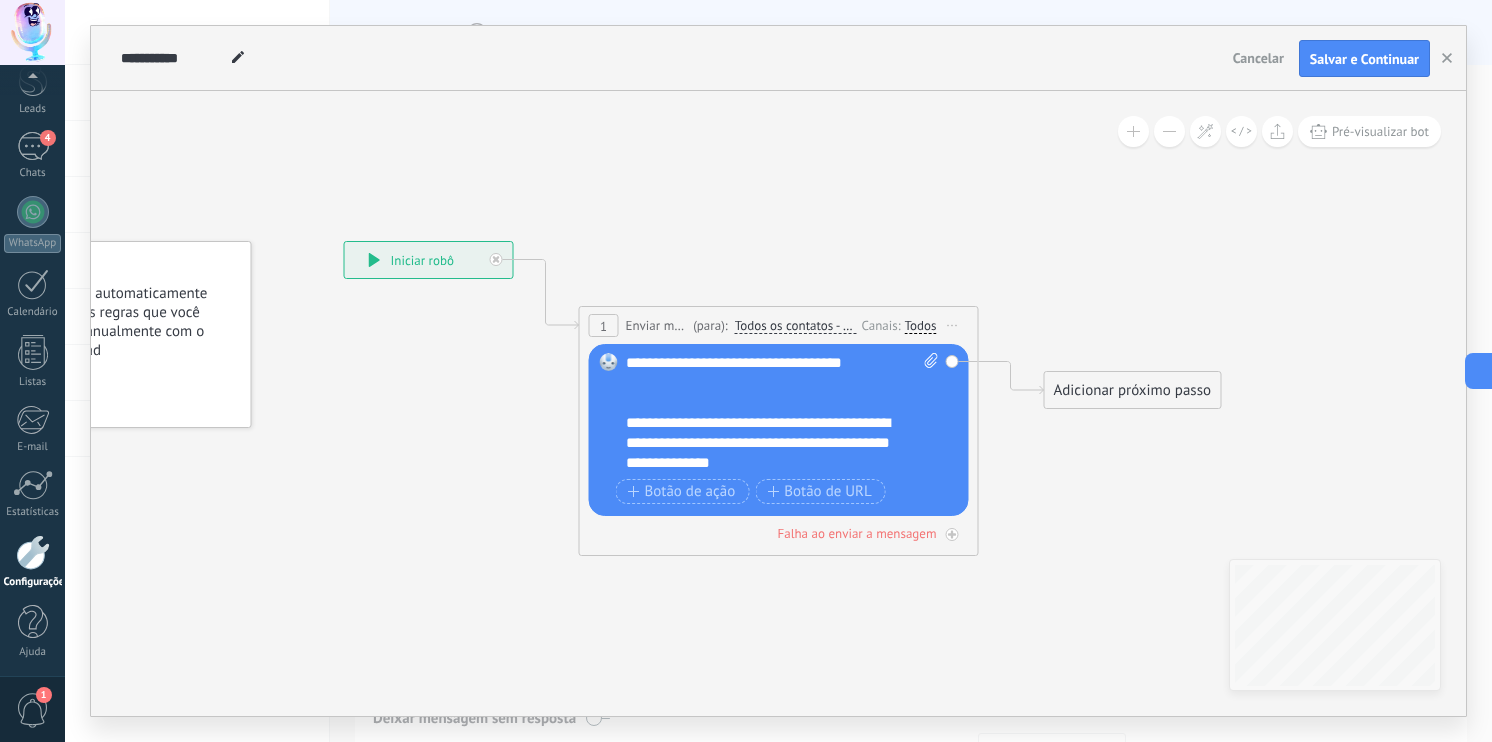 click on "**********" at bounding box center [765, 443] 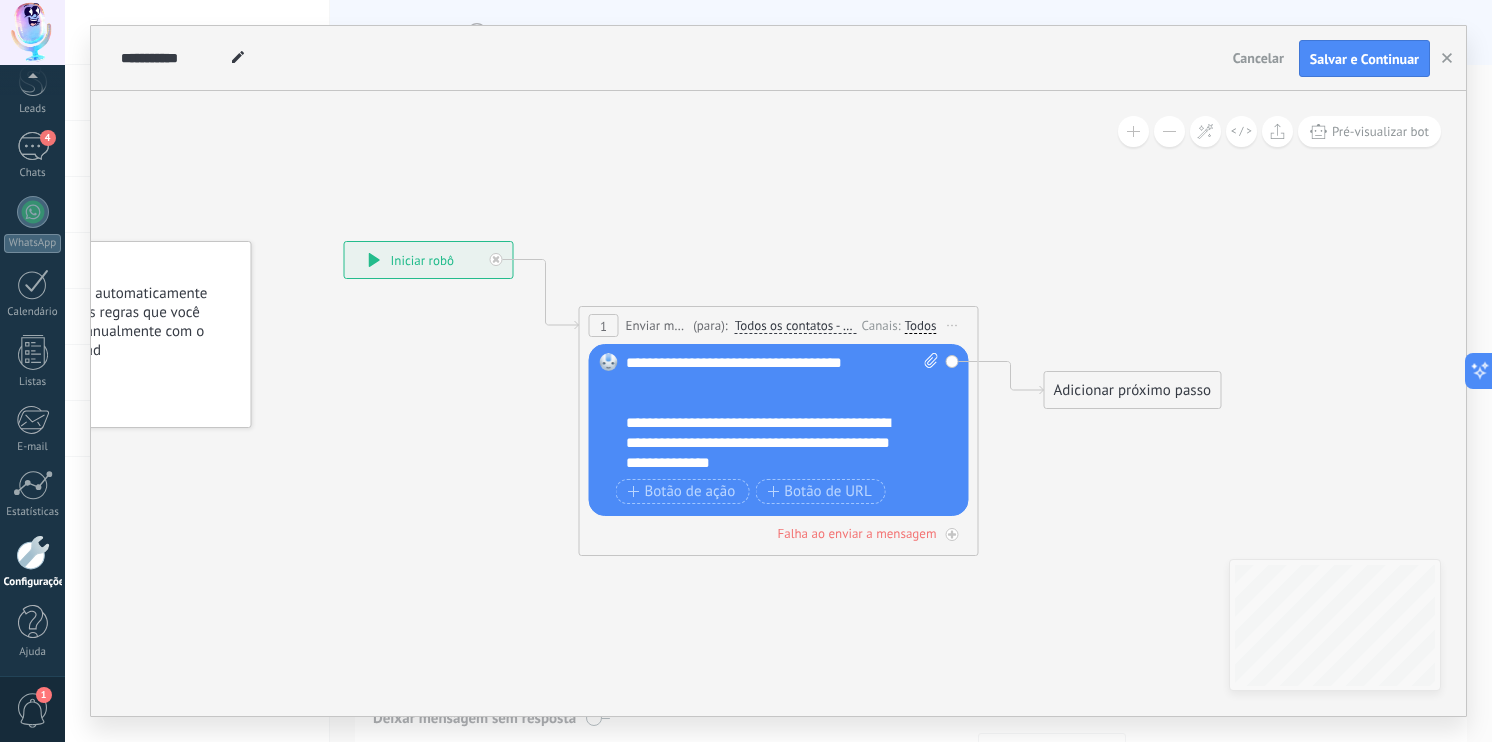 click on "**********" at bounding box center (765, 443) 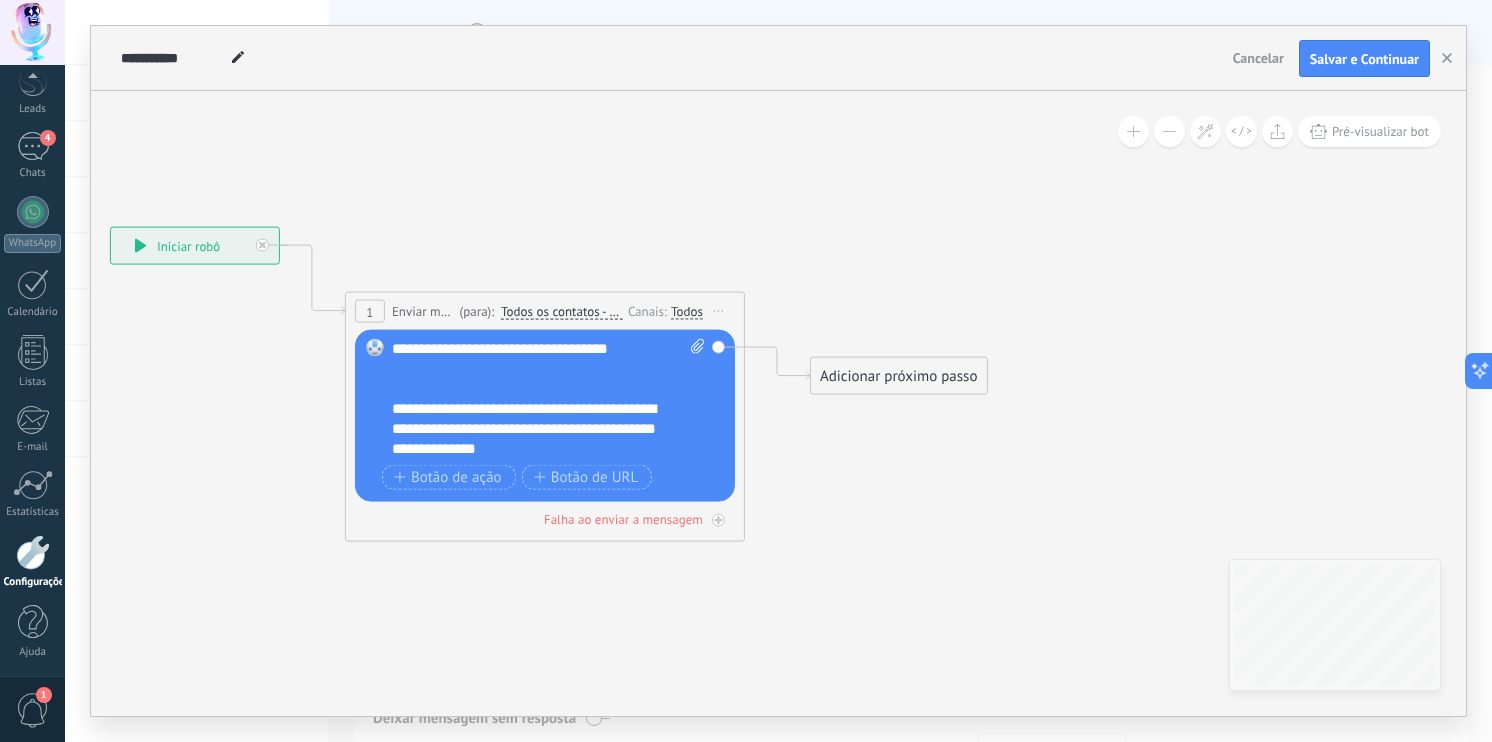 drag, startPoint x: 1178, startPoint y: 466, endPoint x: 940, endPoint y: 453, distance: 238.35478 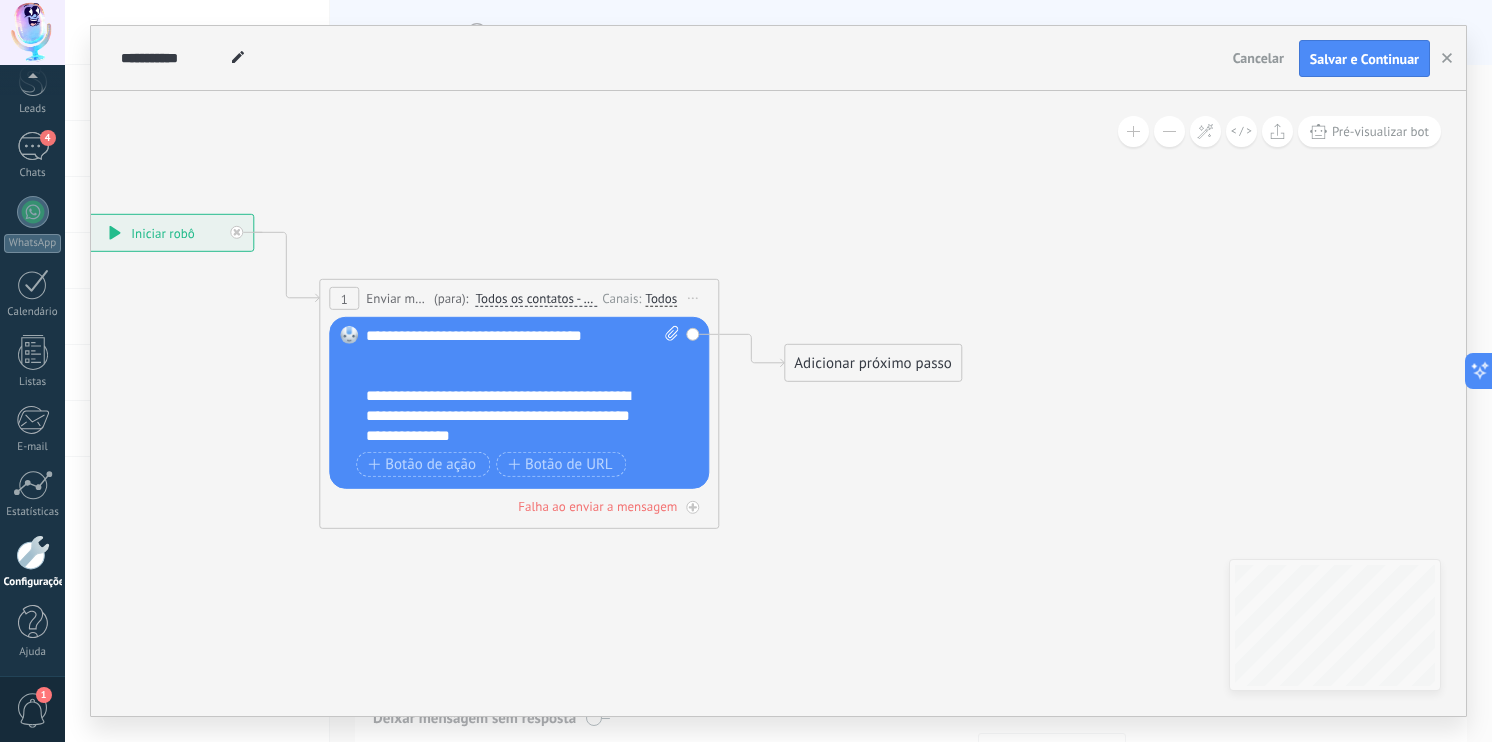 drag, startPoint x: 940, startPoint y: 453, endPoint x: 918, endPoint y: 438, distance: 26.627054 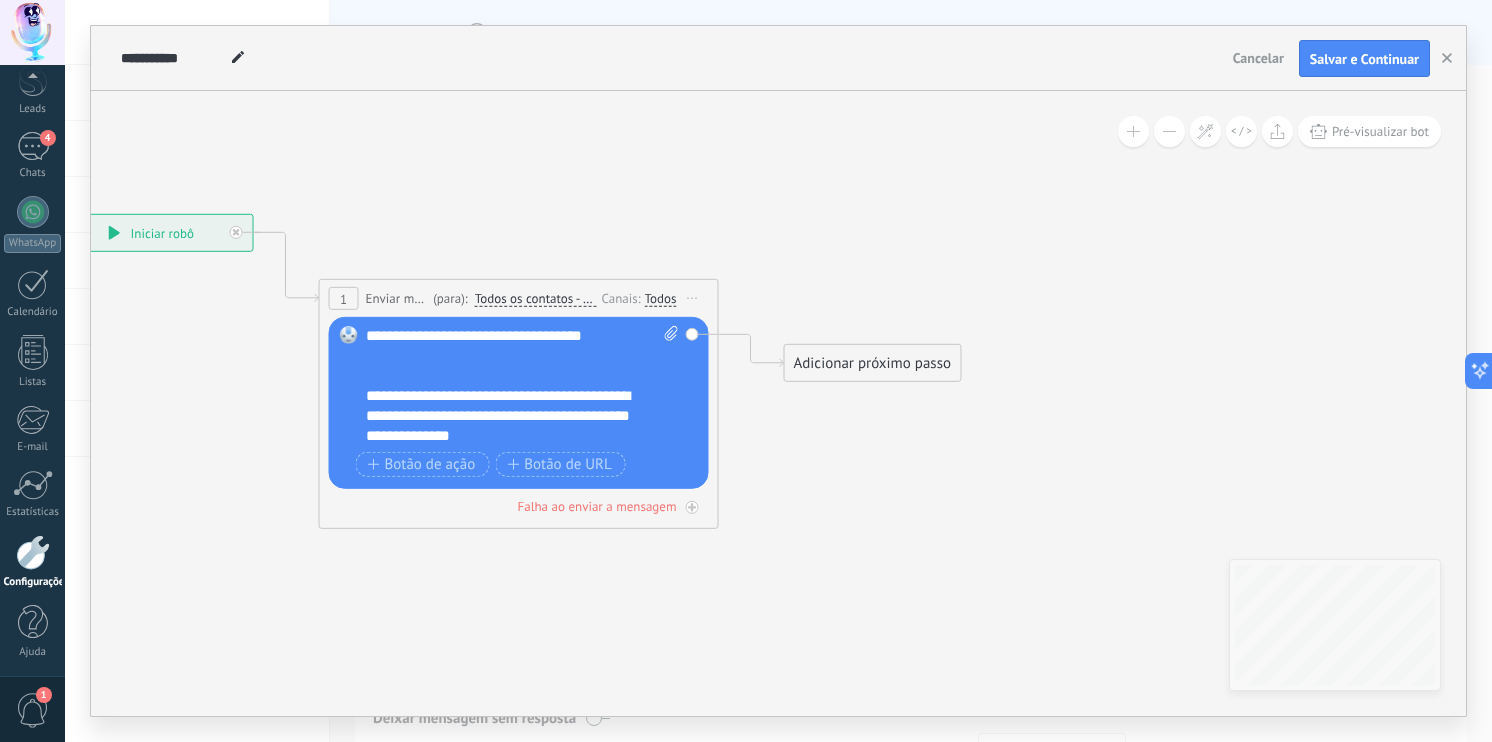 click on "Adicionar próximo passo" at bounding box center [873, 363] 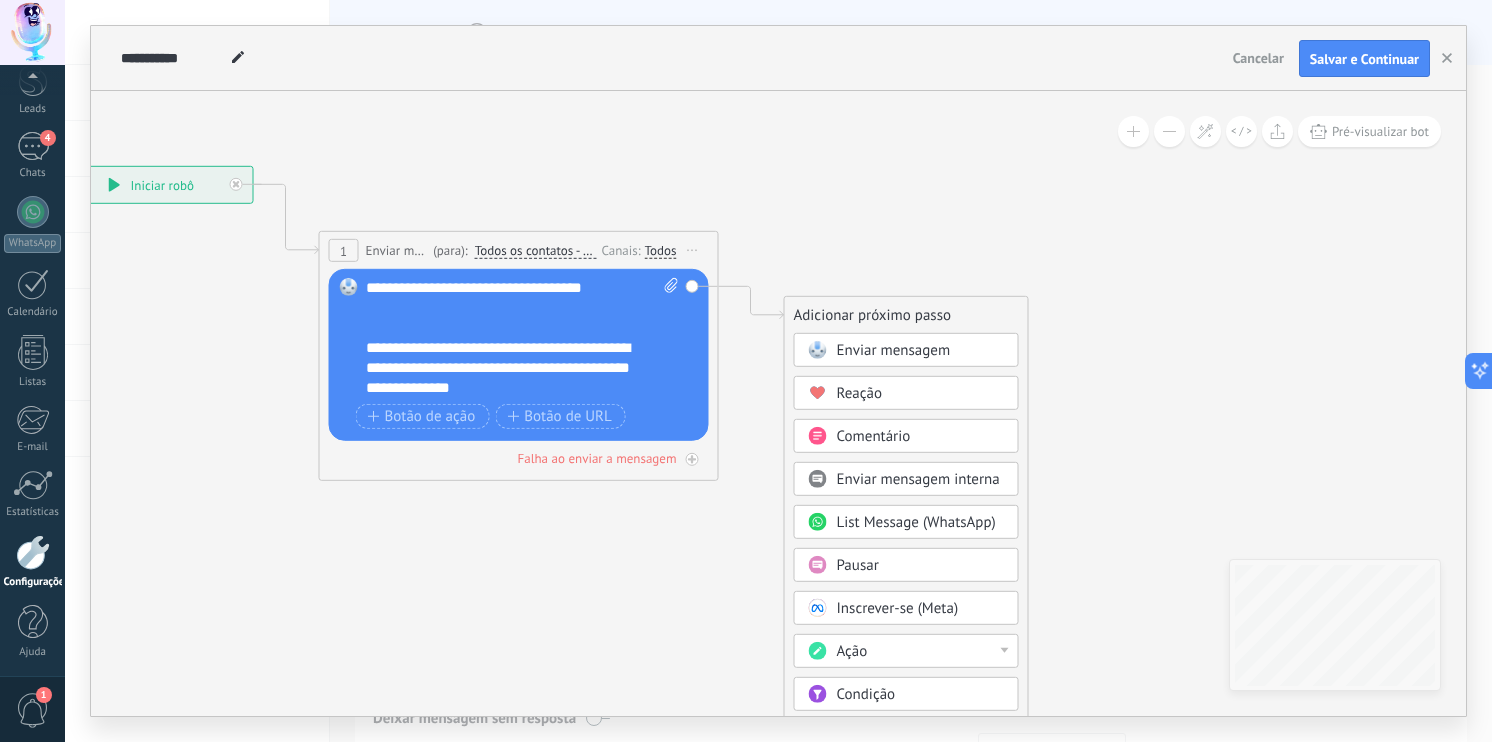click on "Substituir
Remover
Converter para mensagem de voz
Arraste a imagem aqui para anexá-la.
Adicionar imagem
Upload
Arraste e solte
Arquivo não encontrado
Inserir mensagem do robô..." at bounding box center (519, 355) 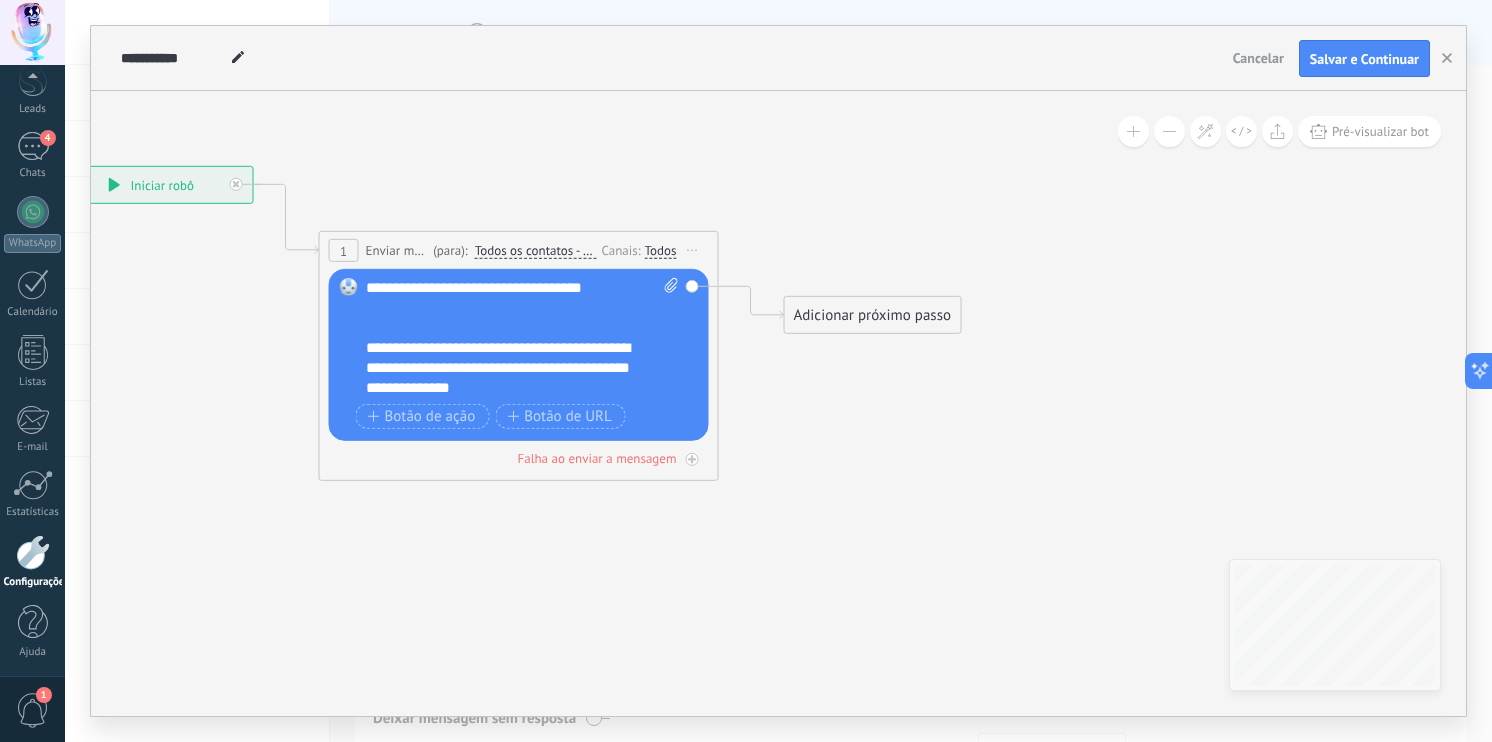 click on "Substituir
Remover
Converter para mensagem de voz
Arraste a imagem aqui para anexá-la.
Adicionar imagem
Upload
Arraste e solte
Arquivo não encontrado
Inserir mensagem do robô..." at bounding box center (519, 355) 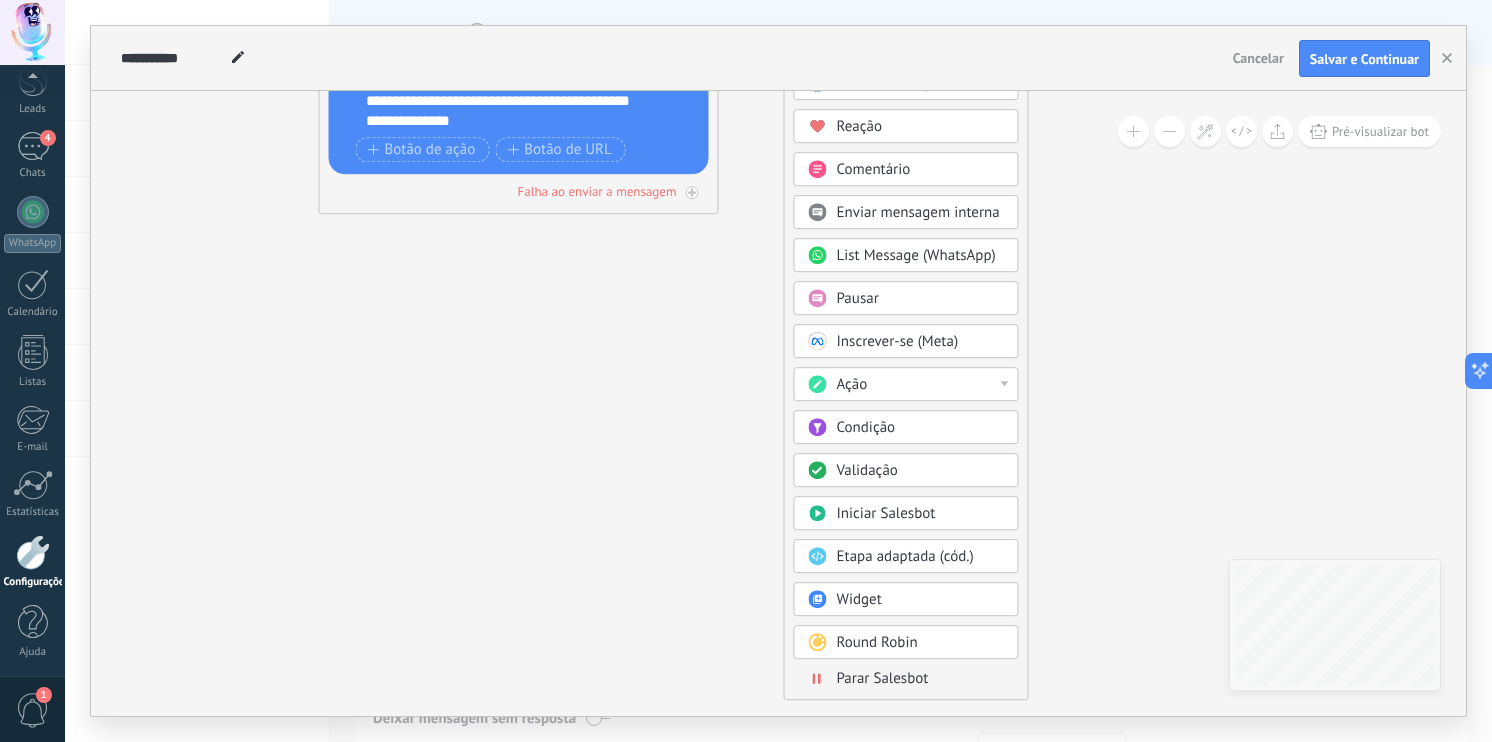 drag, startPoint x: 895, startPoint y: 386, endPoint x: 985, endPoint y: 394, distance: 90.35486 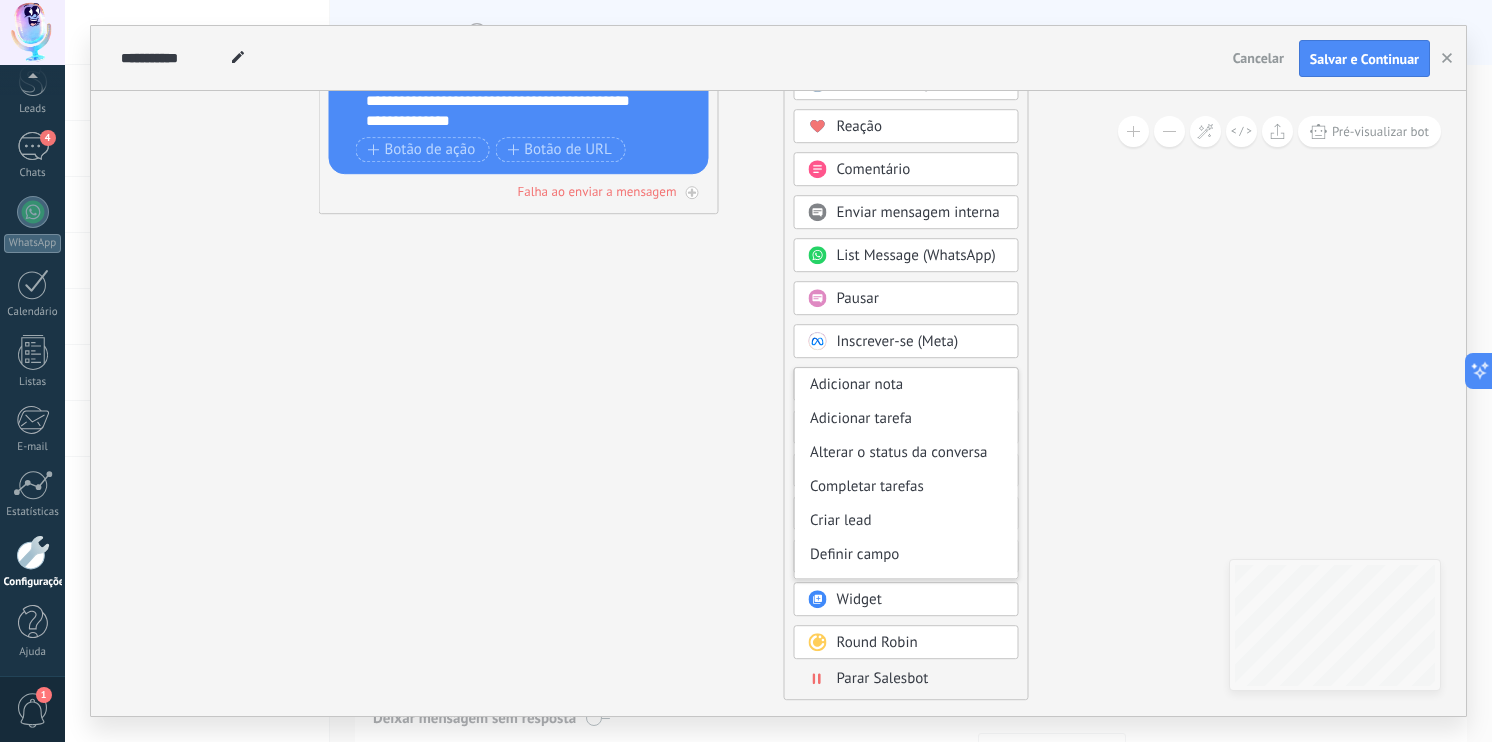 click on "Enviar mensagem
Enviar mensagem
Enviar mensagem
Reação
Comentário
Enviar mensagem interna" at bounding box center (906, 383) 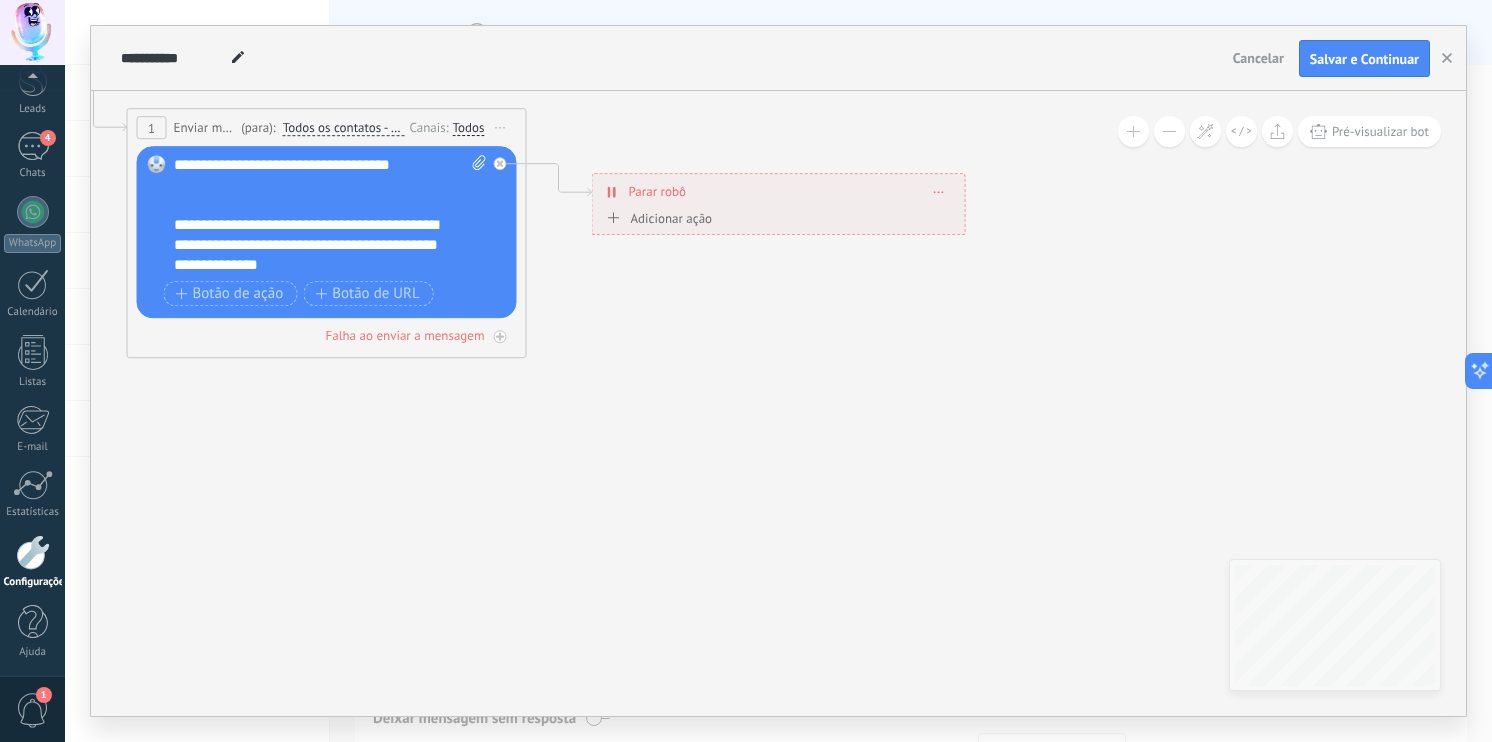 click on "**********" at bounding box center (779, 192) 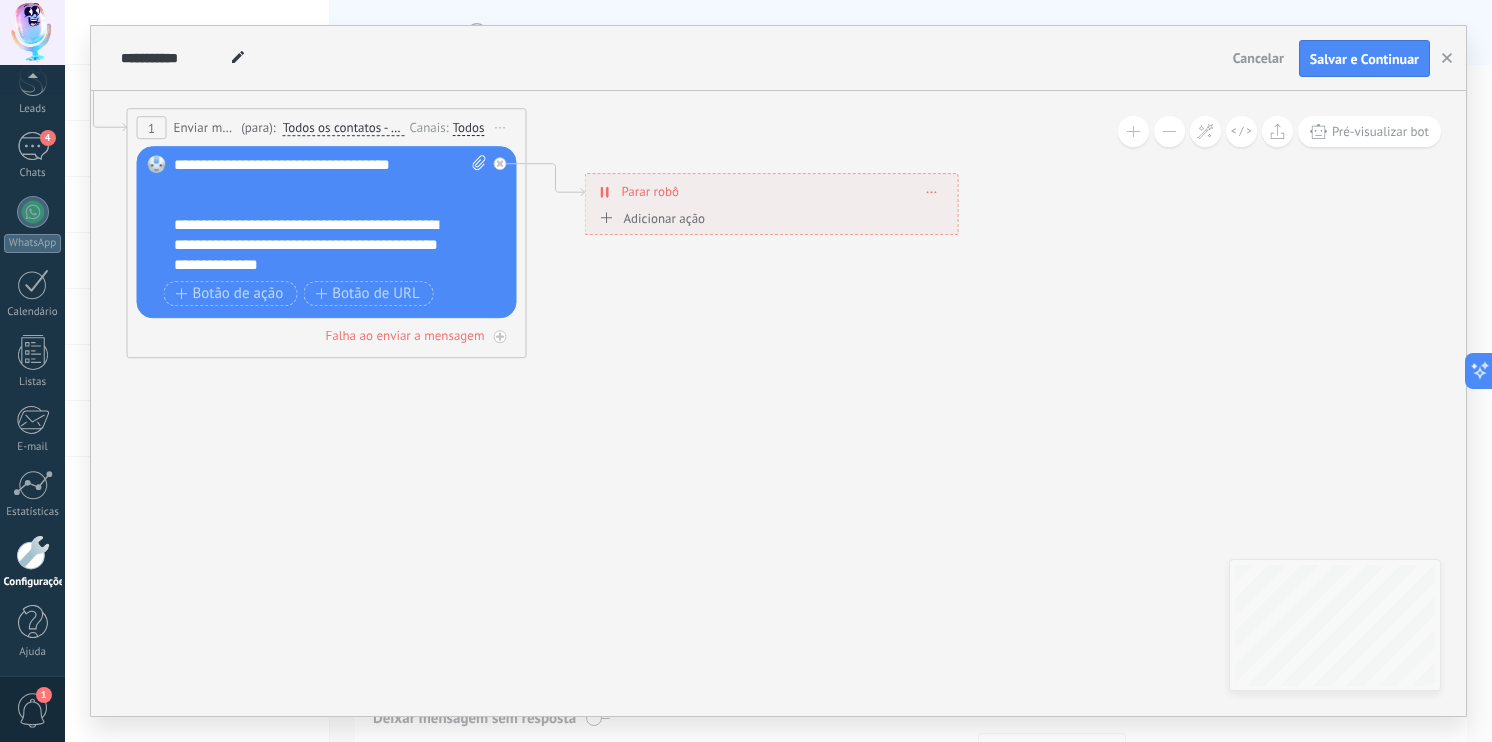 click 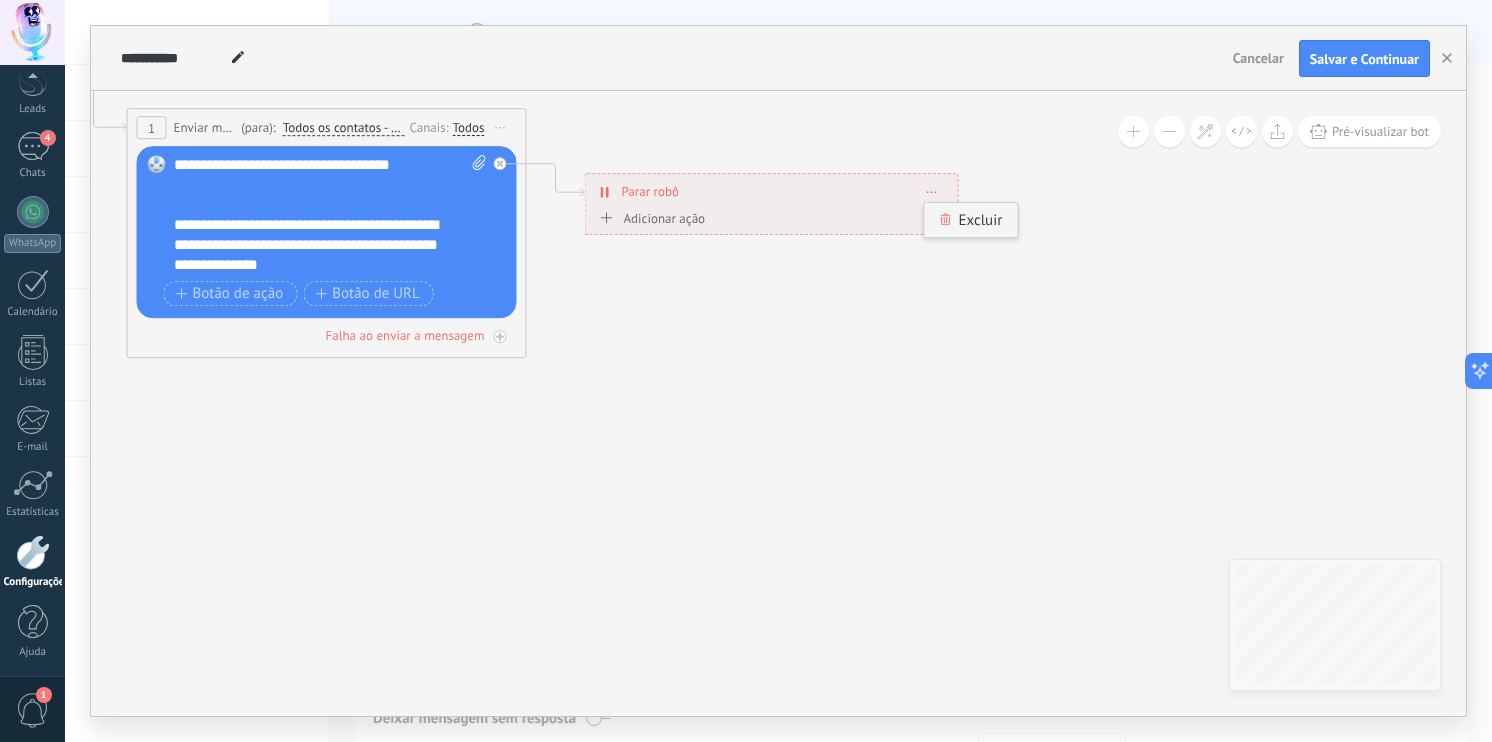 click on "Excluir" at bounding box center (971, 221) 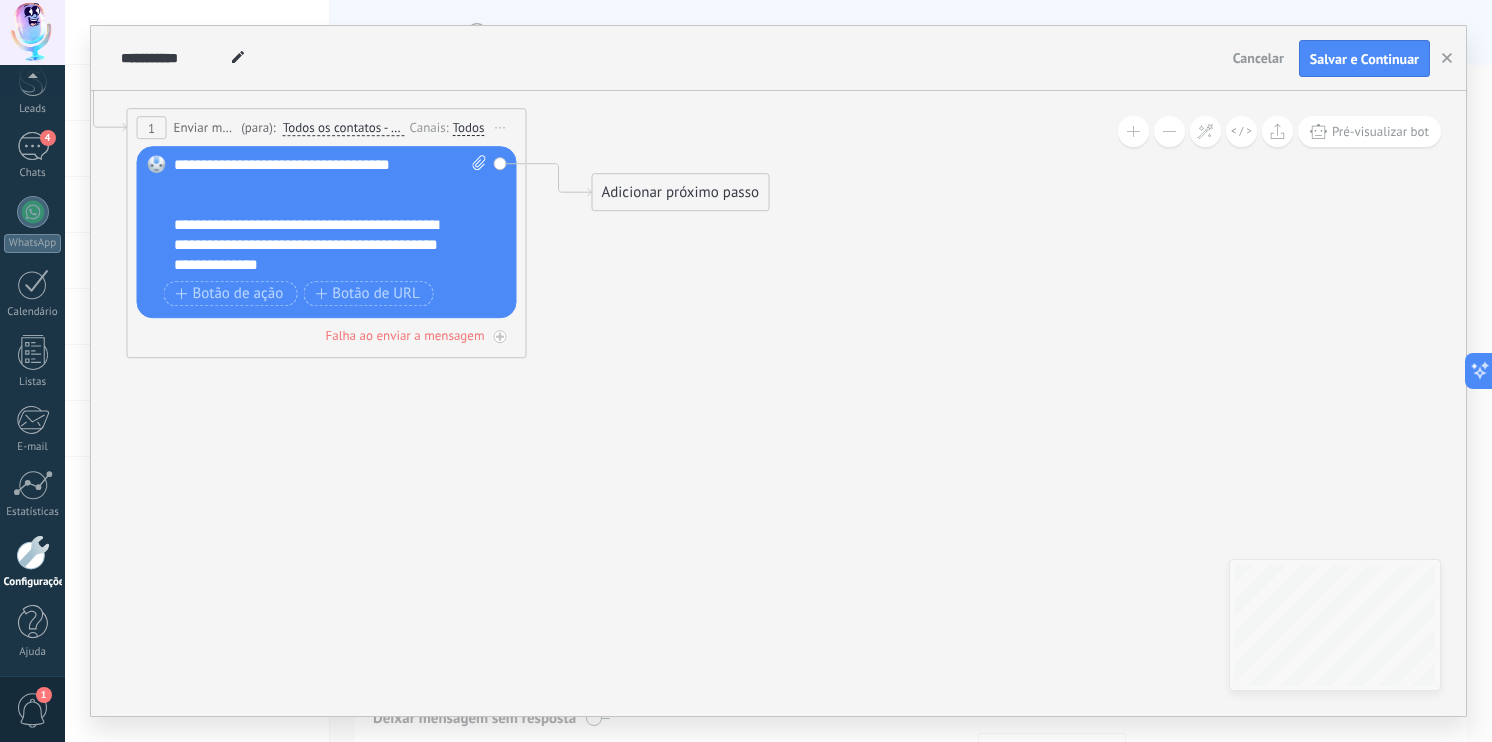 drag, startPoint x: 675, startPoint y: 204, endPoint x: 663, endPoint y: 197, distance: 13.892444 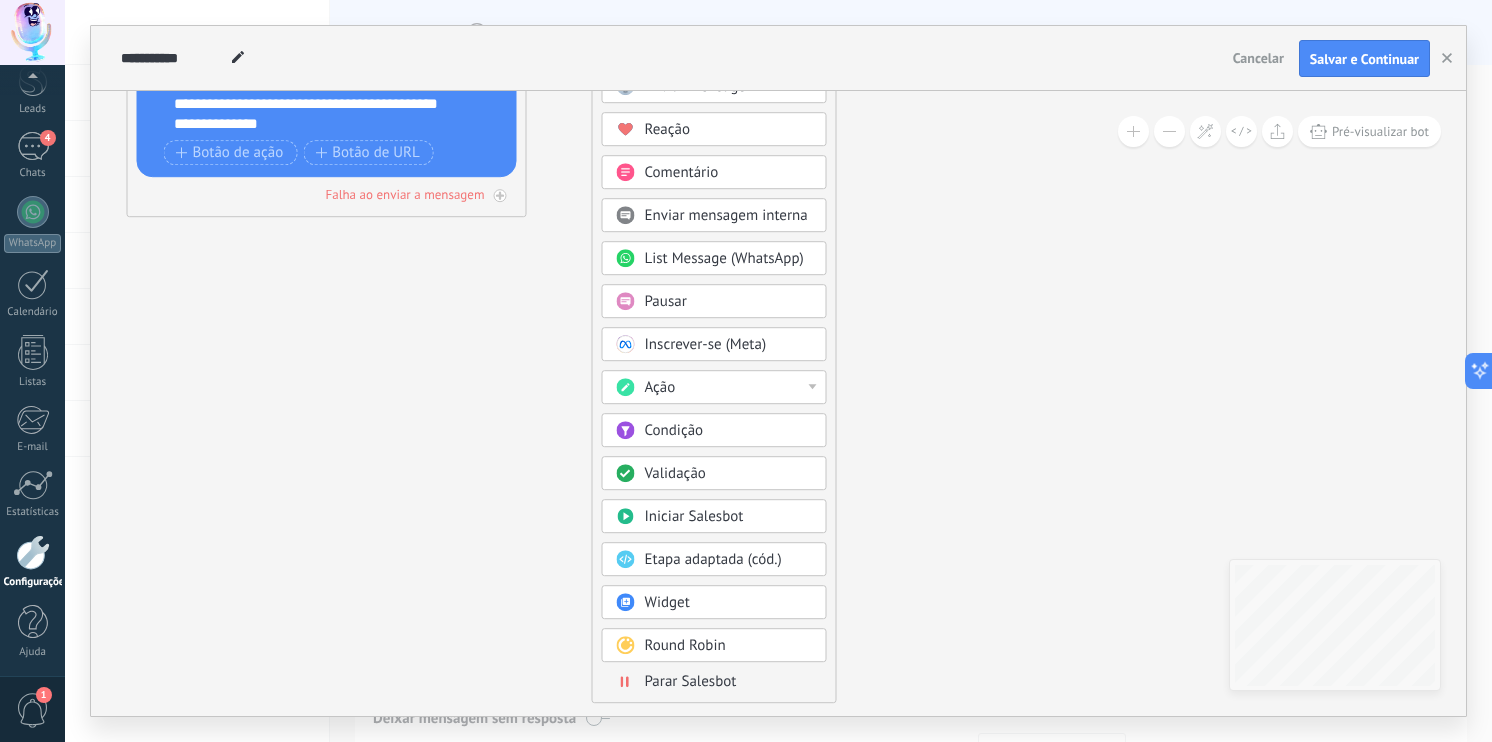 click on "Condição" at bounding box center (674, 431) 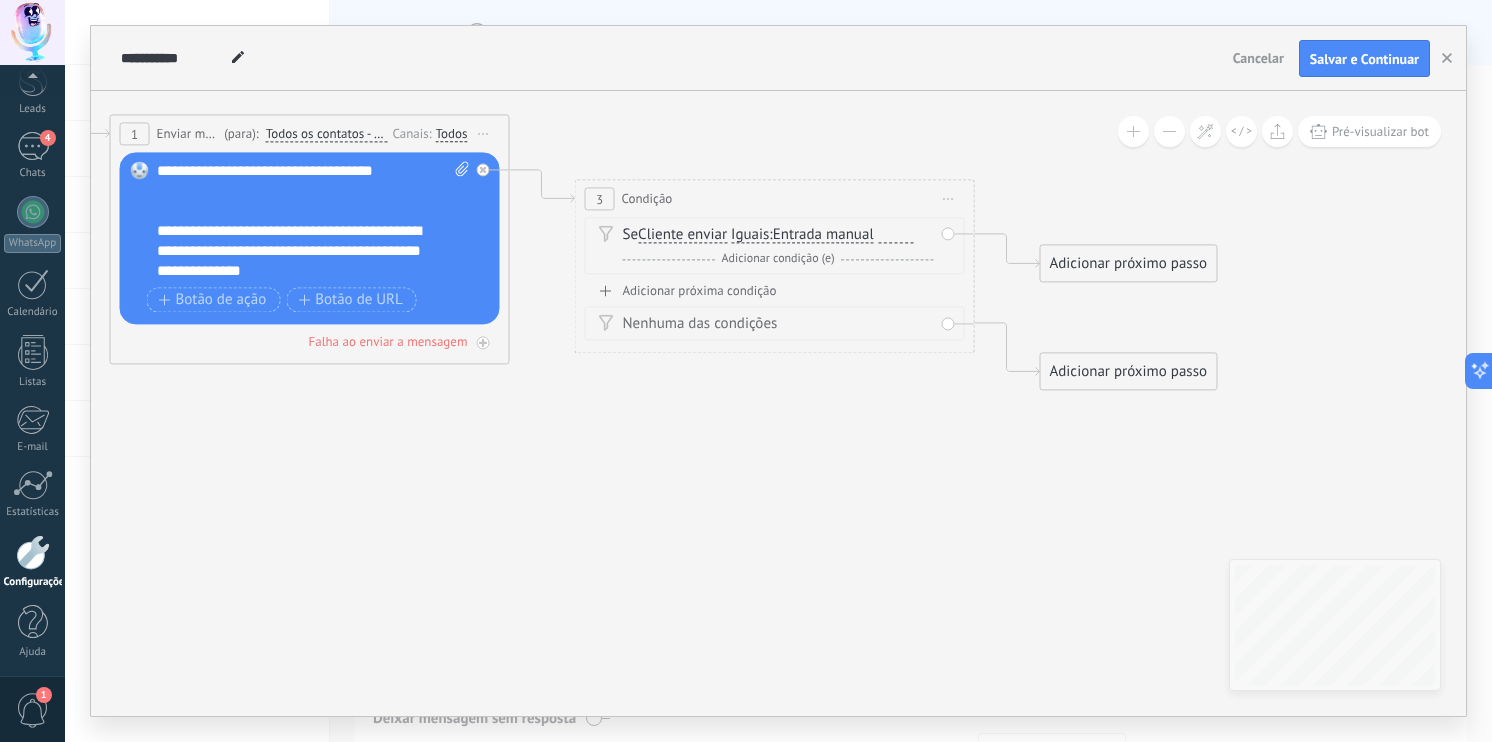 click 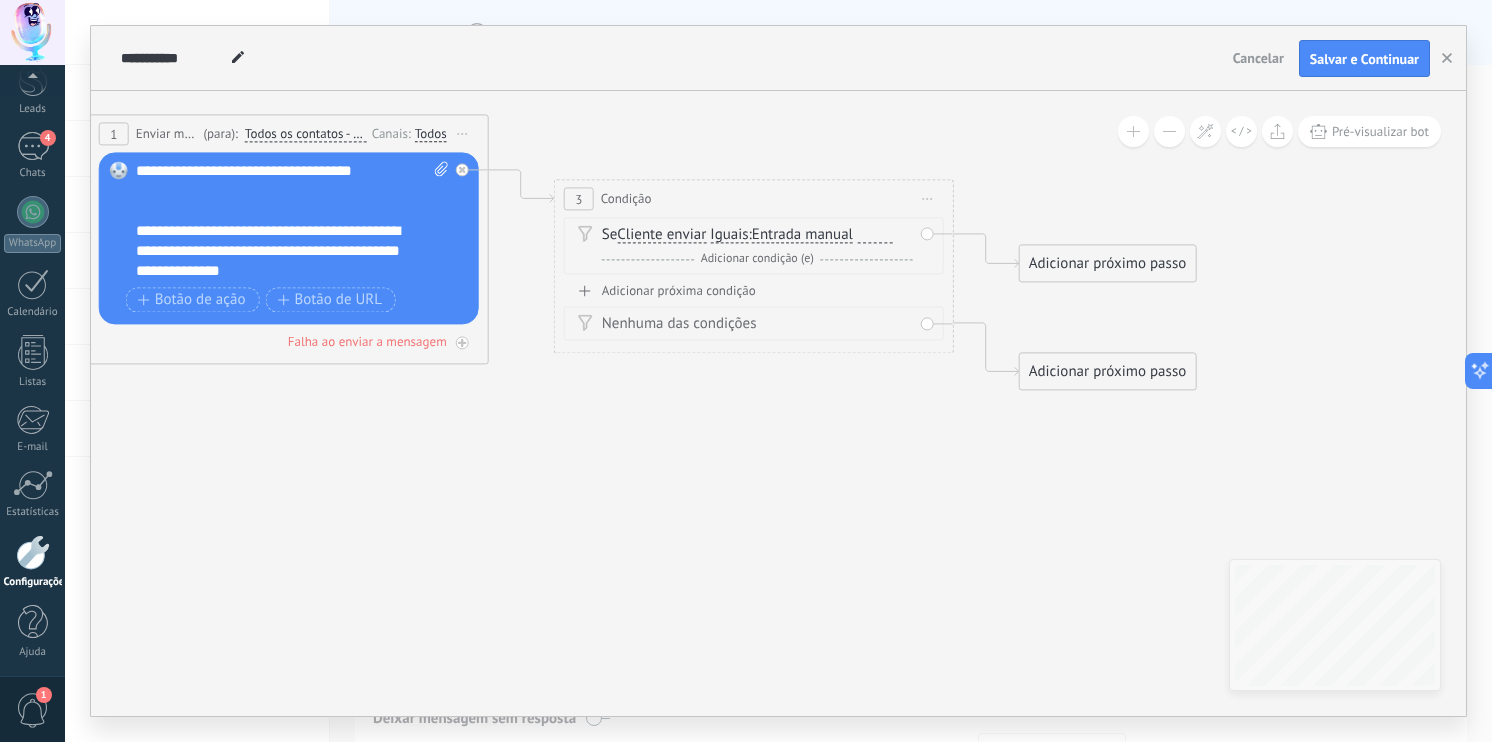 drag, startPoint x: 819, startPoint y: 480, endPoint x: 798, endPoint y: 480, distance: 21 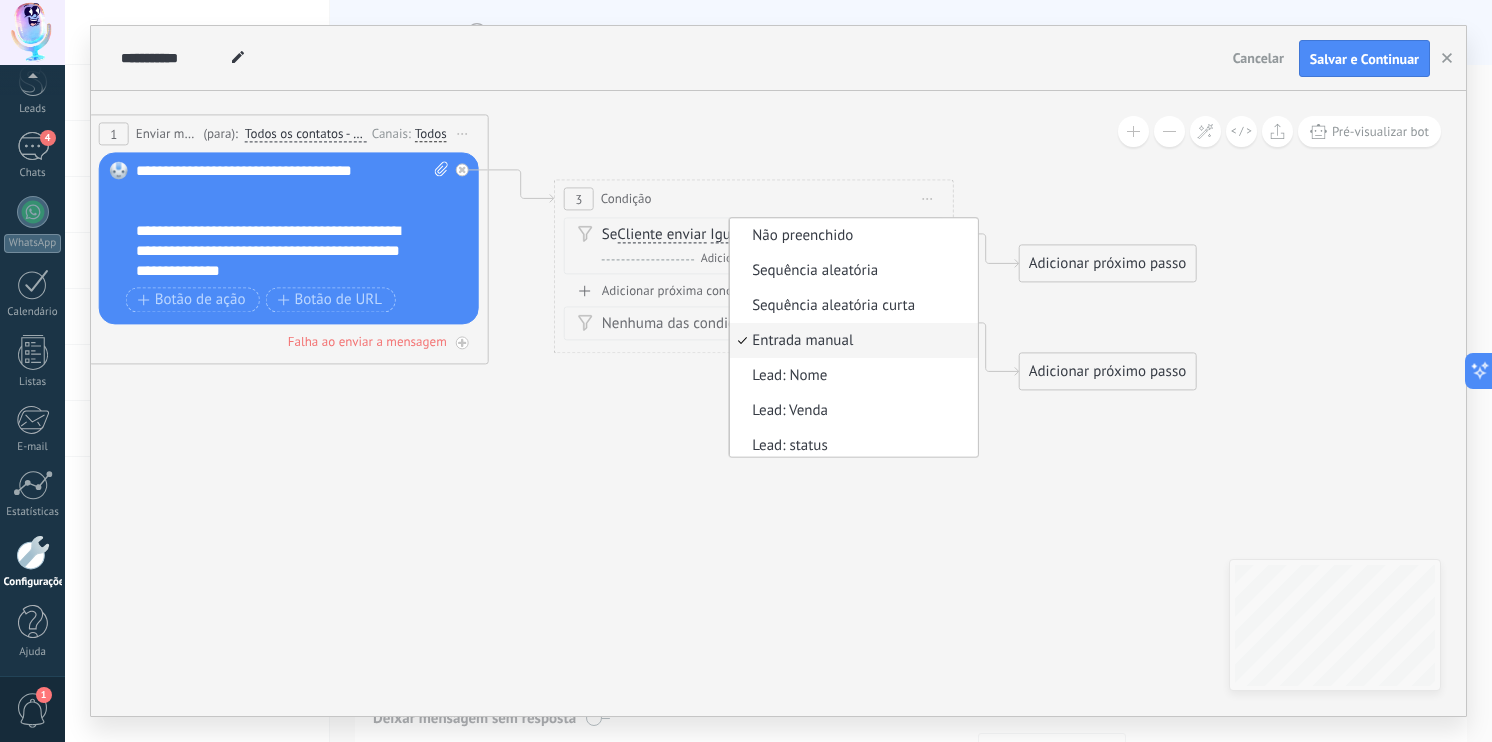 scroll, scrollTop: 5, scrollLeft: 0, axis: vertical 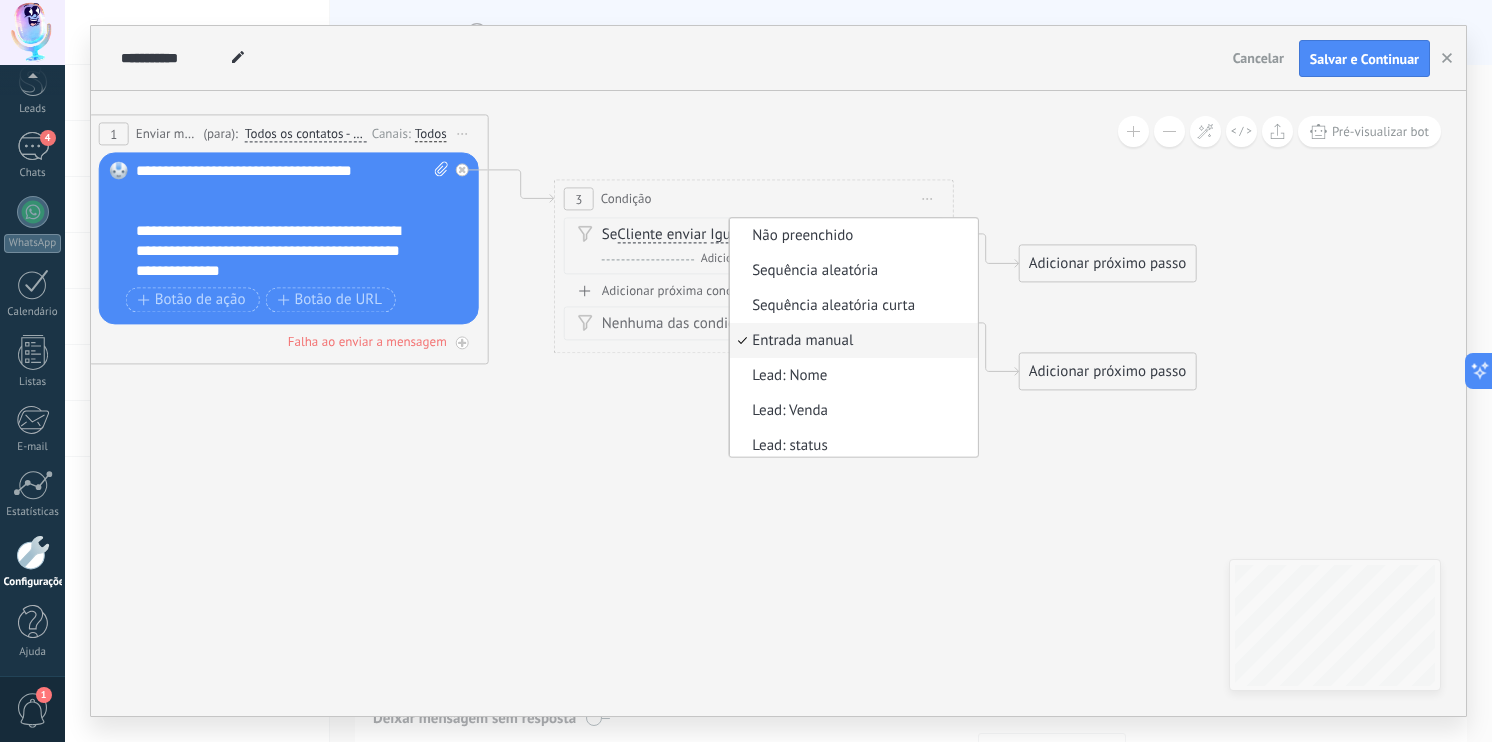 click 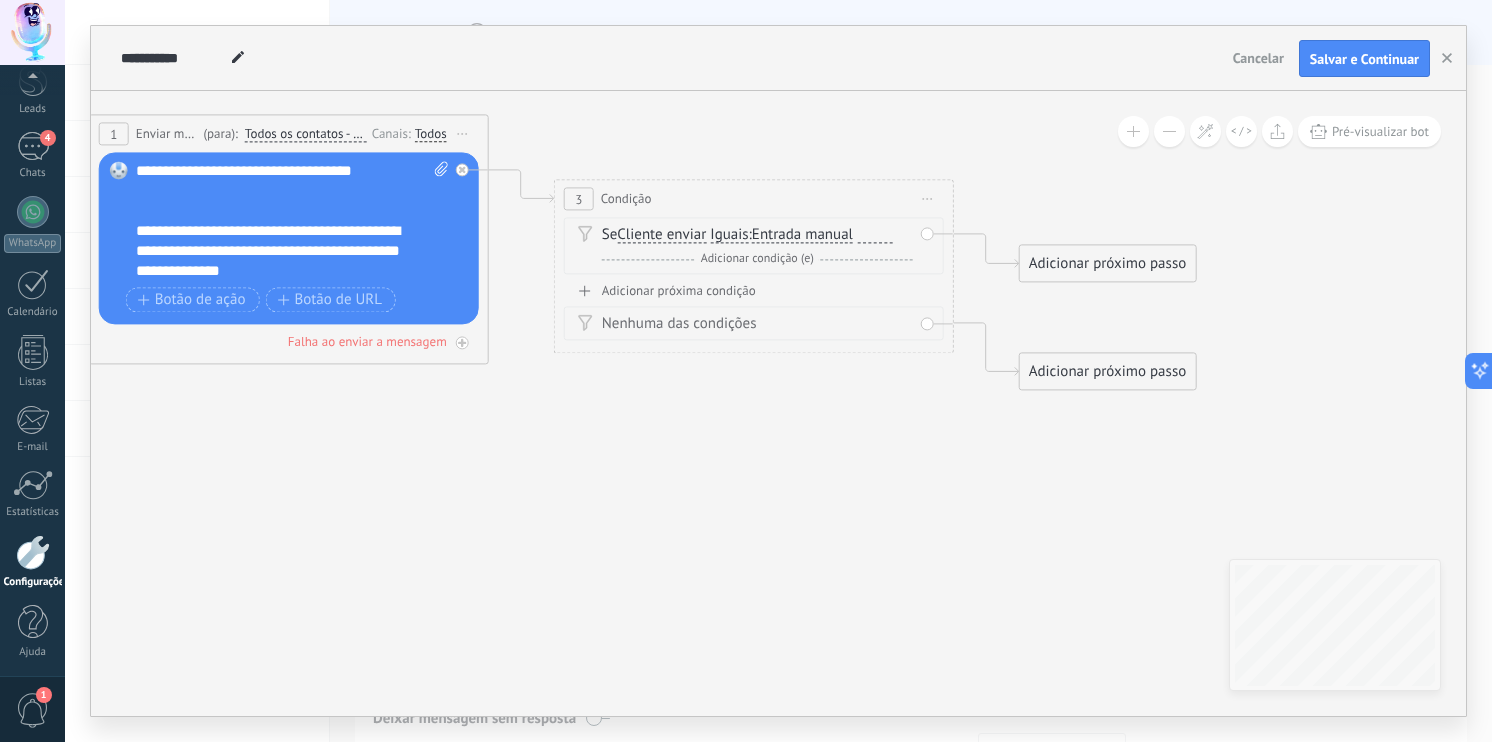 click on "Adicionar próxima condição" at bounding box center [754, 291] 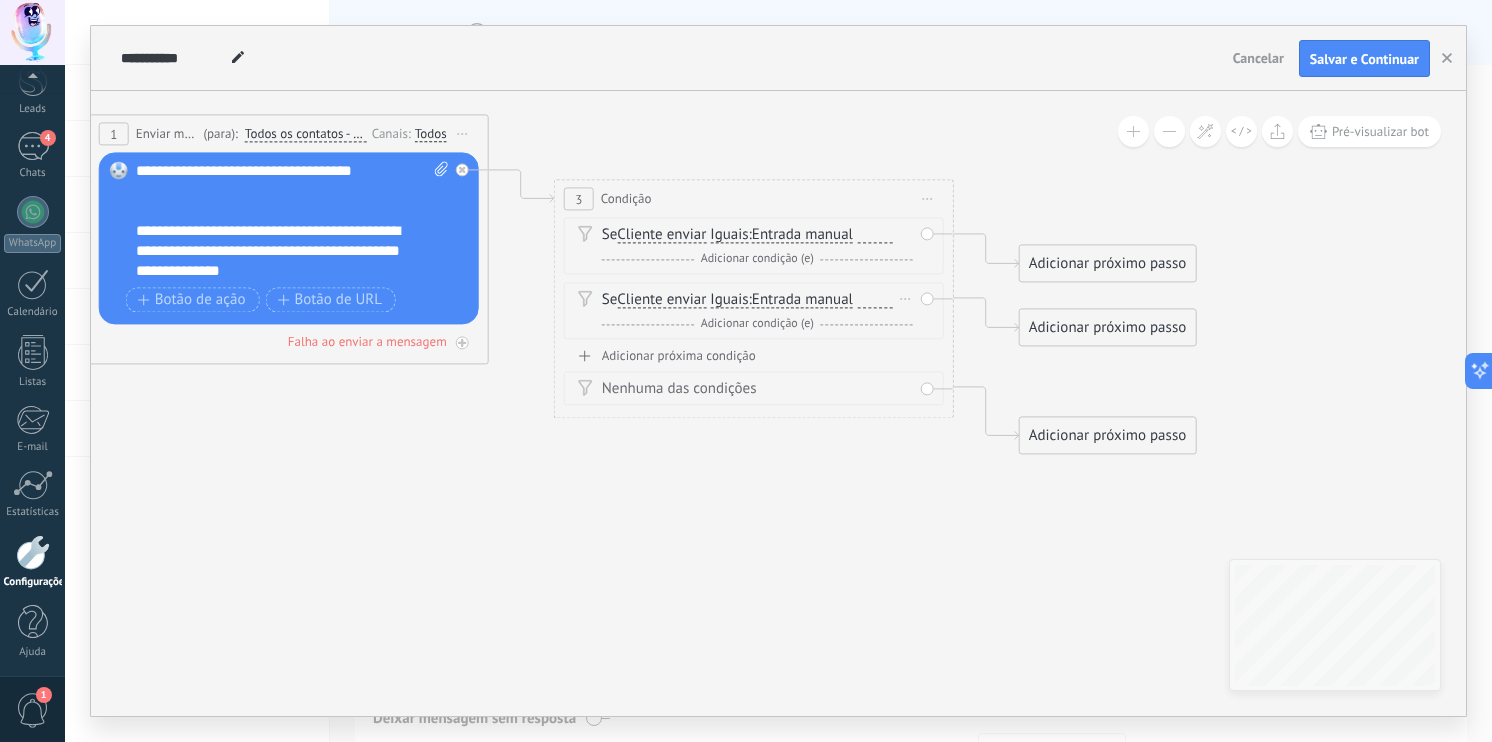 click on "Cliente enviar" at bounding box center [661, 301] 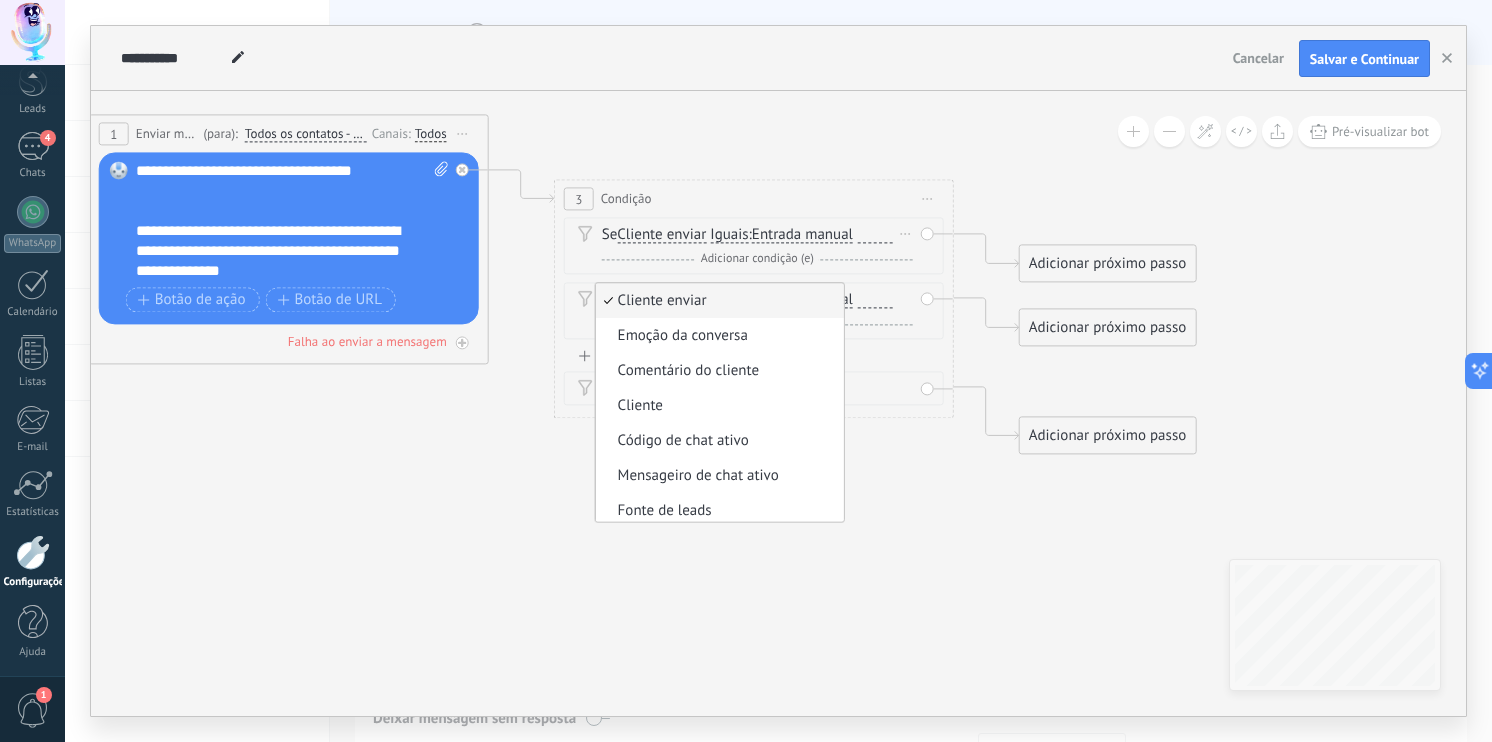 click on "Adicionar condição (e)" at bounding box center (757, 259) 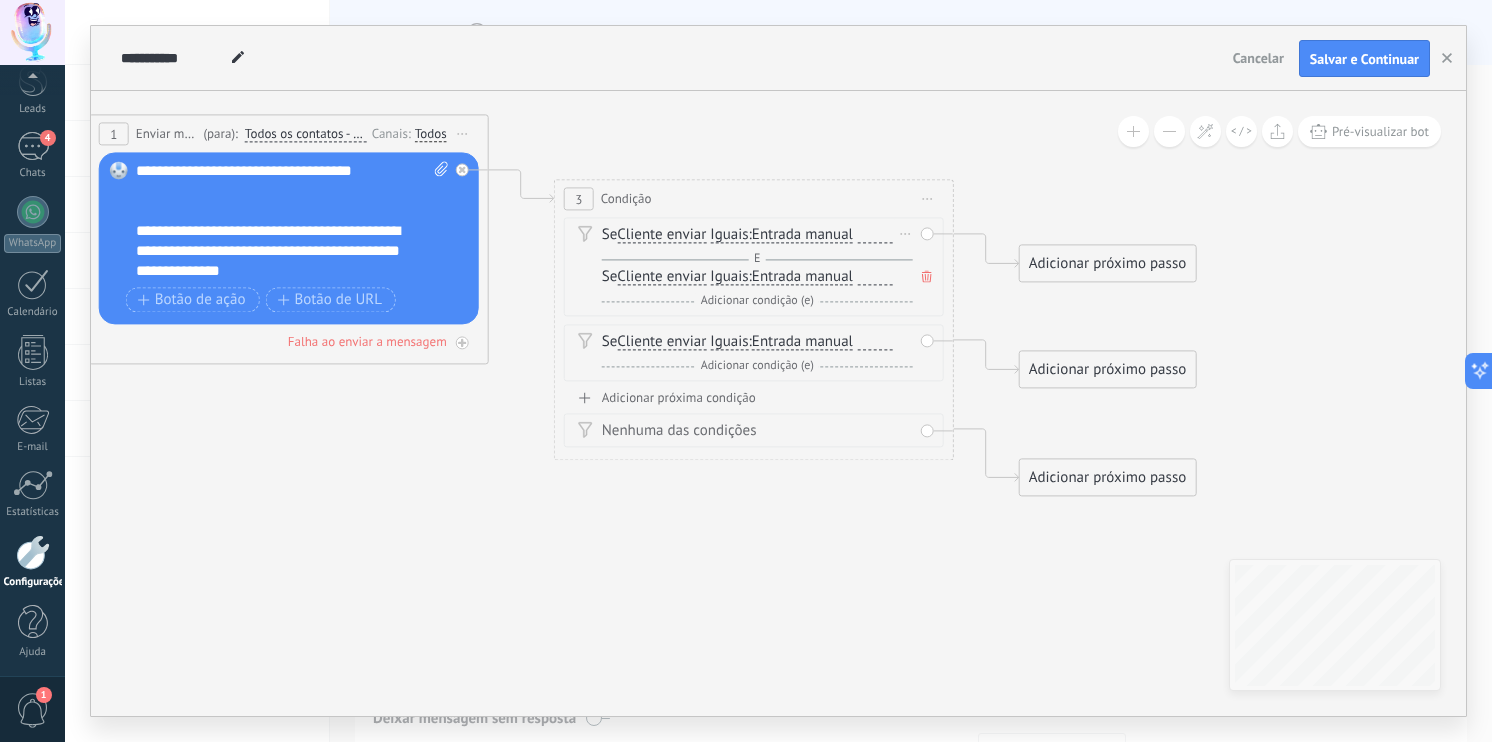 click 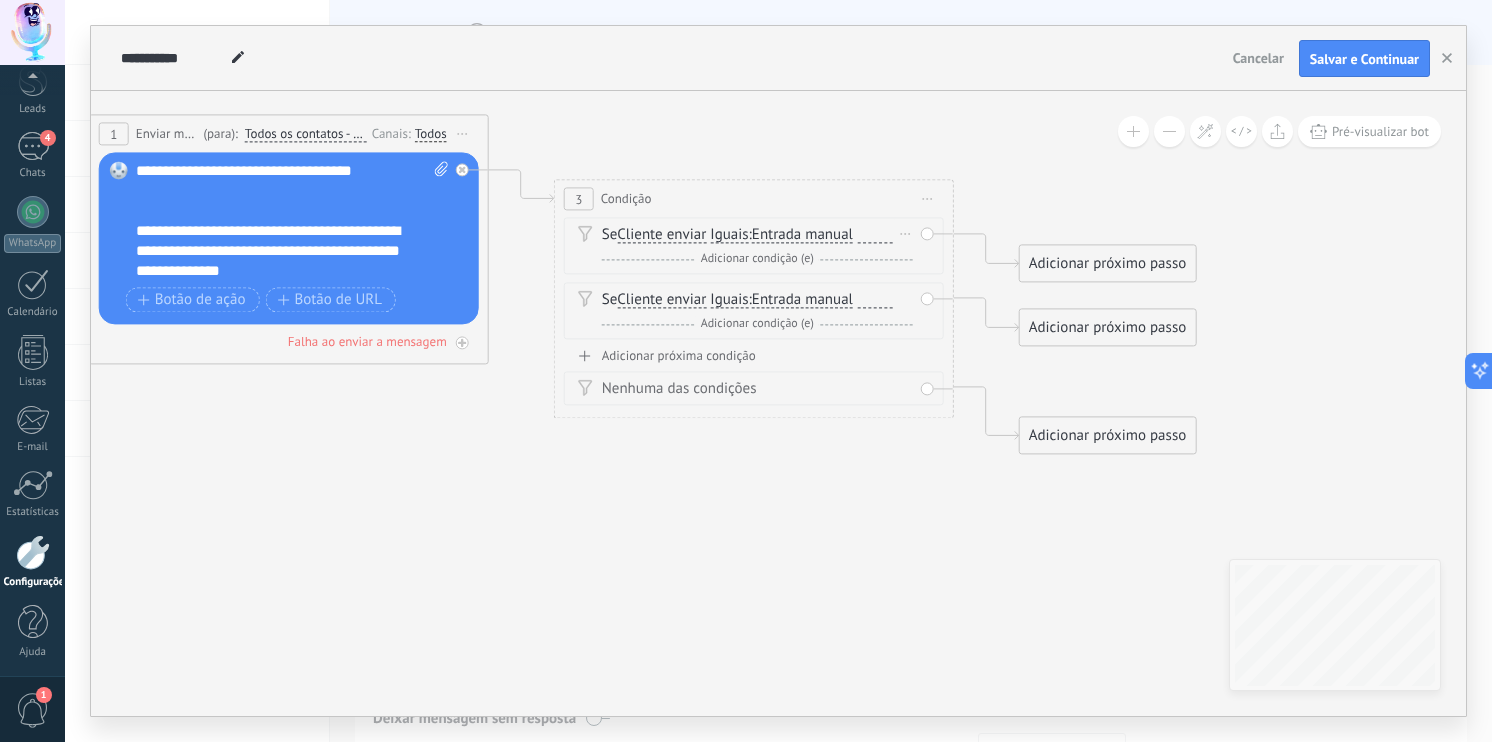 click on "Iguais" at bounding box center [729, 236] 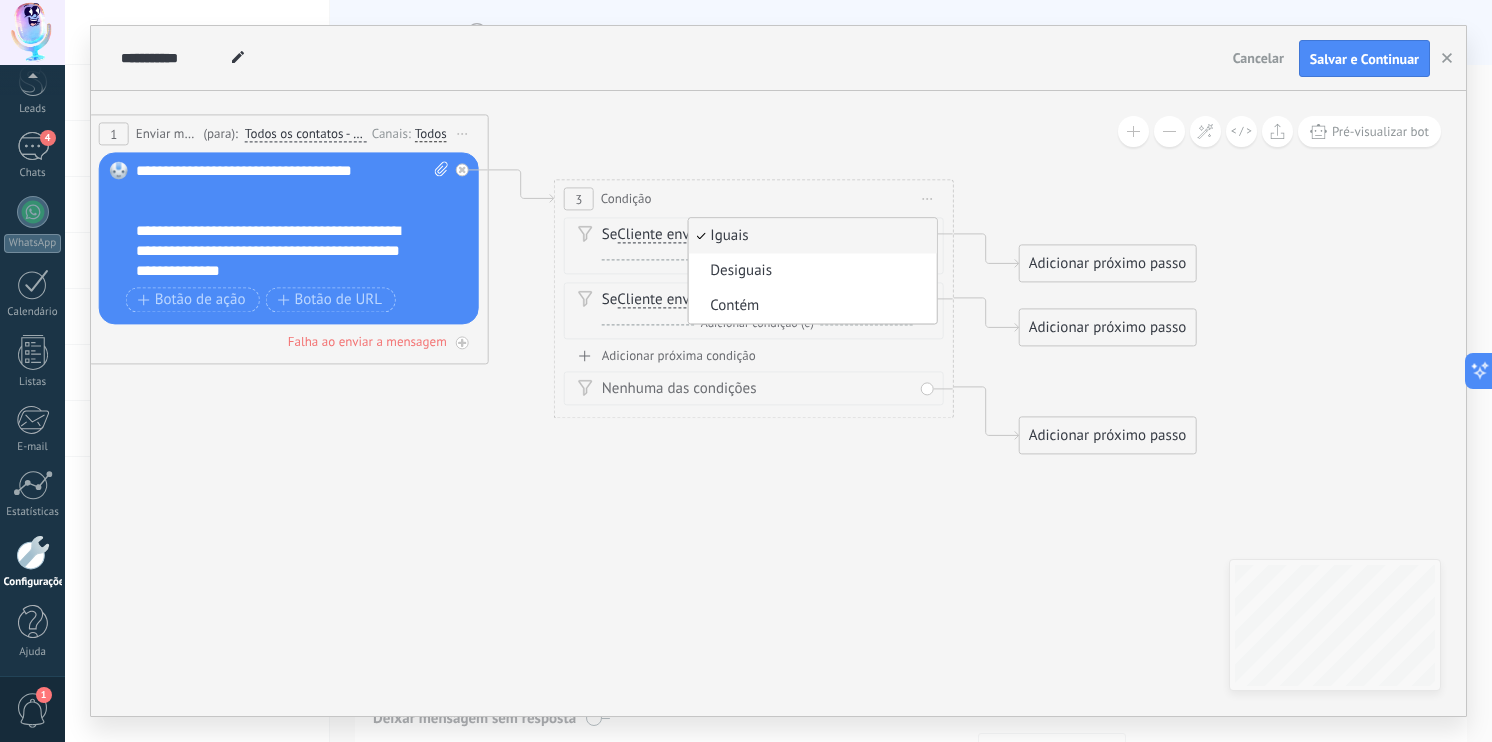 click on "Iguais" at bounding box center [812, 236] 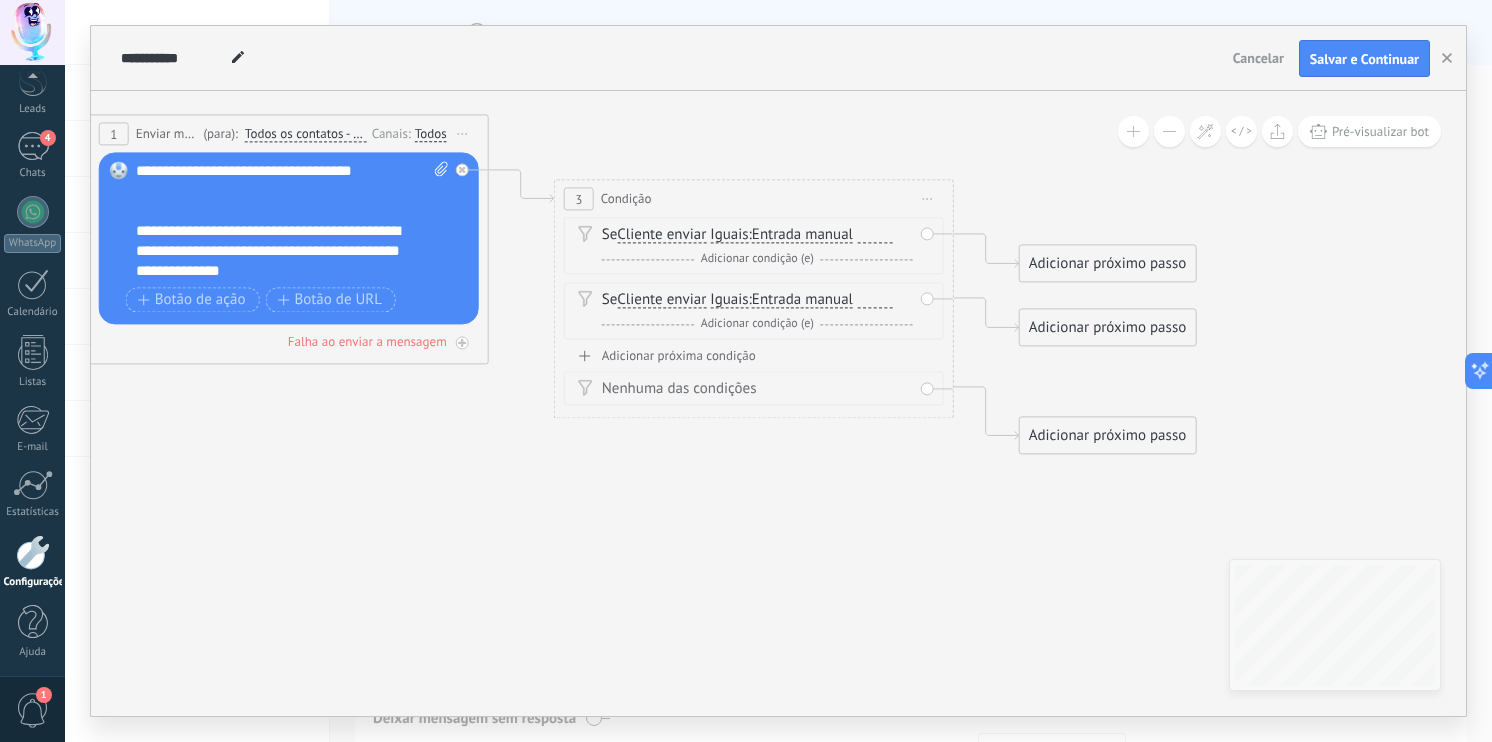 click on "Iniciar pré-visualização aqui
Renomear
Duplicar
Excluir" at bounding box center (928, 199) 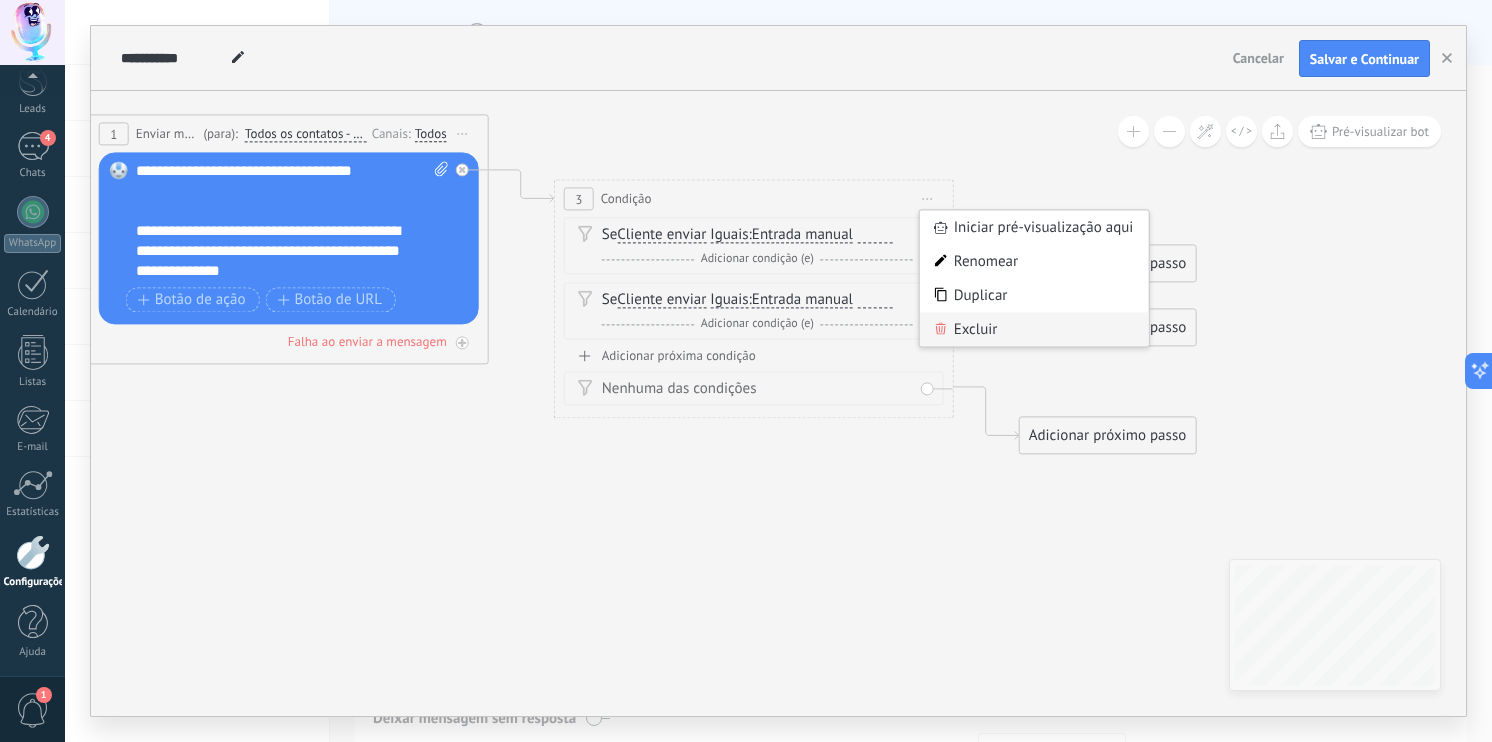 click on "Excluir" at bounding box center (1034, 330) 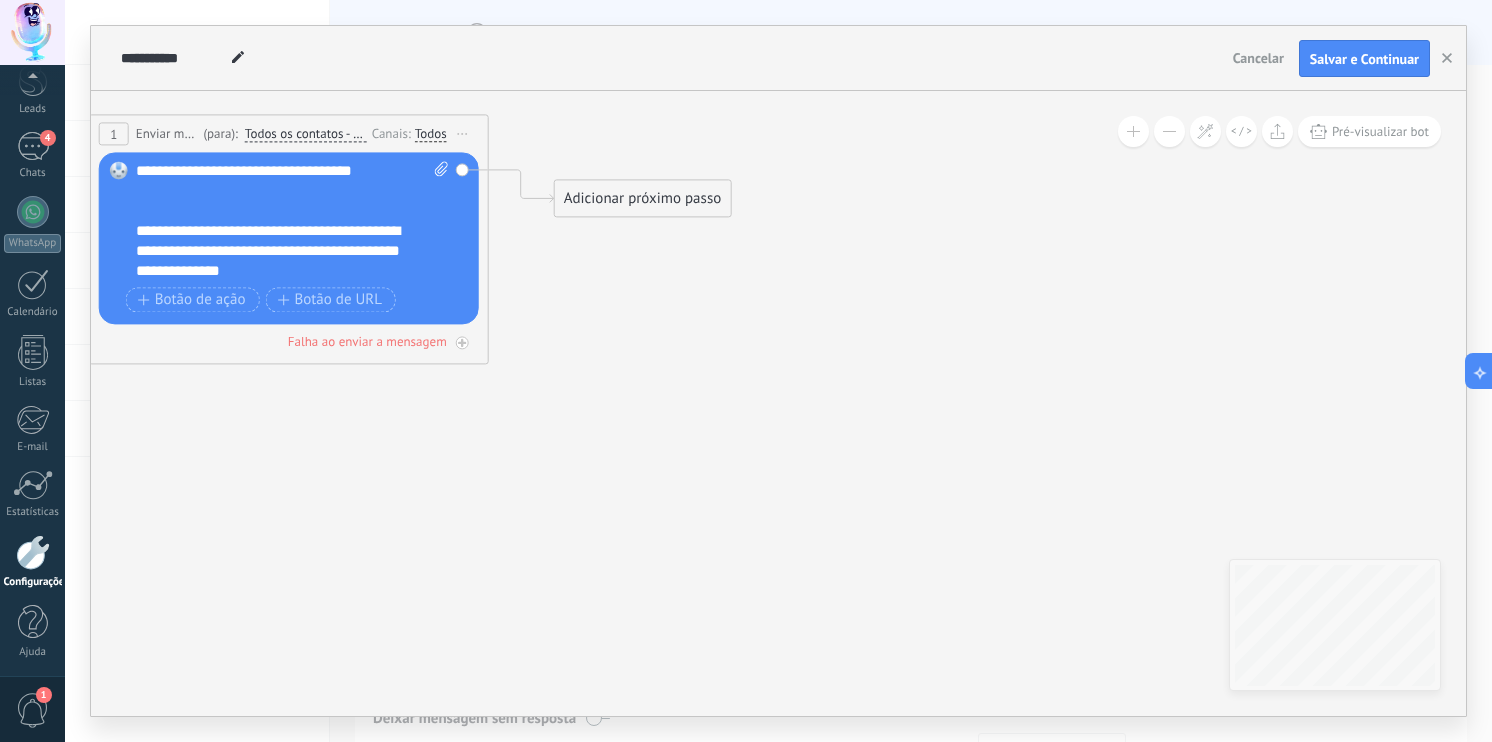 click on "Adicionar próximo passo" at bounding box center (643, 199) 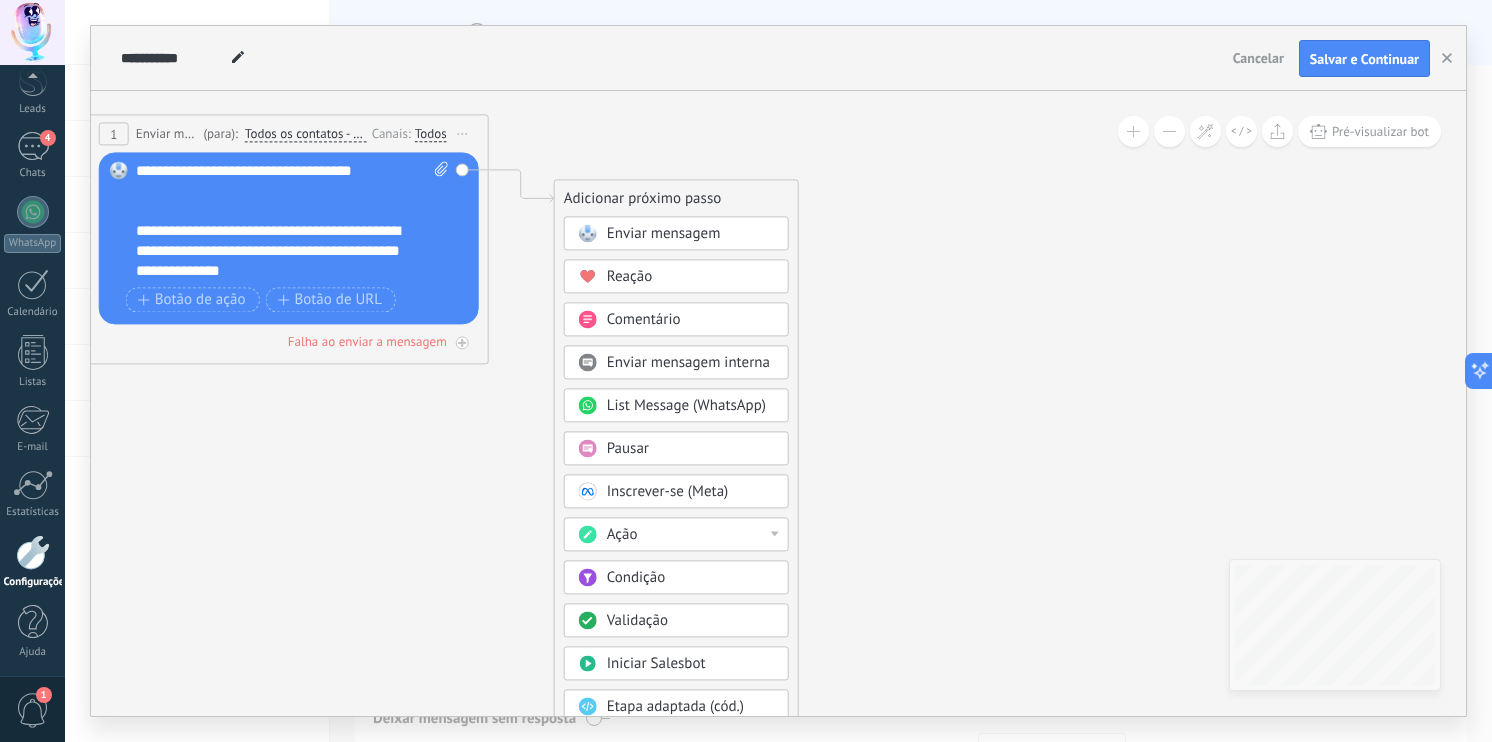 click on "Enviar mensagem" at bounding box center [664, 234] 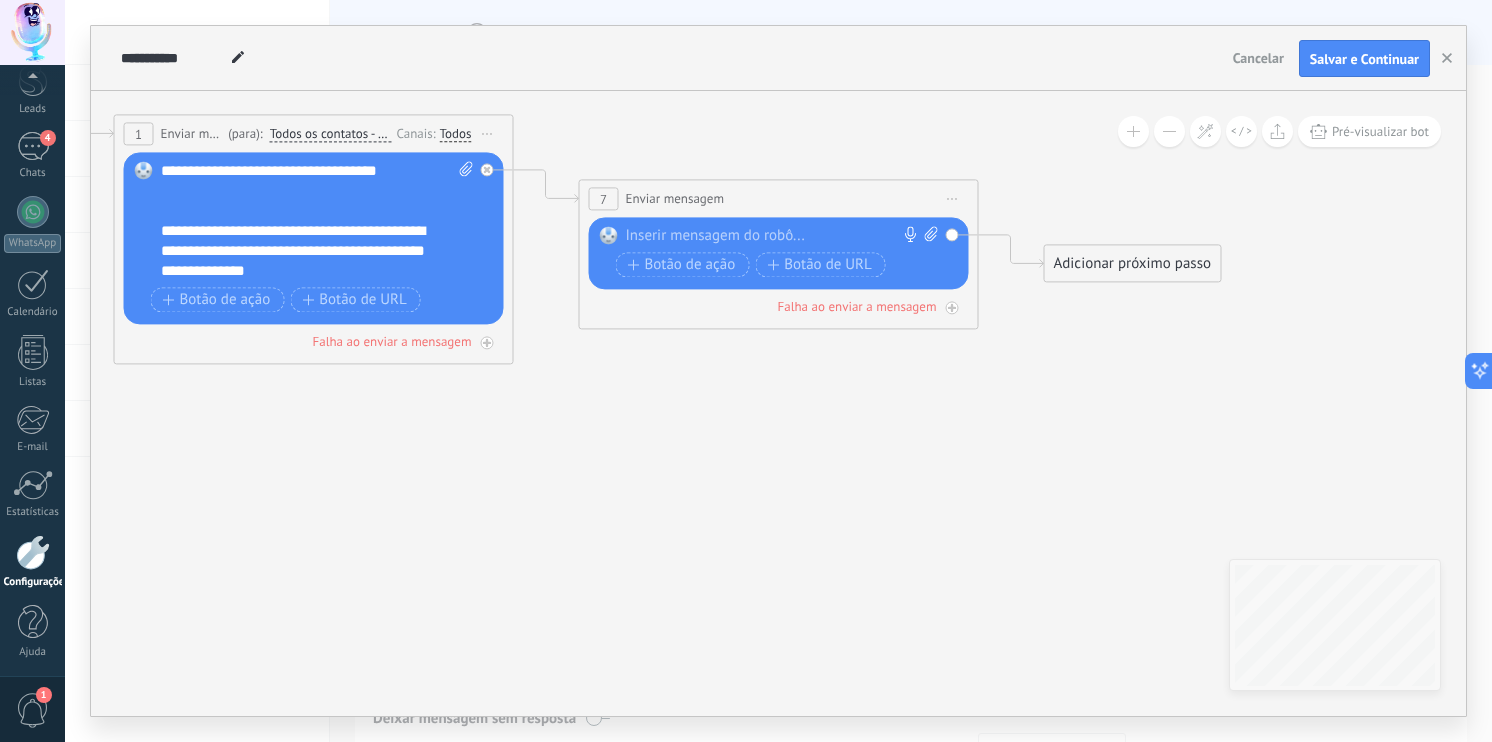 click on "7" at bounding box center (604, 199) 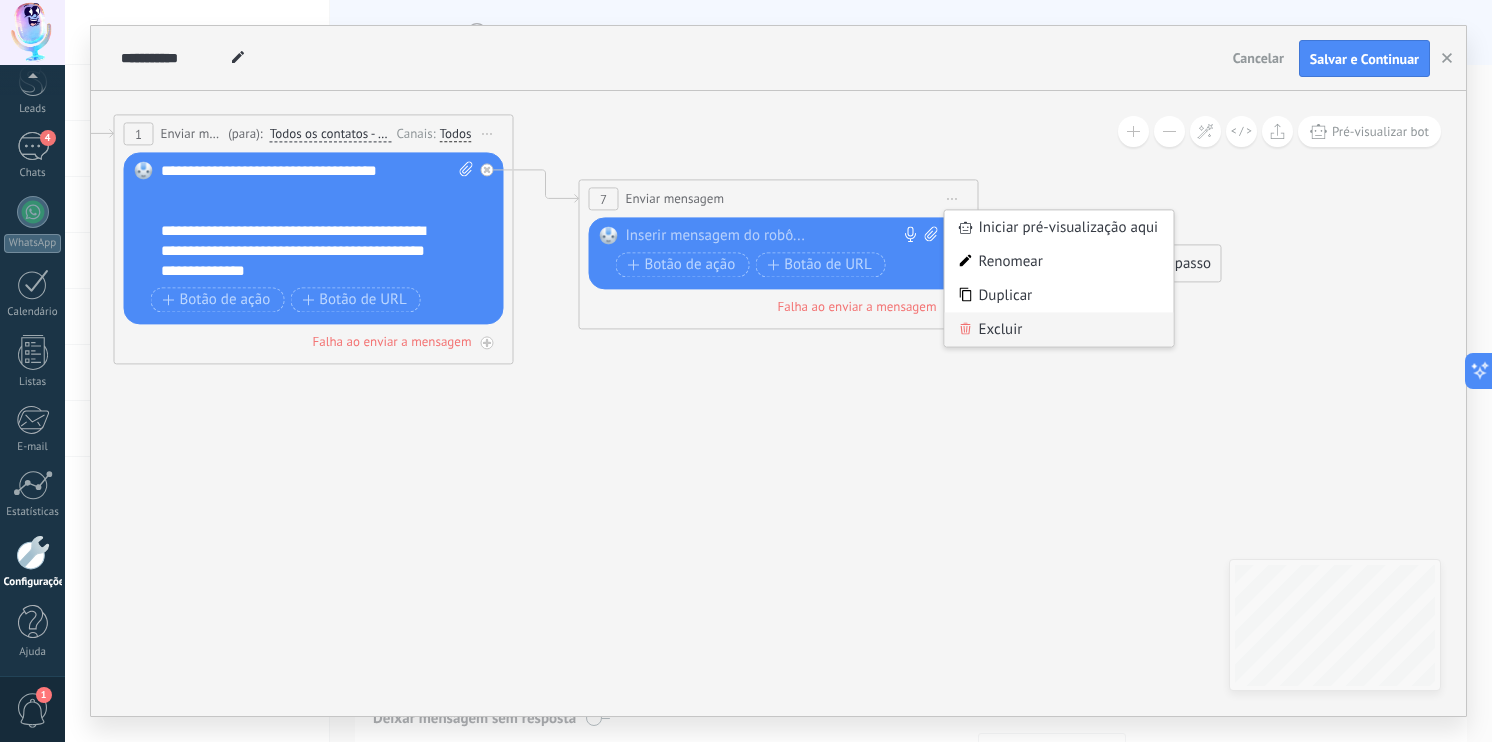 click on "Excluir" at bounding box center (1059, 330) 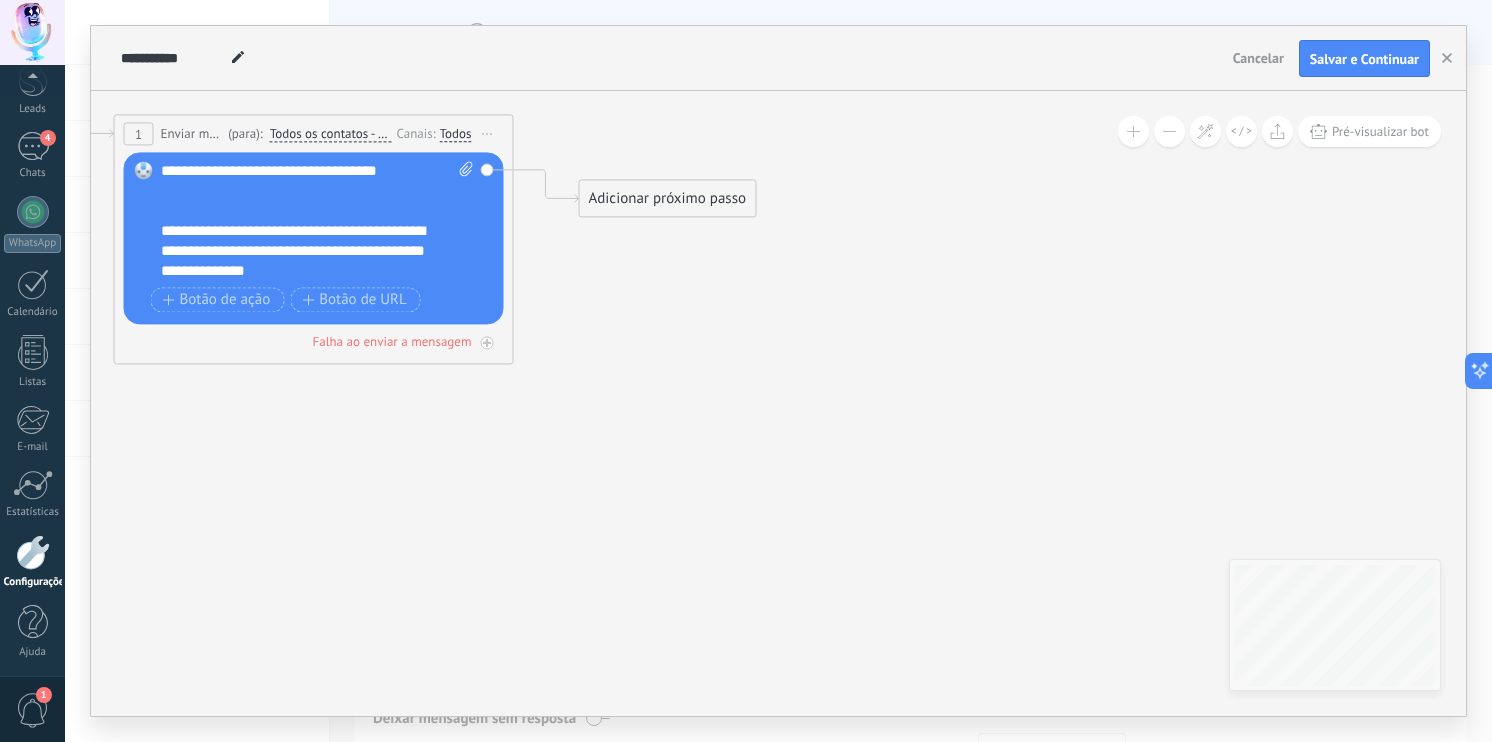 click on "Adicionar próximo passo" at bounding box center [668, 199] 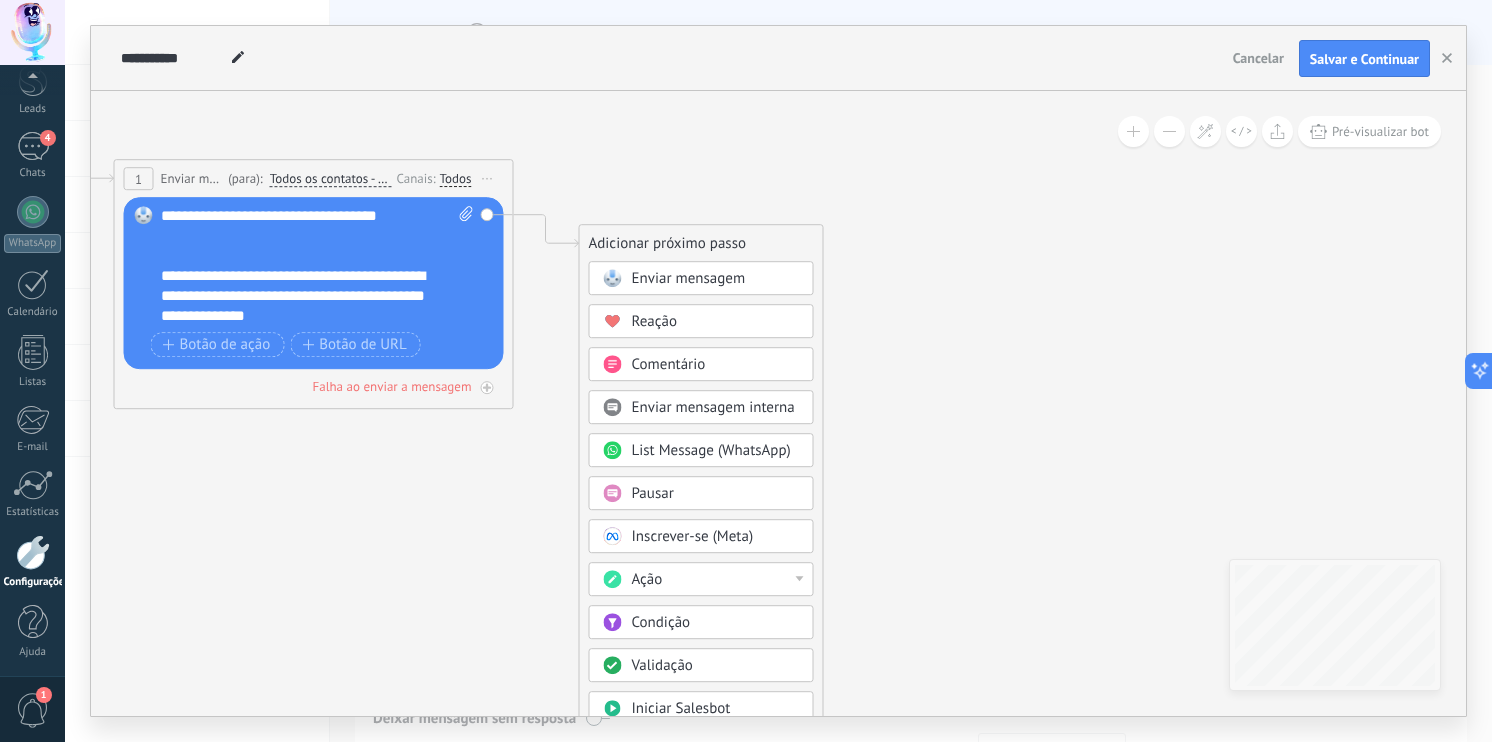 click on "Pausar" at bounding box center [716, 495] 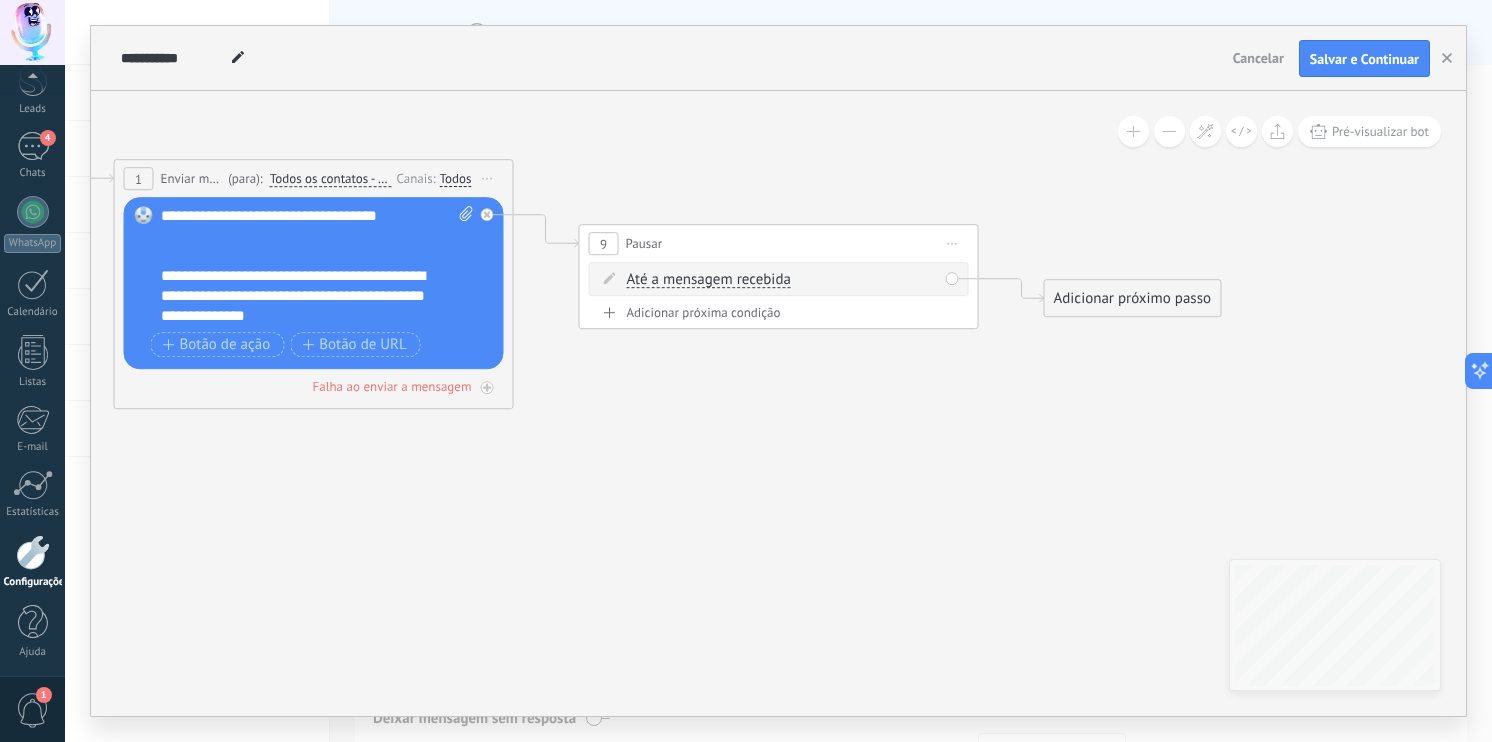 click on "Até a mensagem recebida" at bounding box center [709, 281] 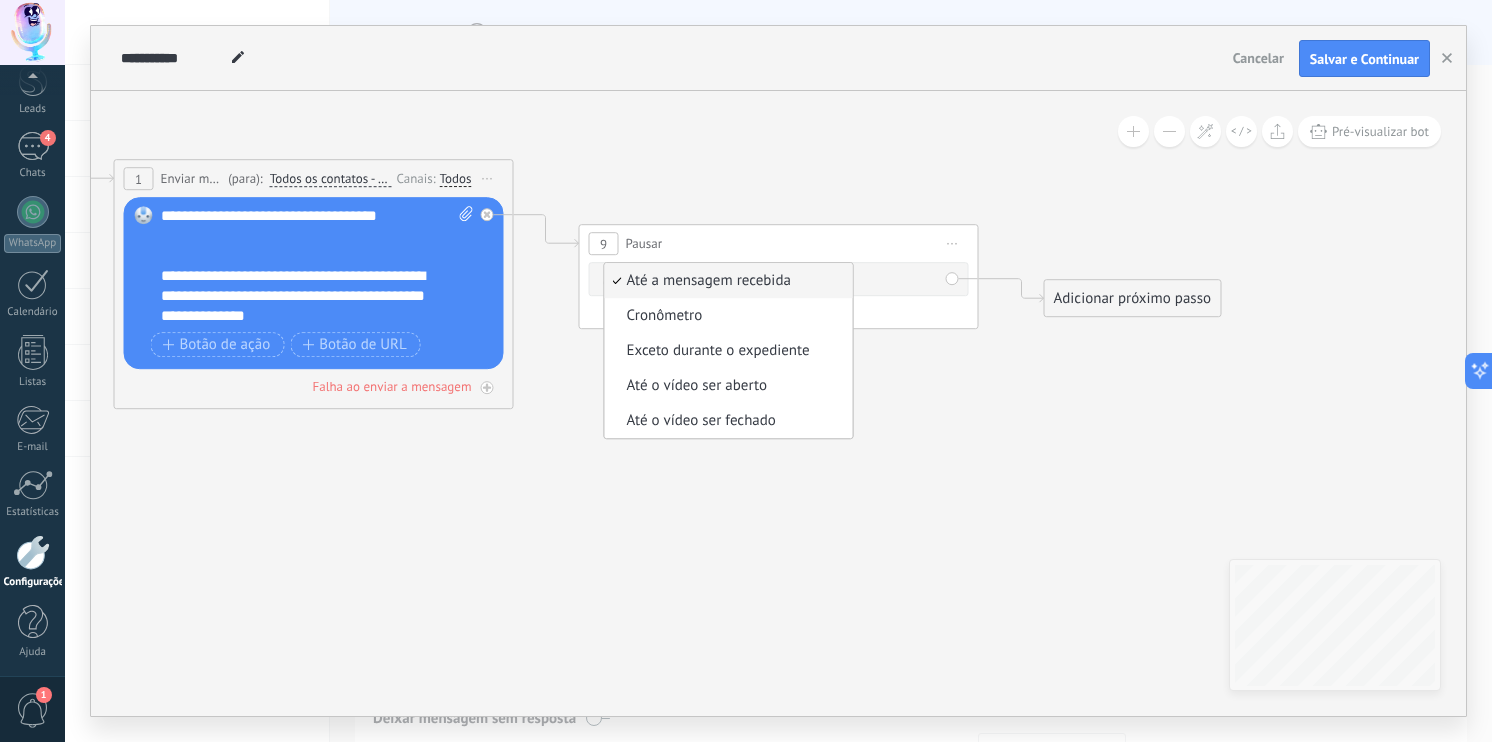 click on "Até a mensagem recebida" at bounding box center (726, 282) 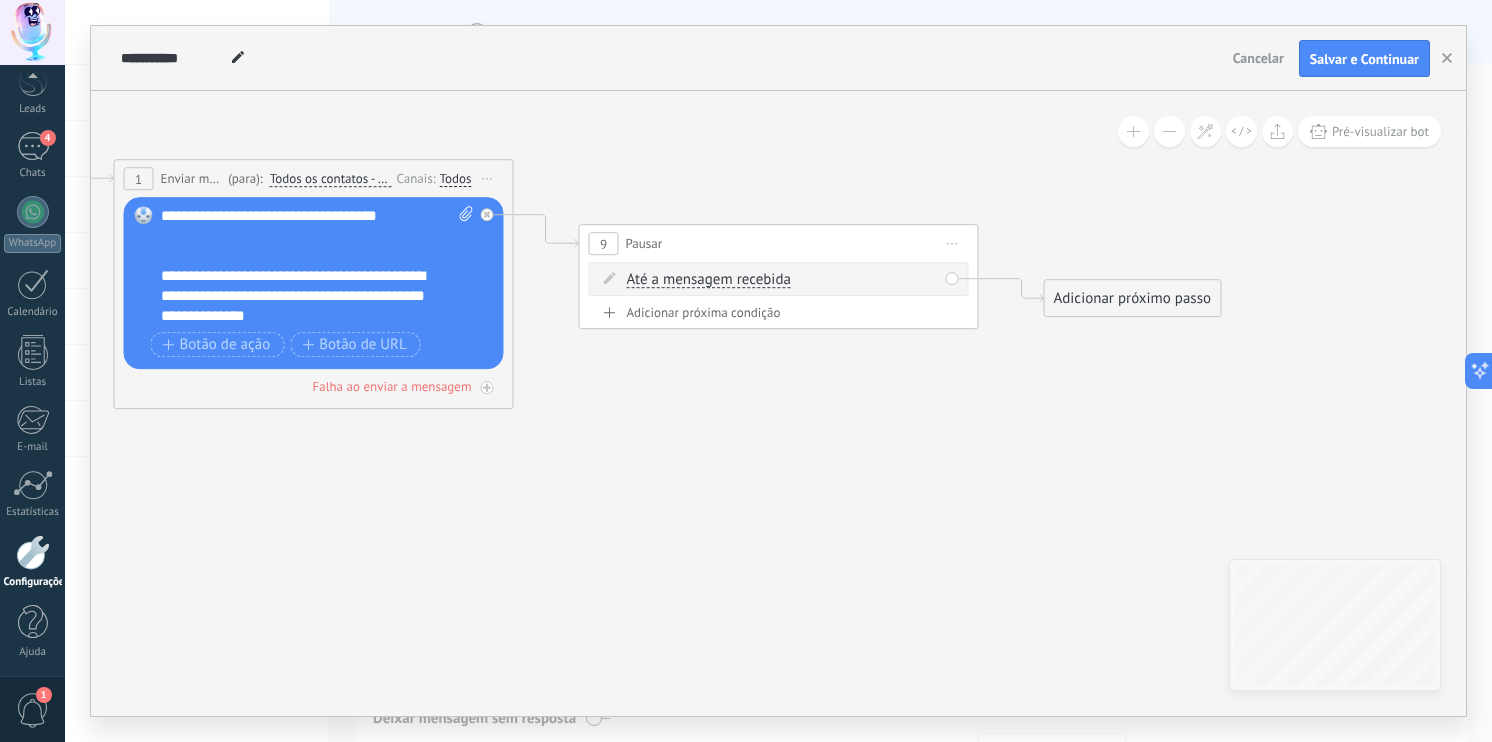 click 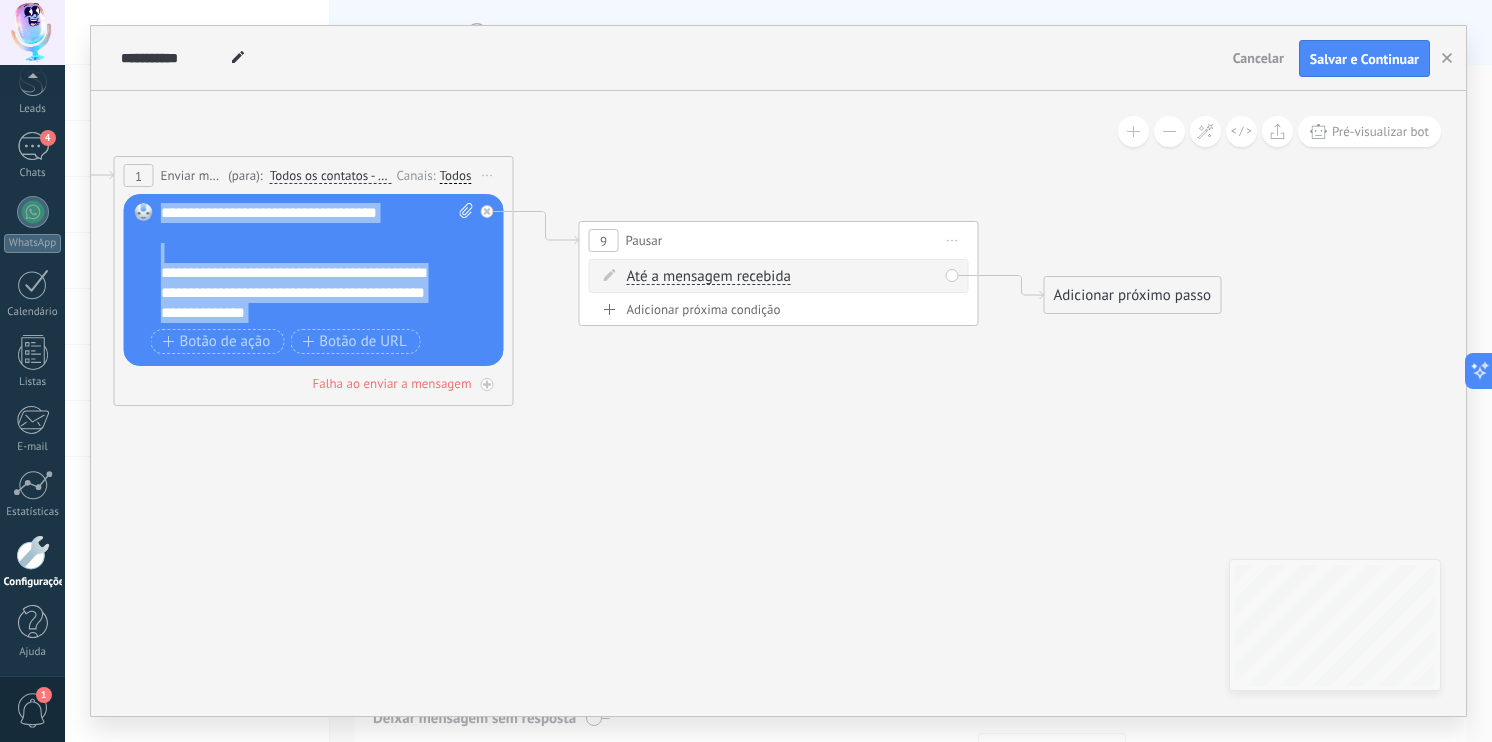 click on "Adicionar próximo passo" at bounding box center [1133, 295] 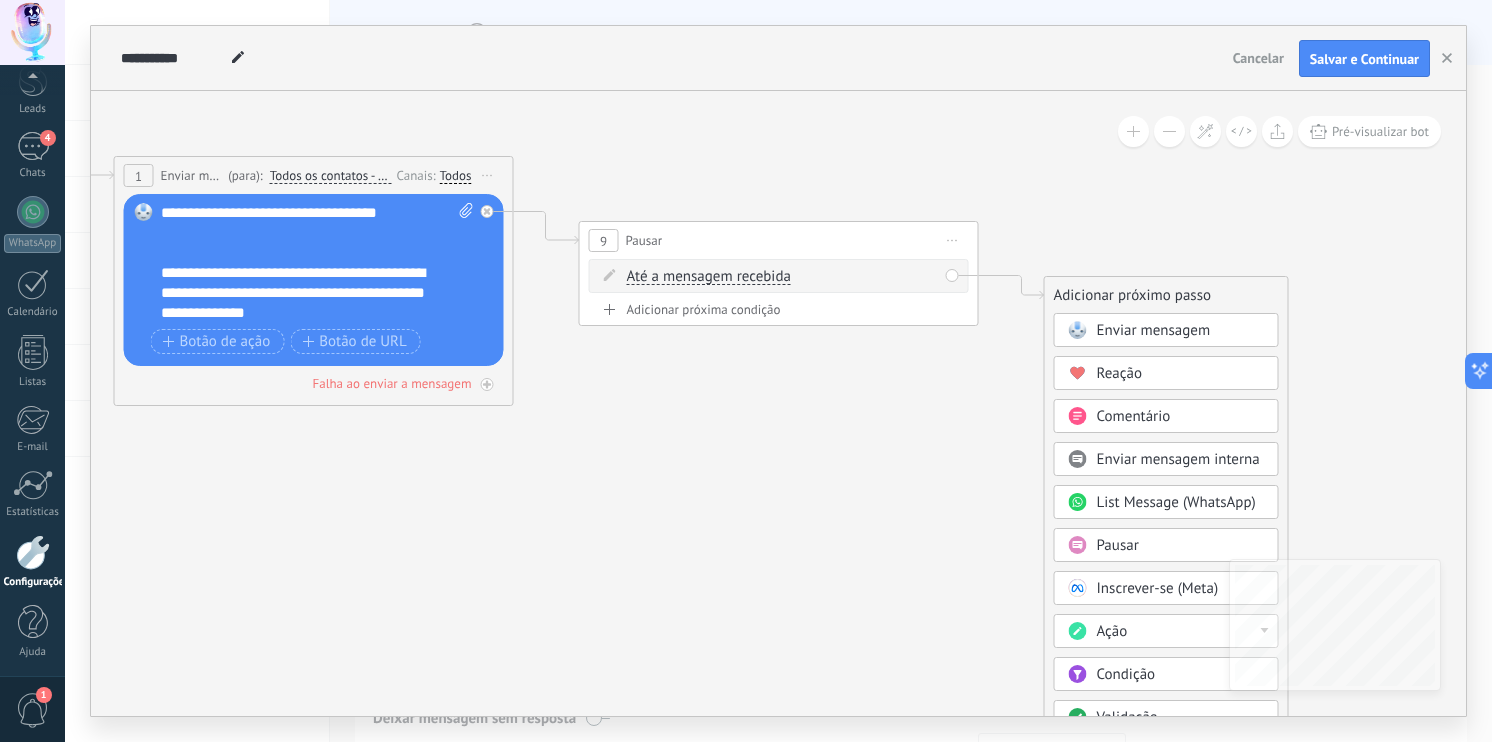 click 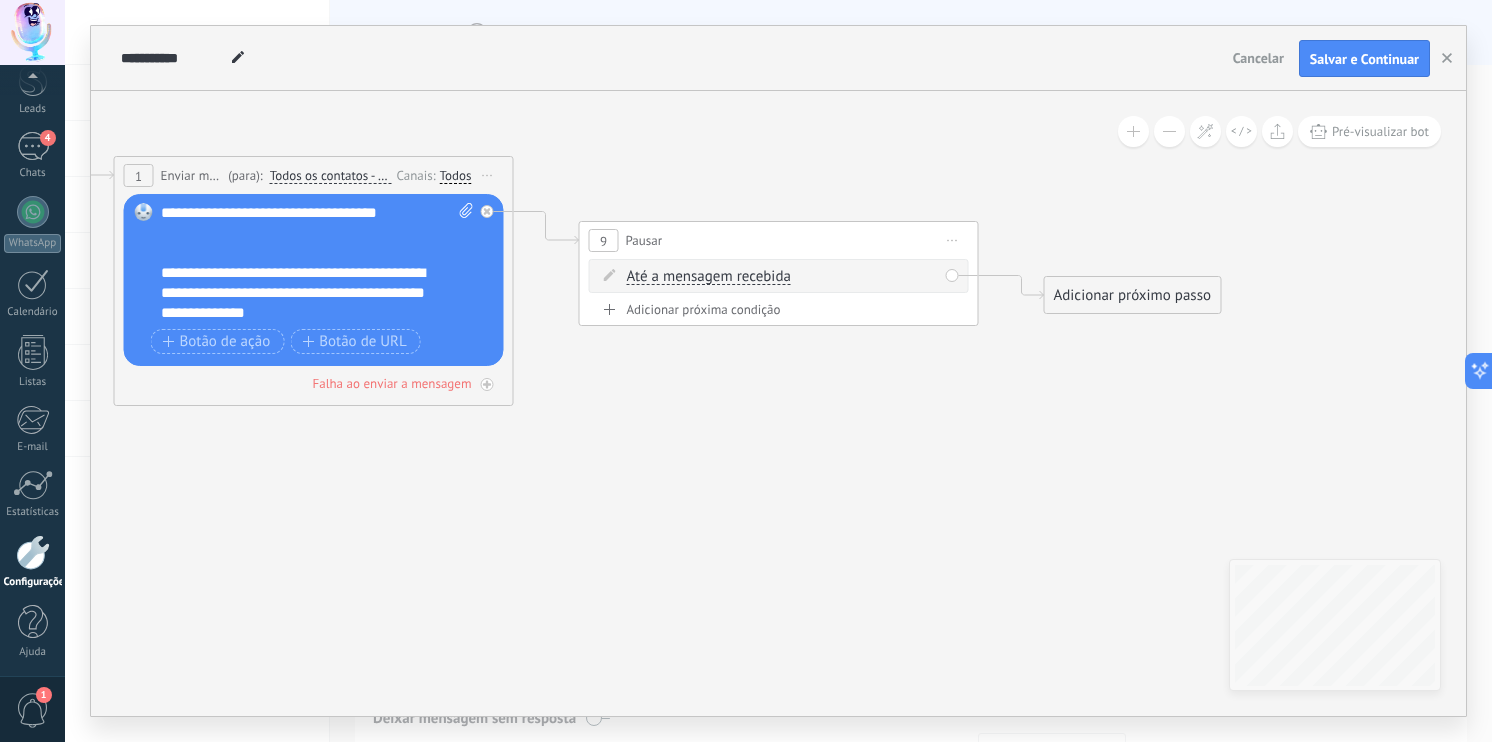 drag, startPoint x: 334, startPoint y: 280, endPoint x: 354, endPoint y: 303, distance: 30.479502 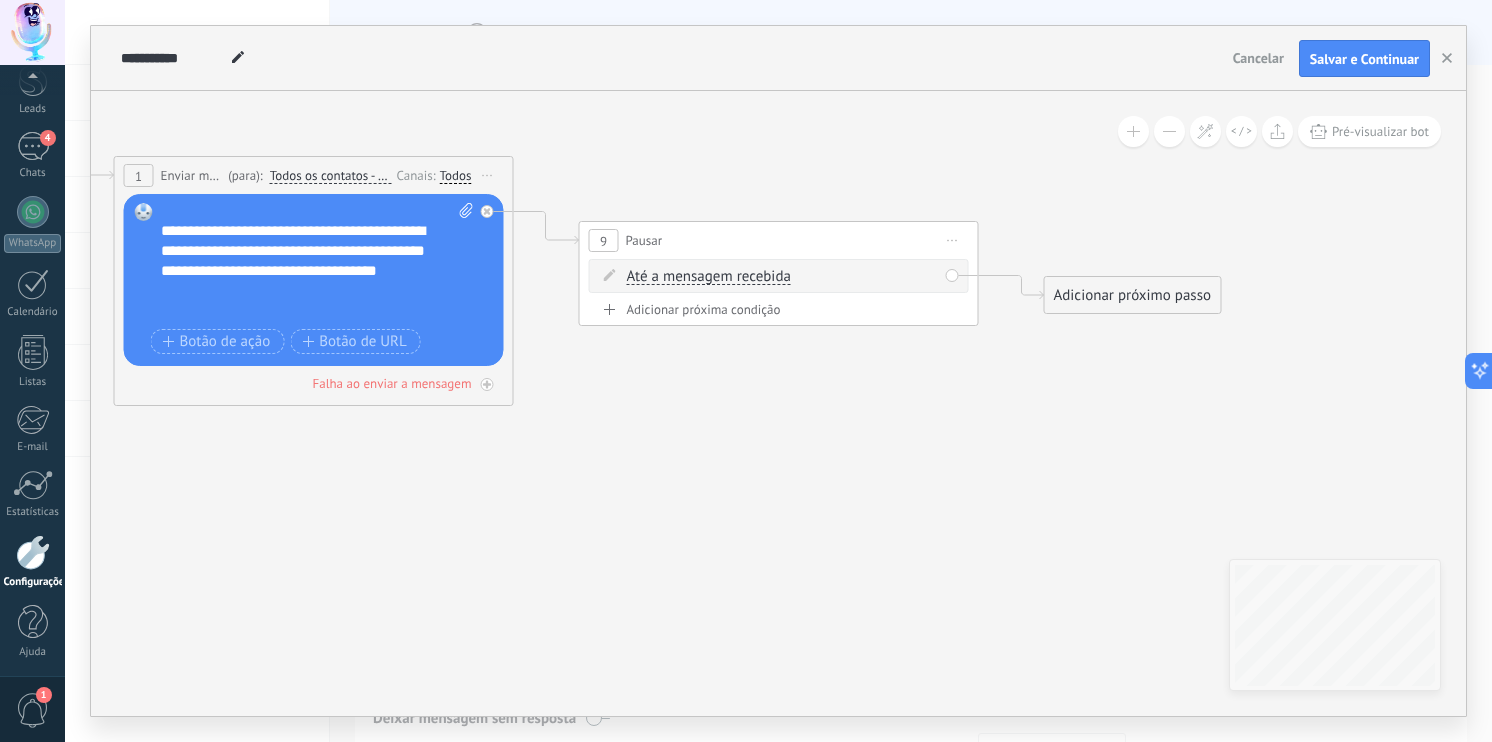 scroll, scrollTop: 0, scrollLeft: 0, axis: both 